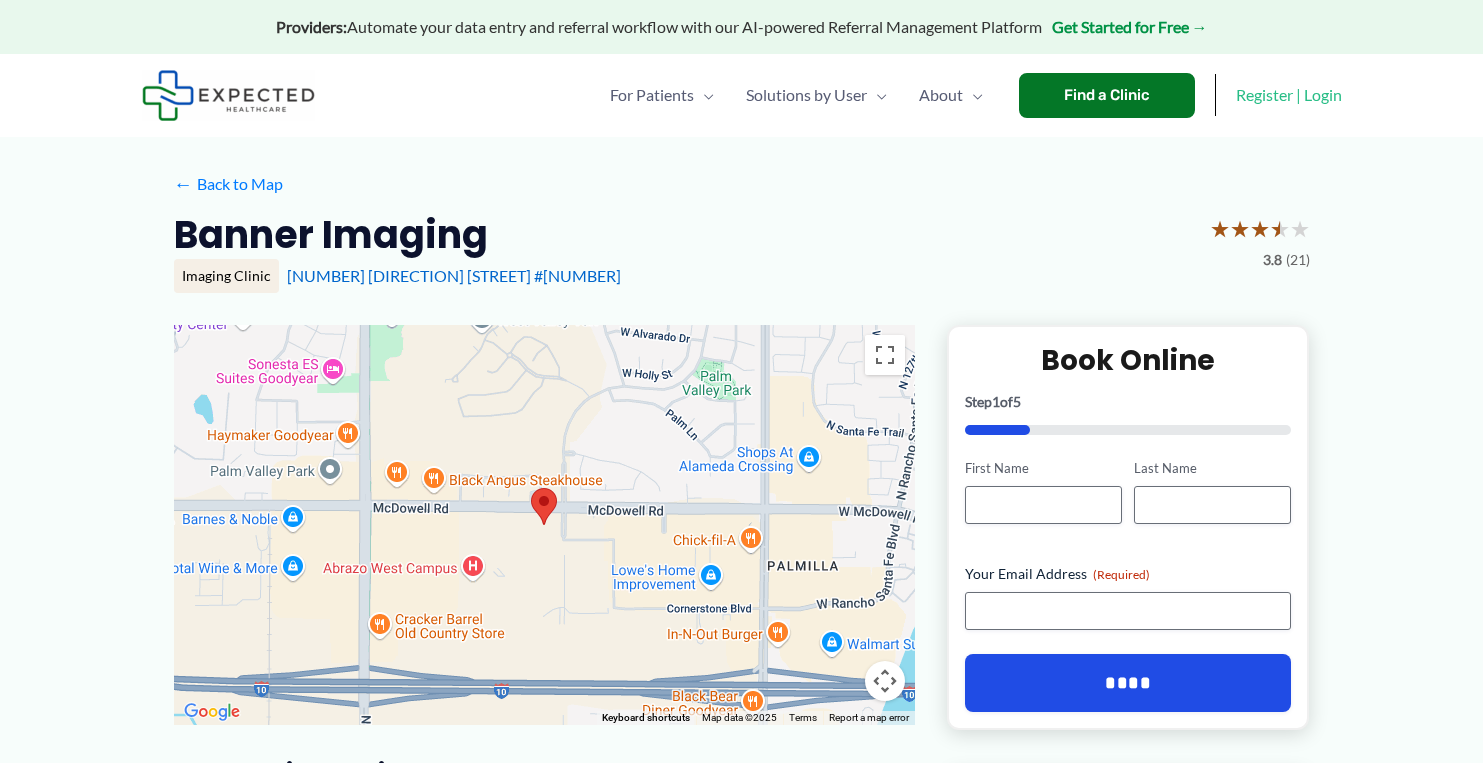 scroll, scrollTop: 0, scrollLeft: 0, axis: both 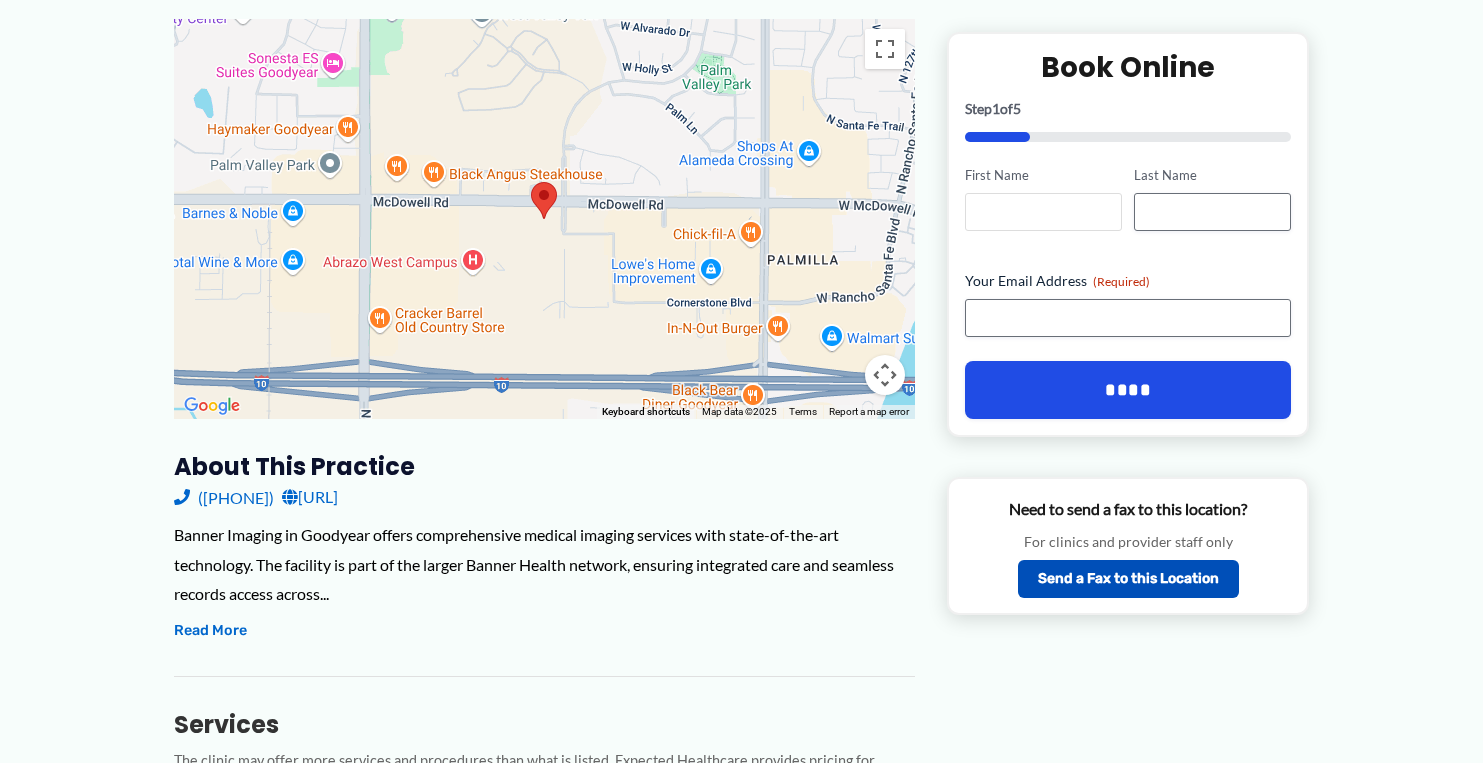 click on "First Name" at bounding box center (1043, 212) 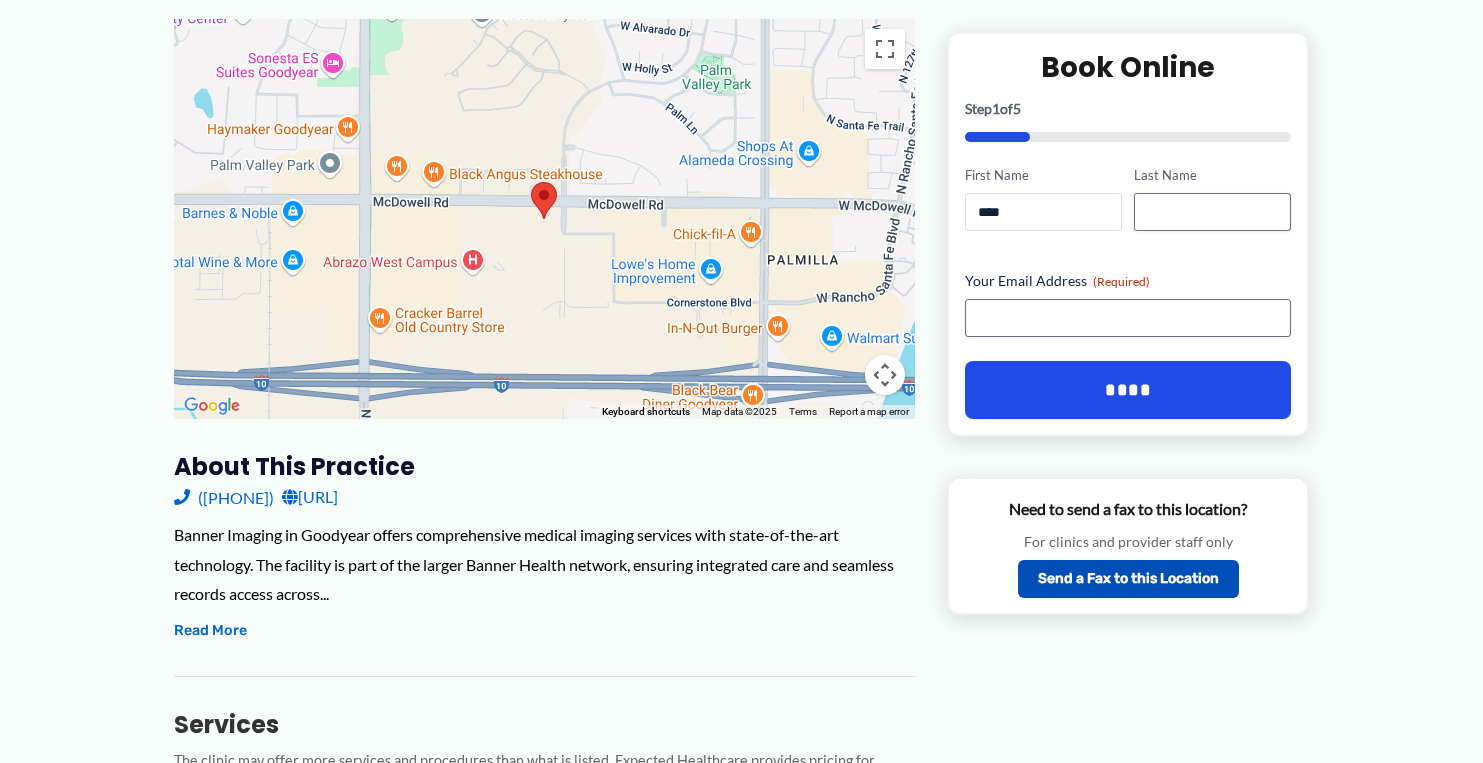 type on "*******" 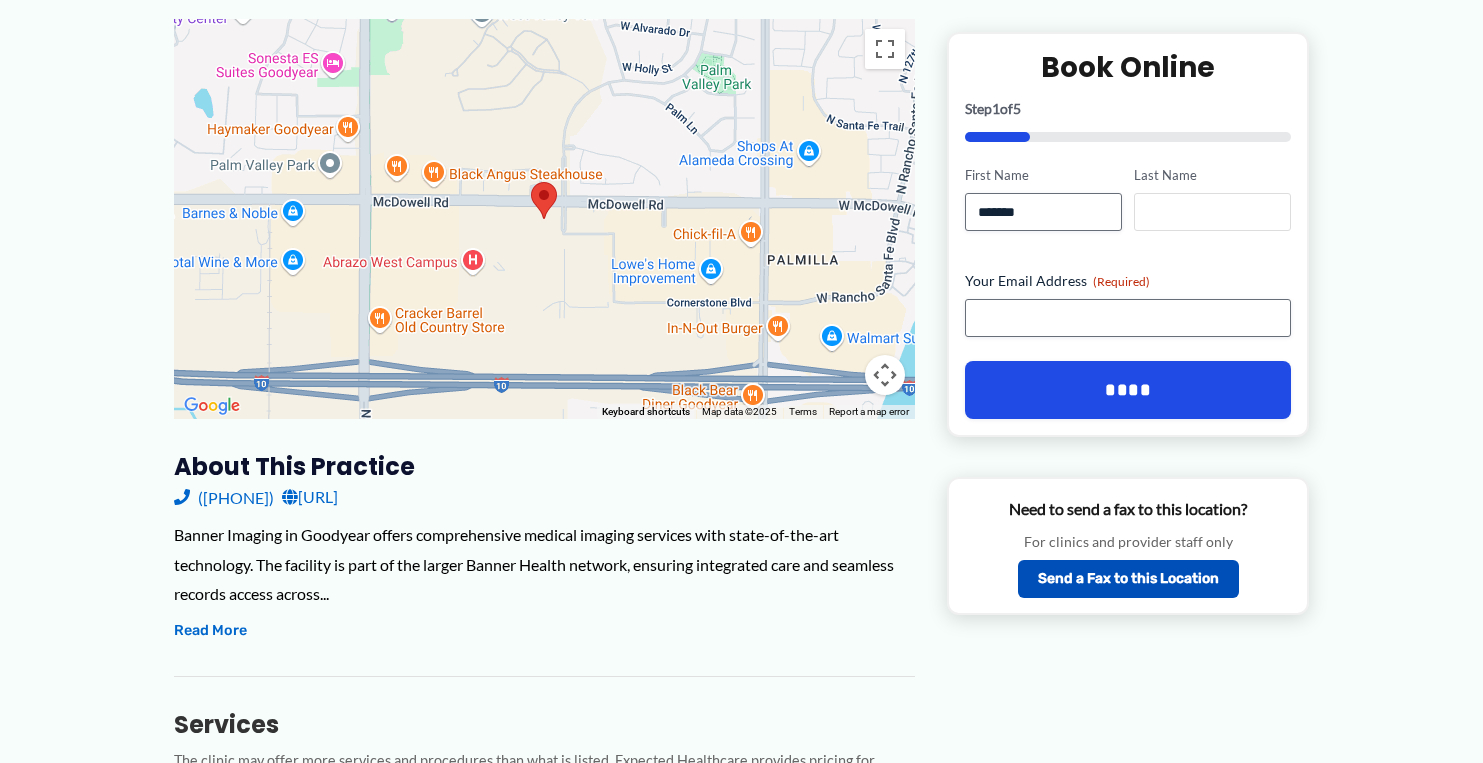 type on "******" 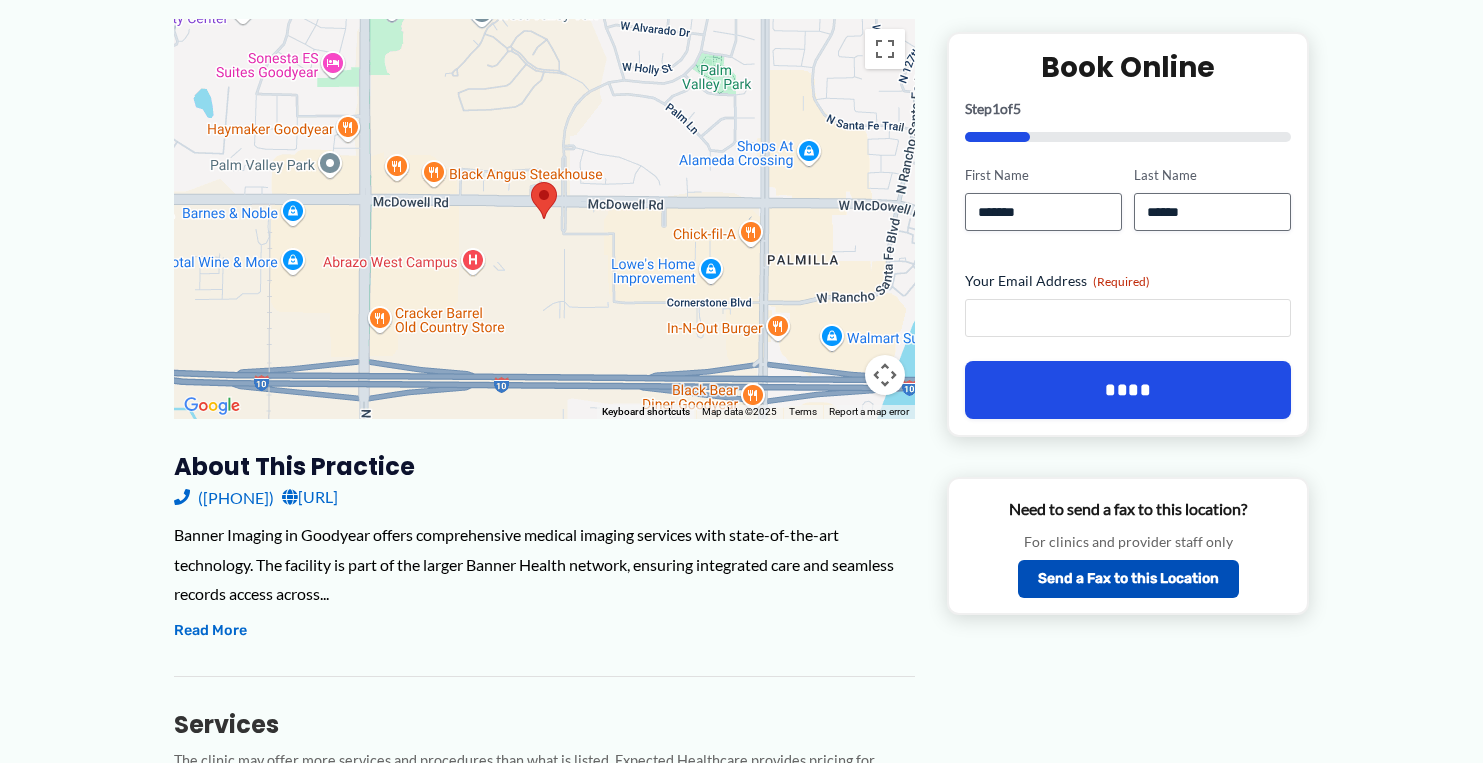 type on "**********" 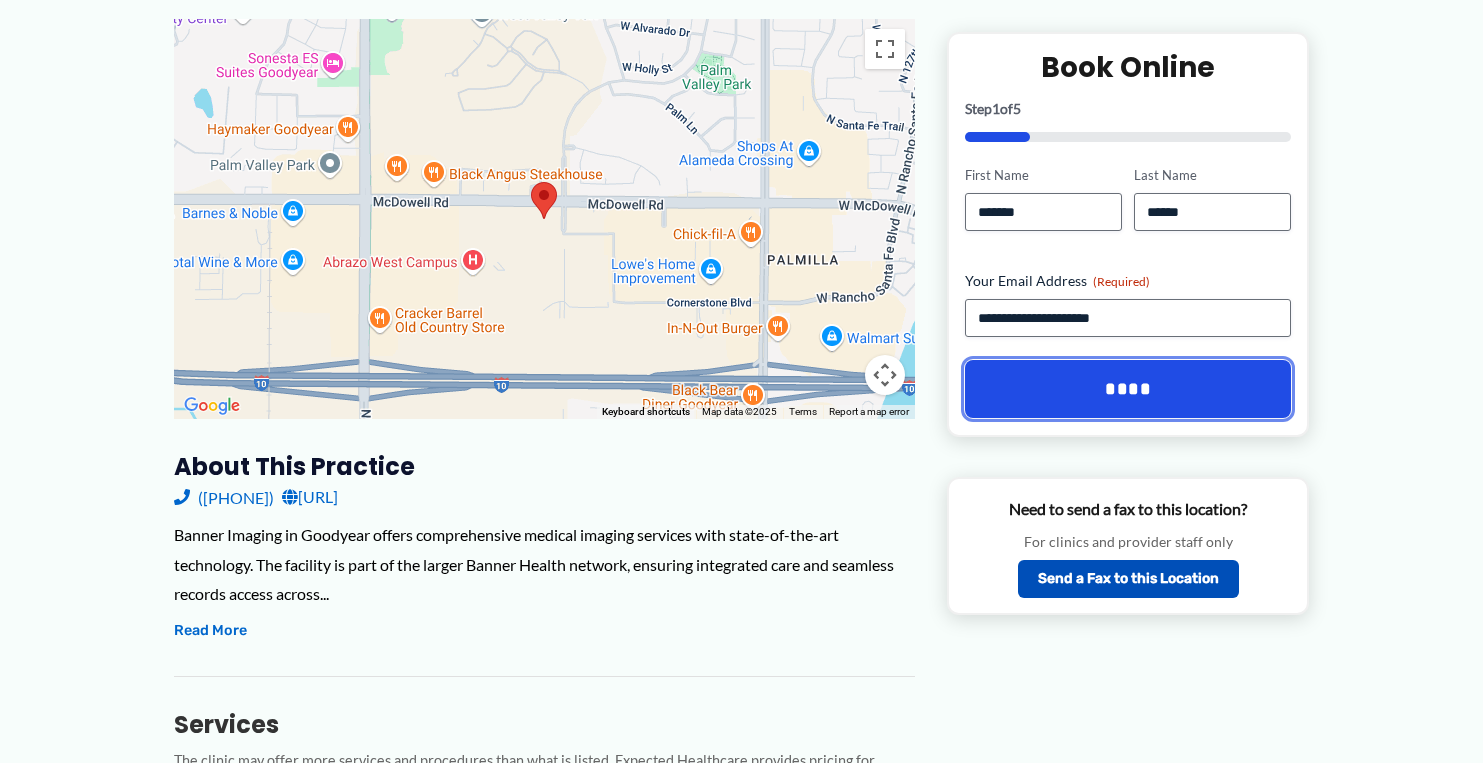 click on "****" at bounding box center (1128, 389) 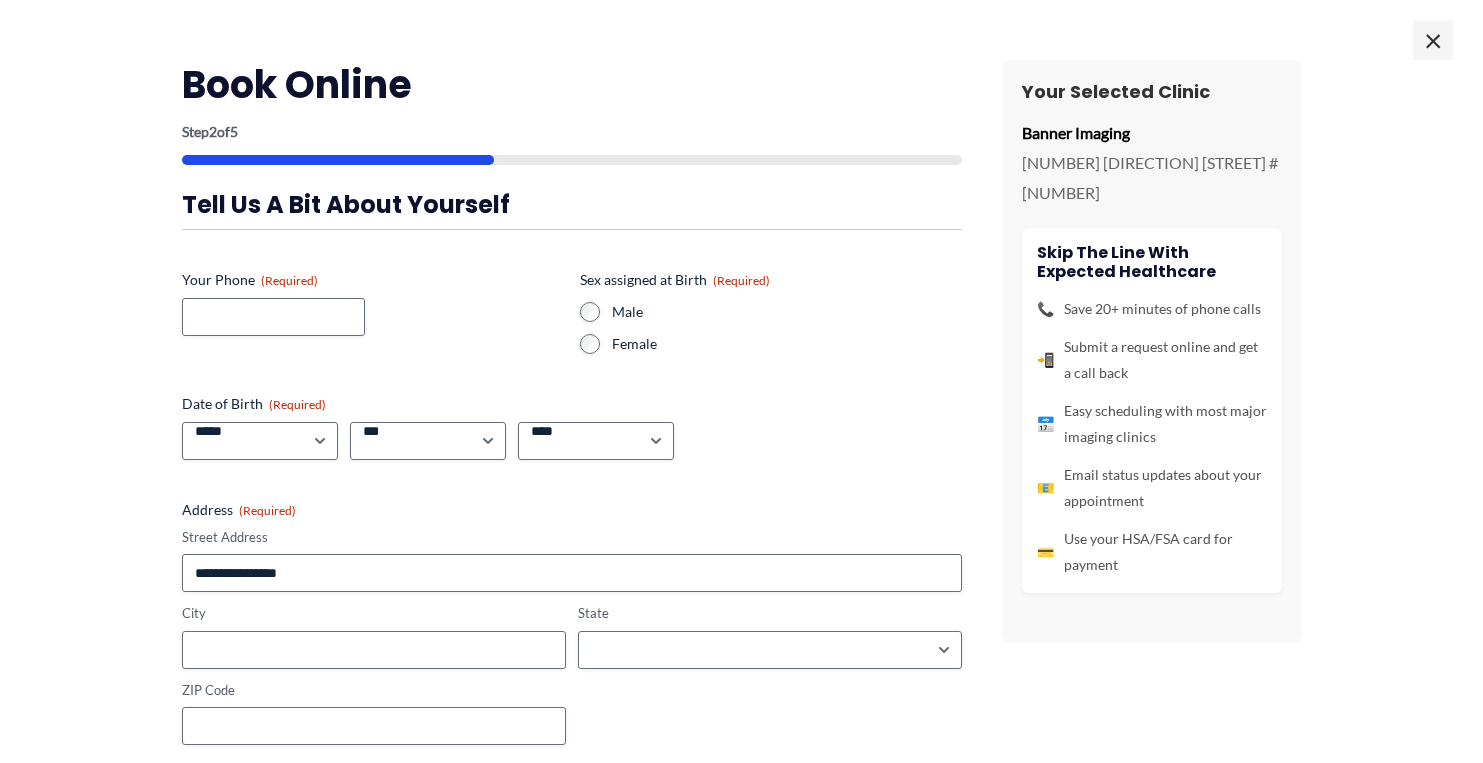scroll, scrollTop: 266, scrollLeft: 0, axis: vertical 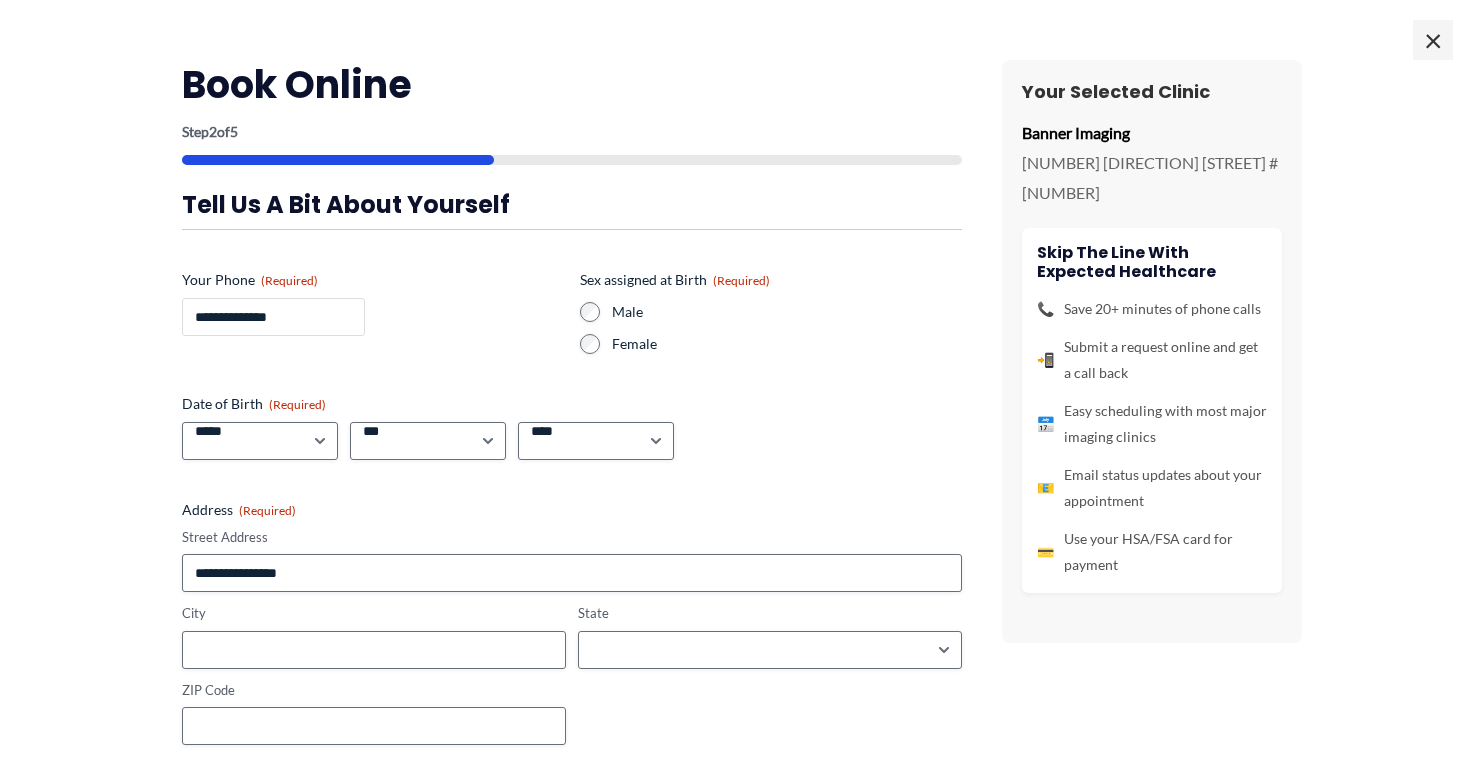 click on "**********" at bounding box center (273, 317) 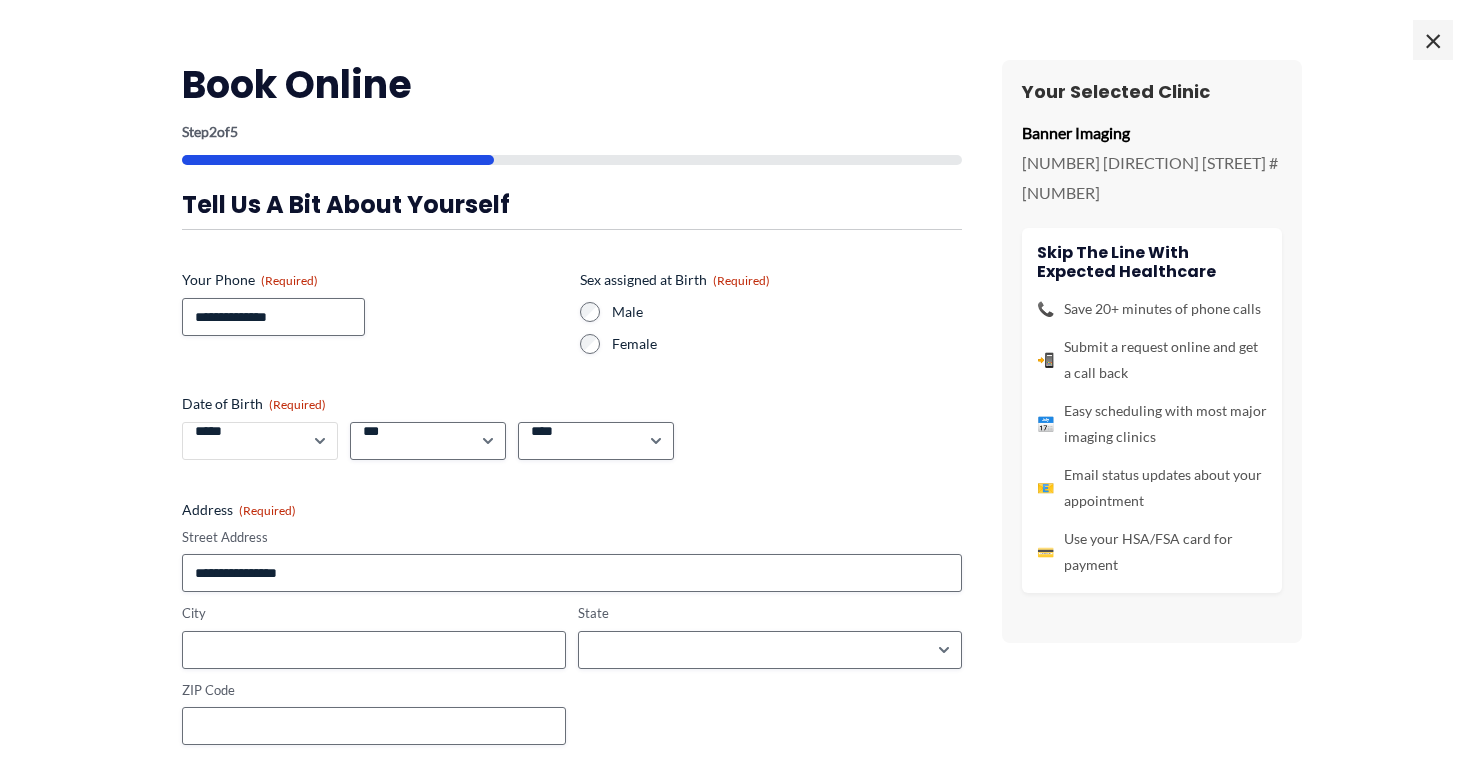 select on "*" 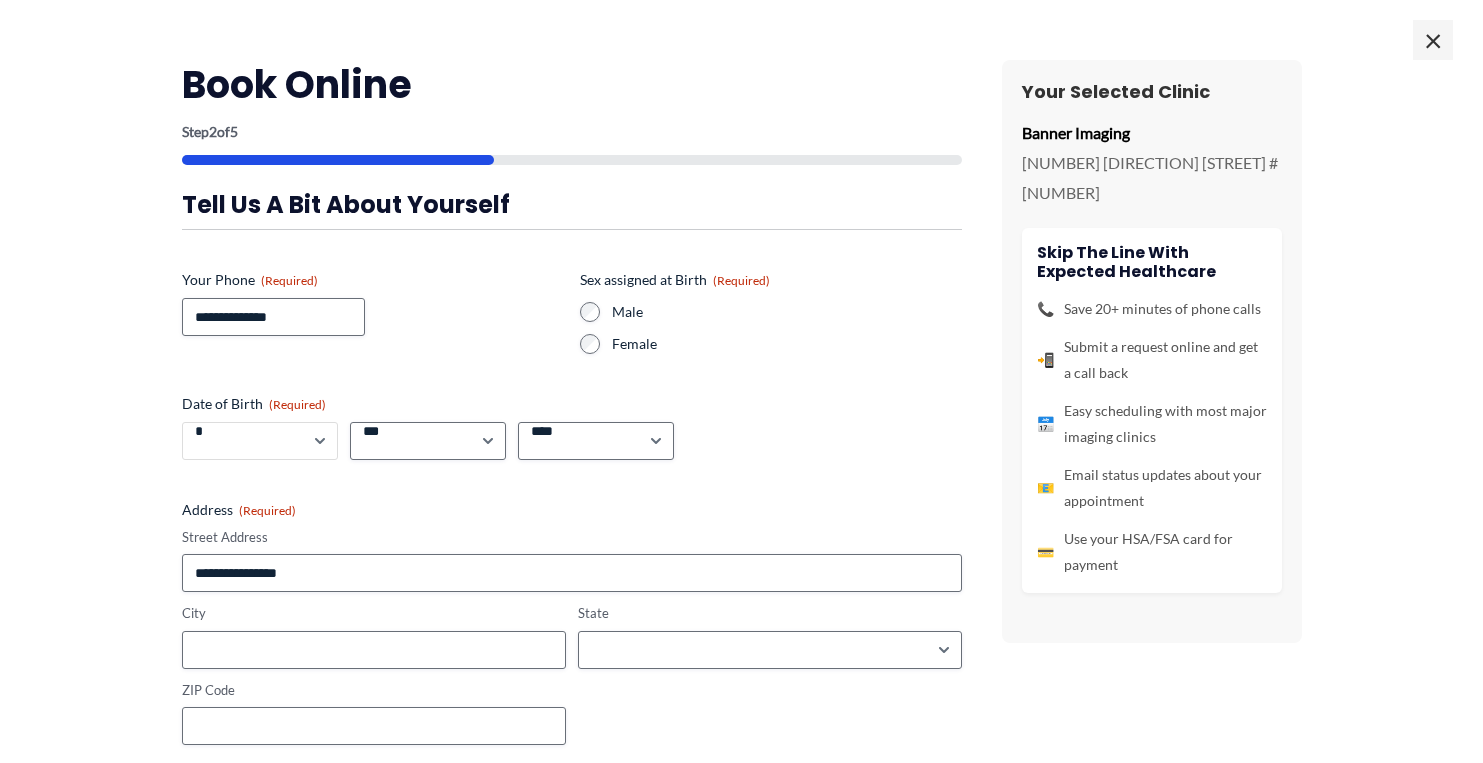 click on "*" at bounding box center (0, 0) 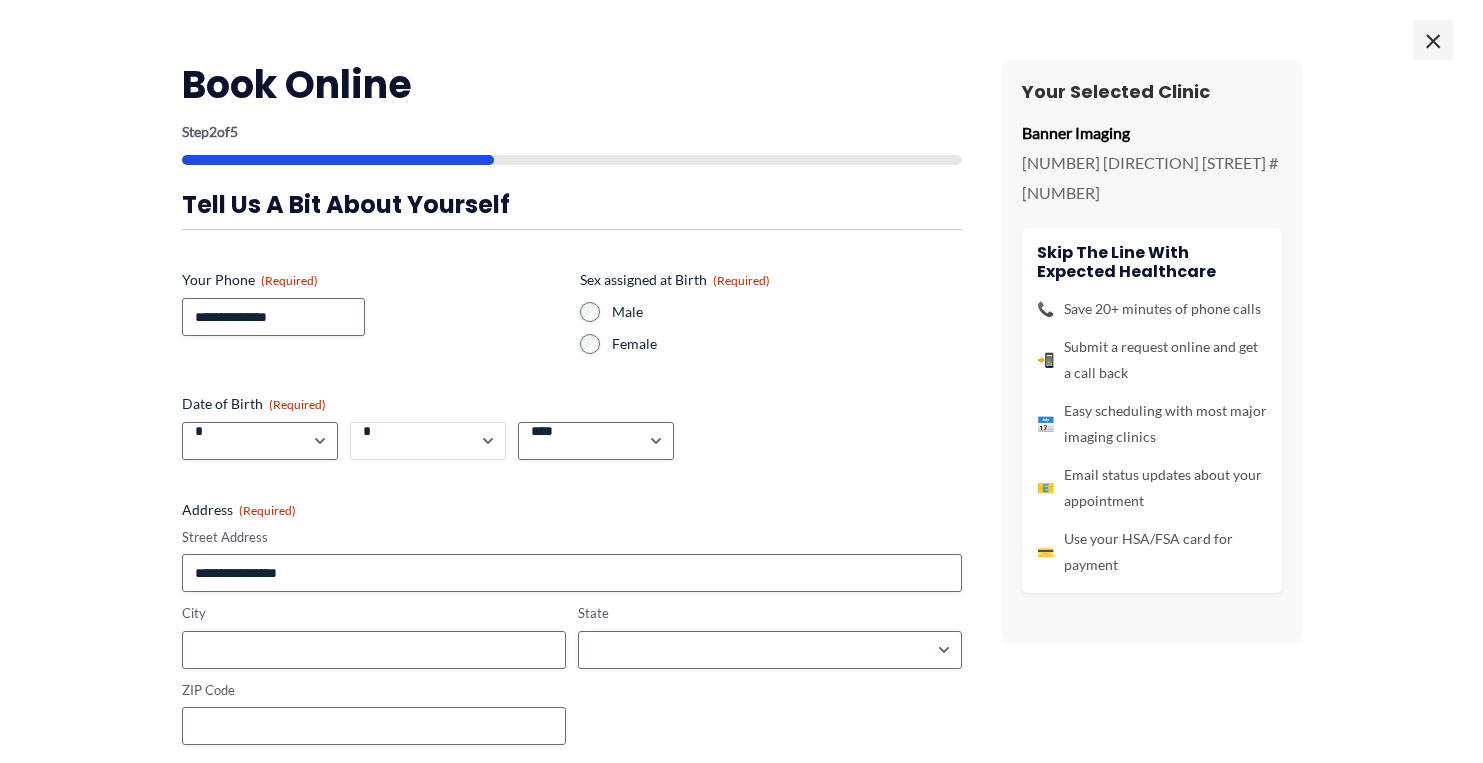 select on "**" 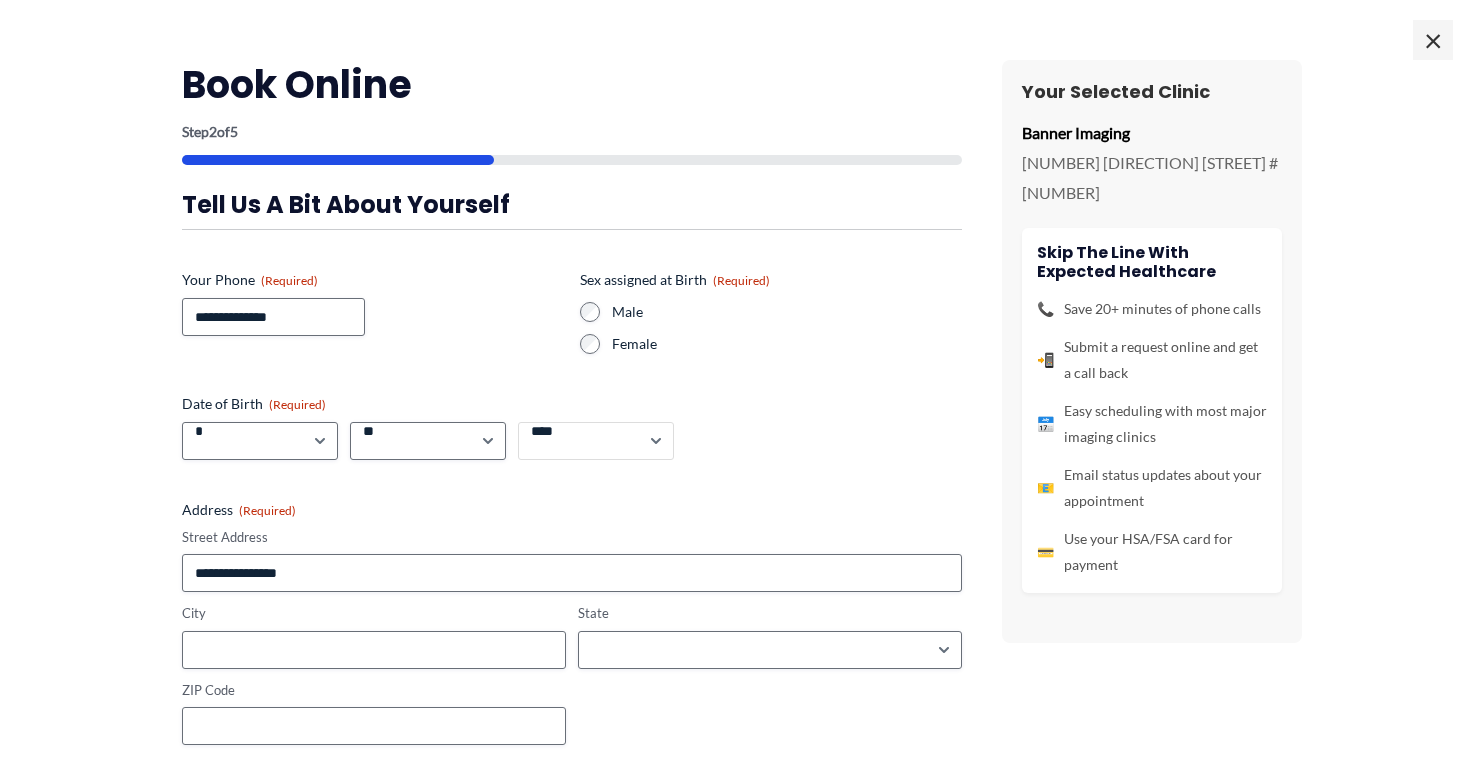 select on "****" 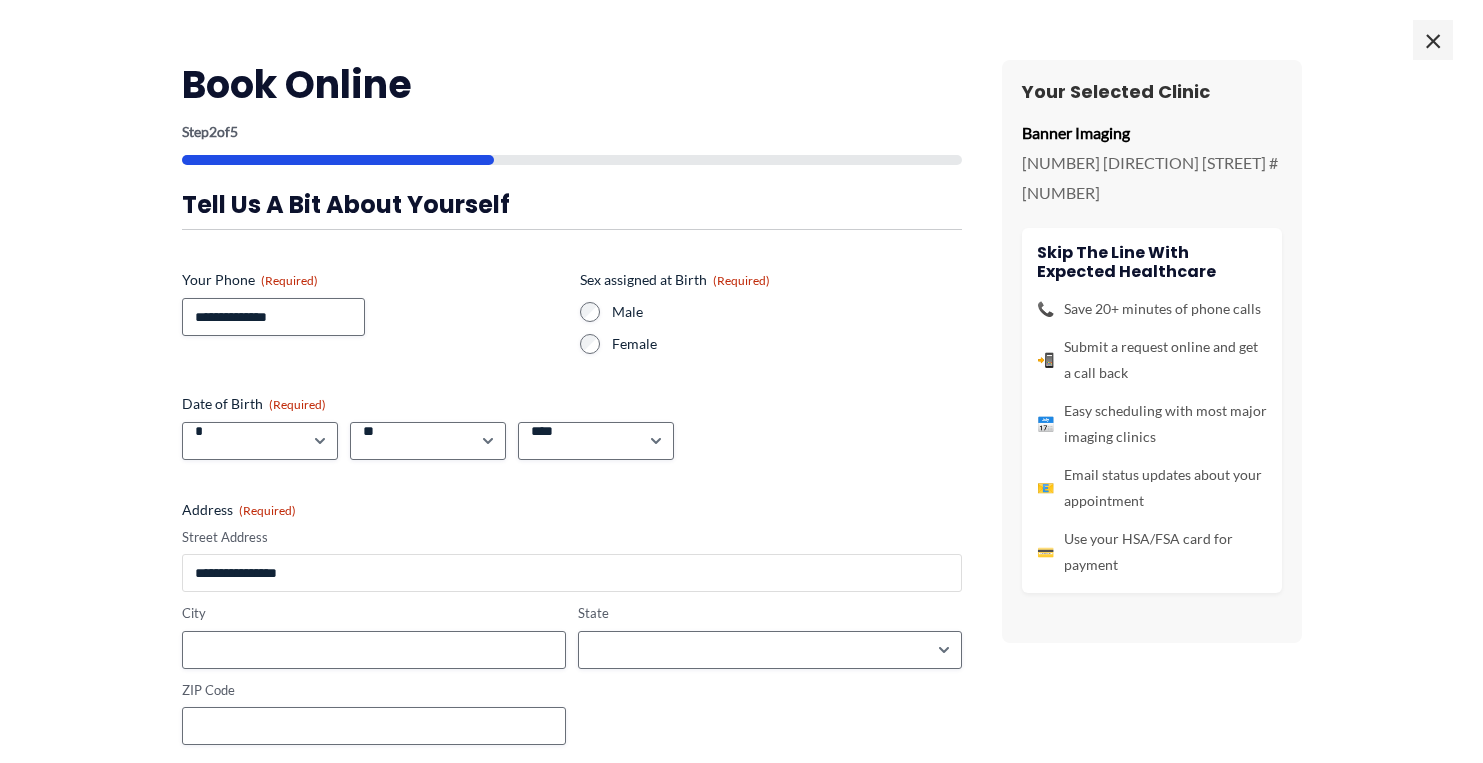 click on "Street Address" at bounding box center [572, 573] 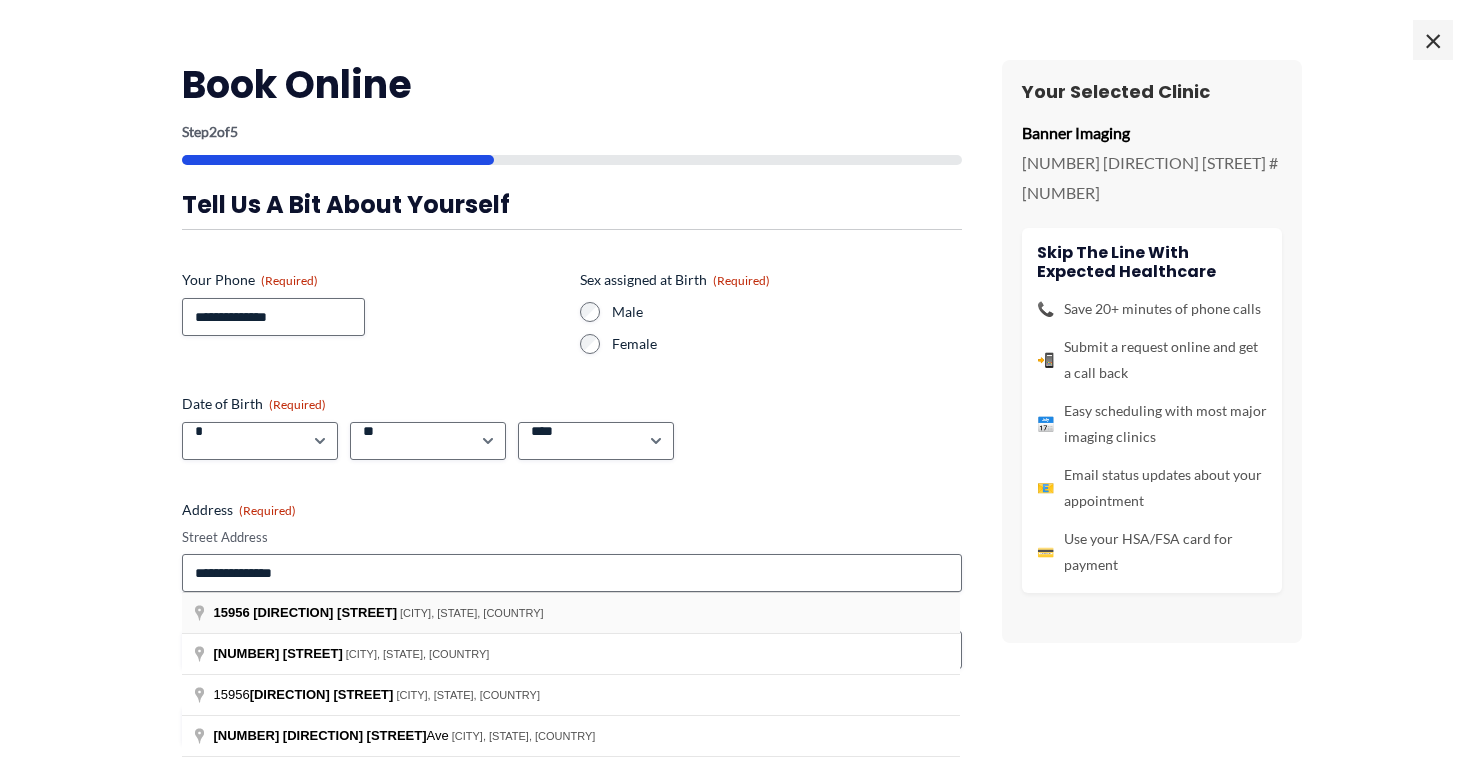 type on "**********" 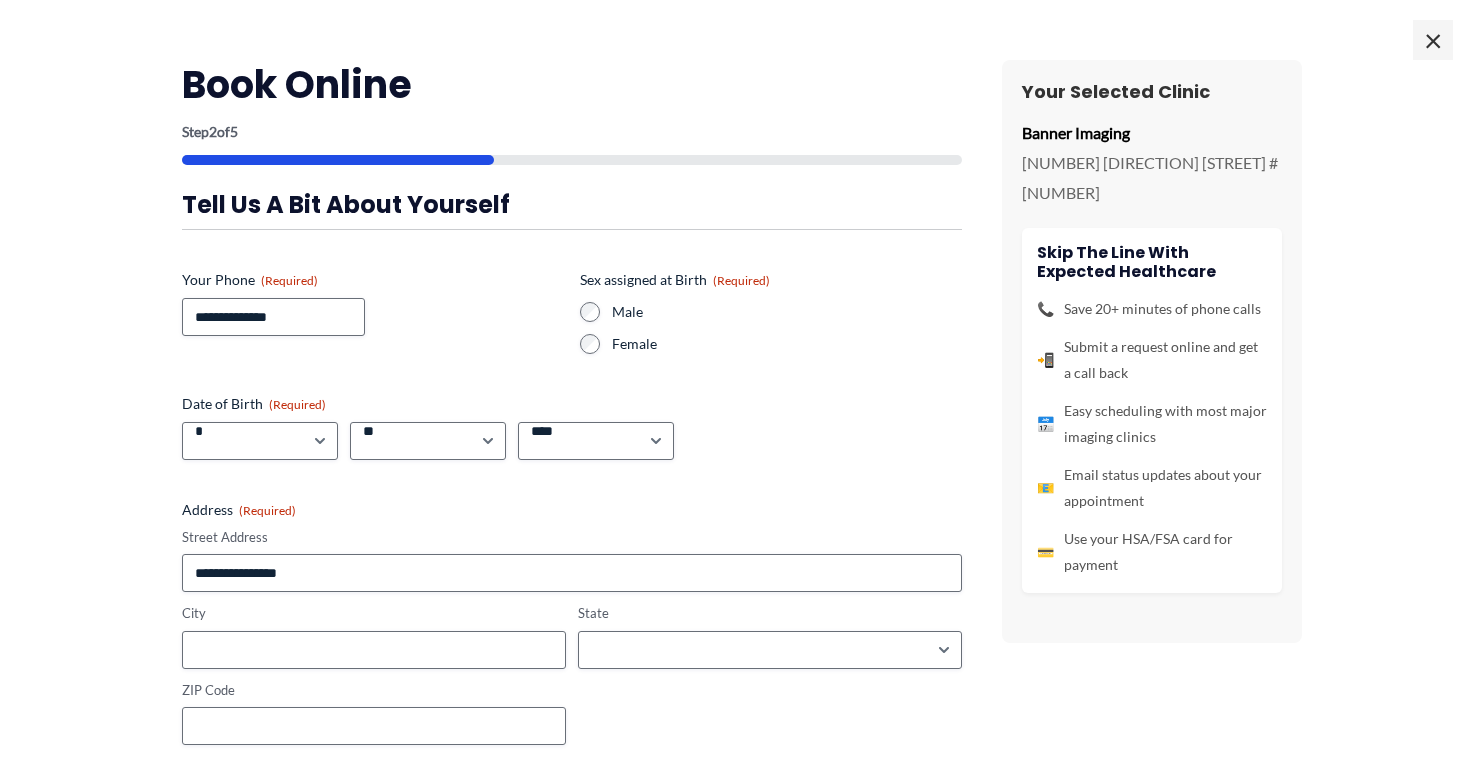 type on "**********" 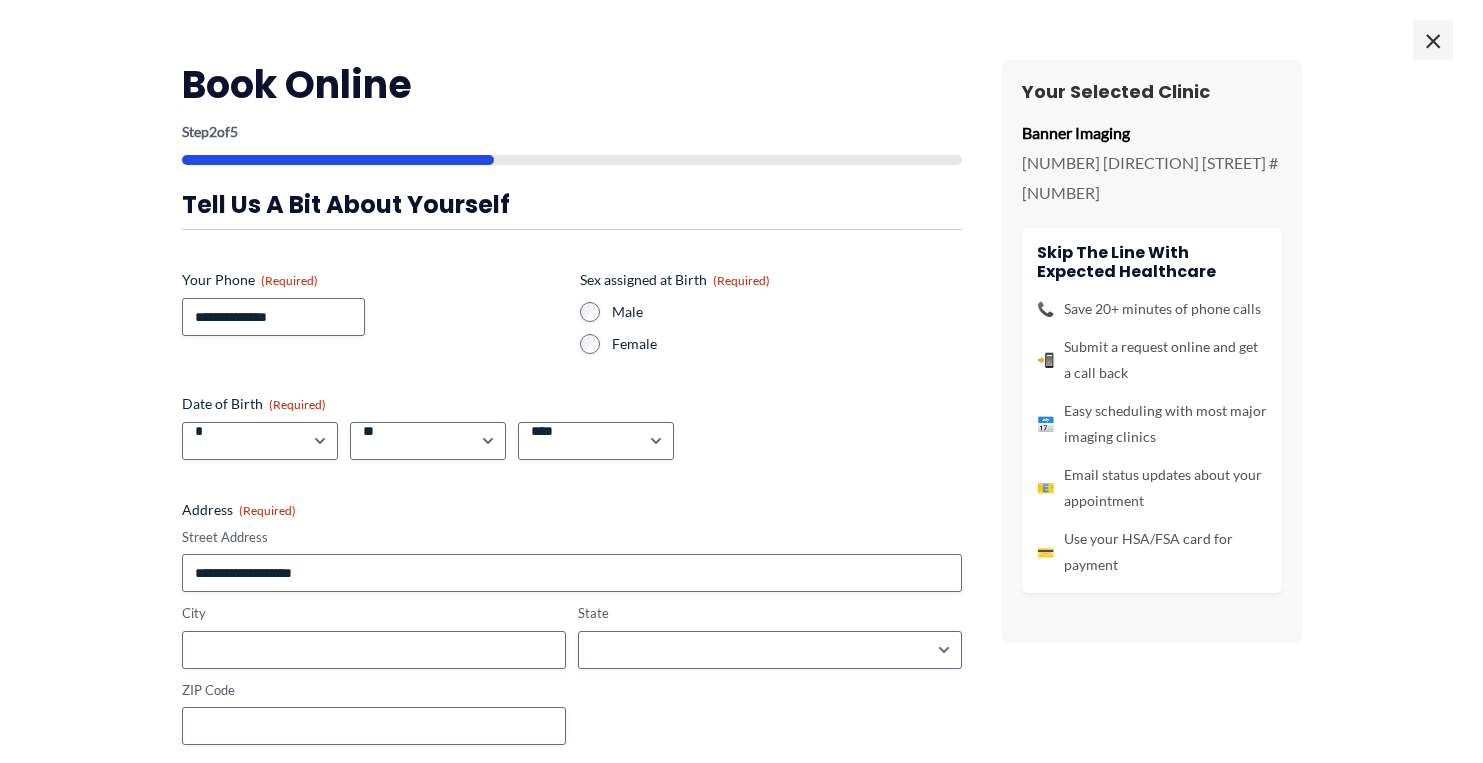 type on "********" 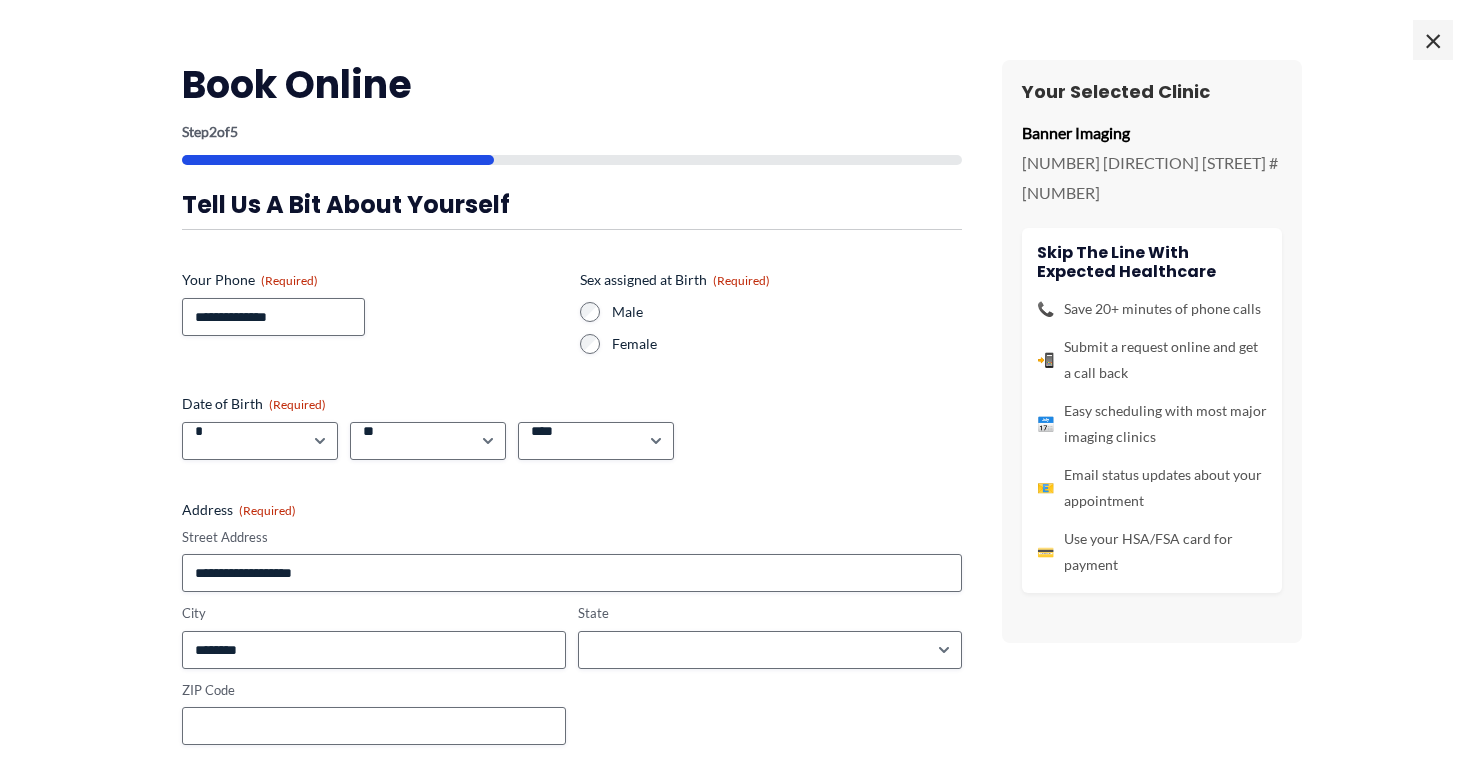 select on "*******" 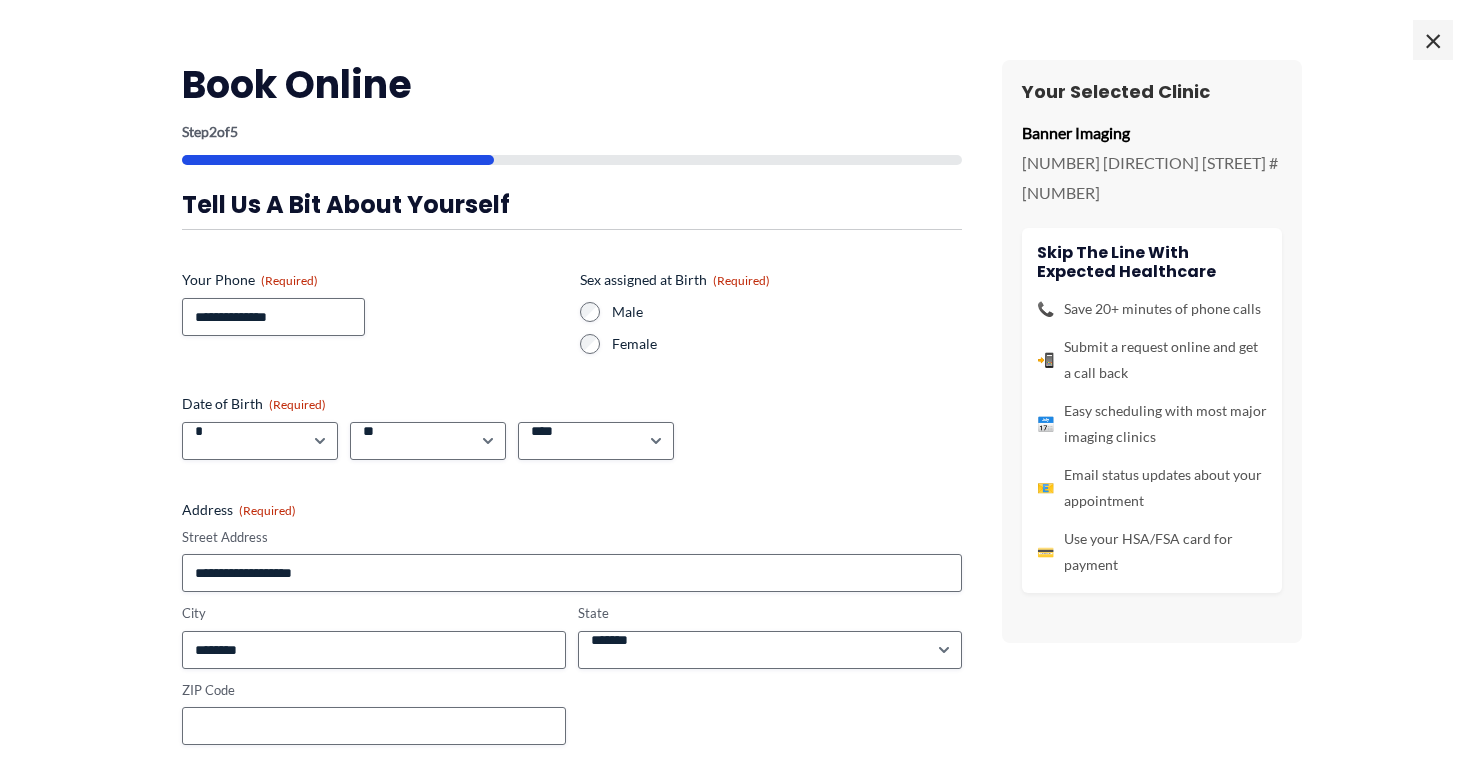 type on "**********" 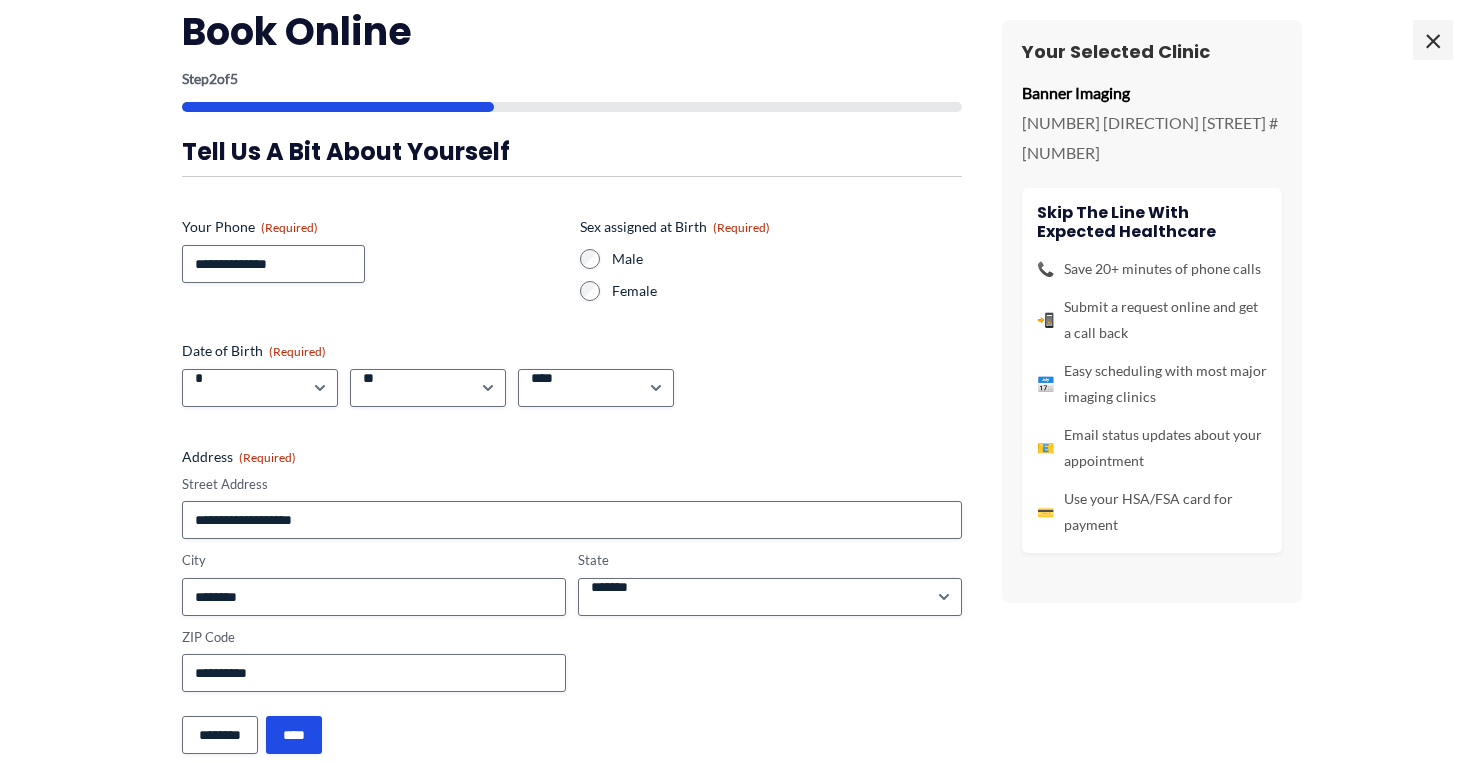 scroll, scrollTop: 84, scrollLeft: 0, axis: vertical 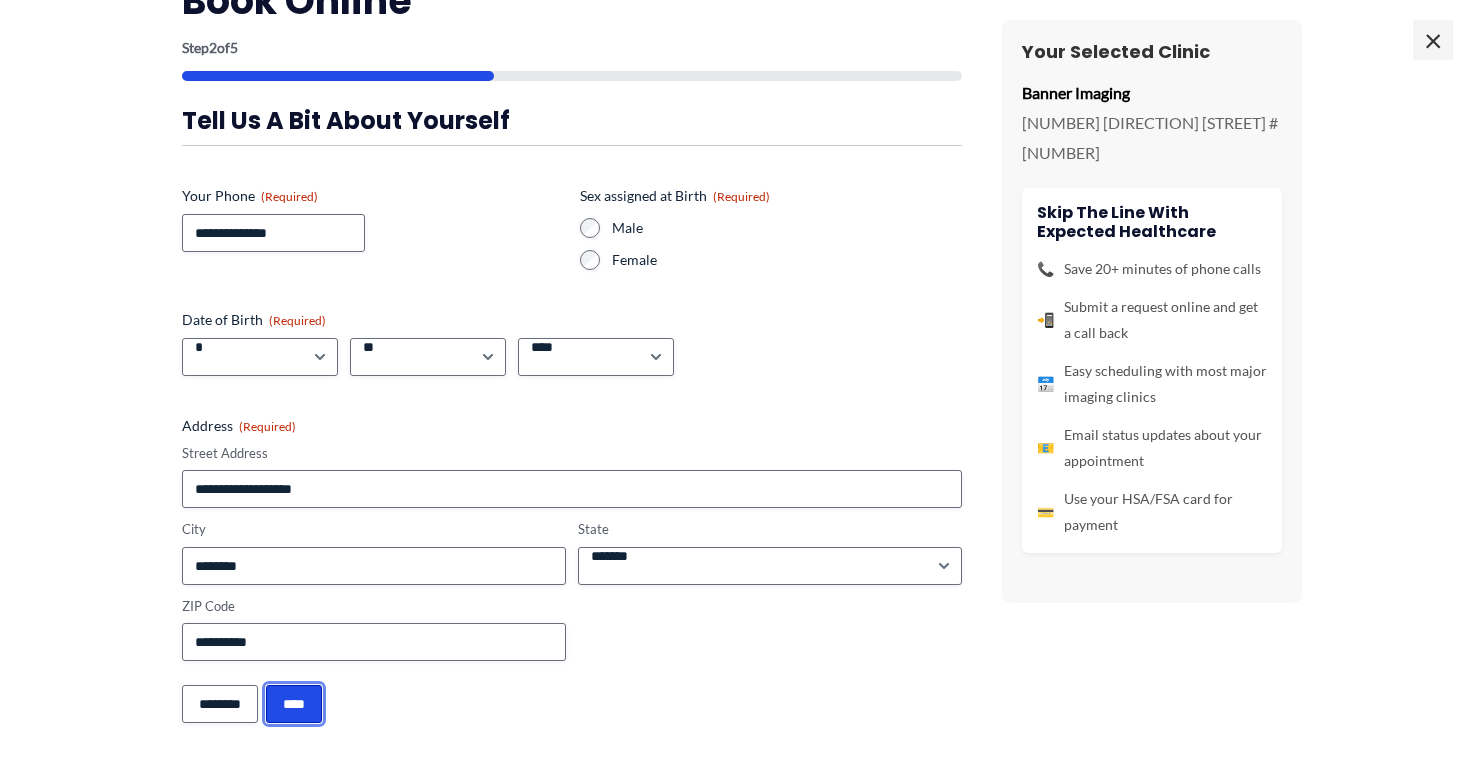 click on "****" at bounding box center [294, 704] 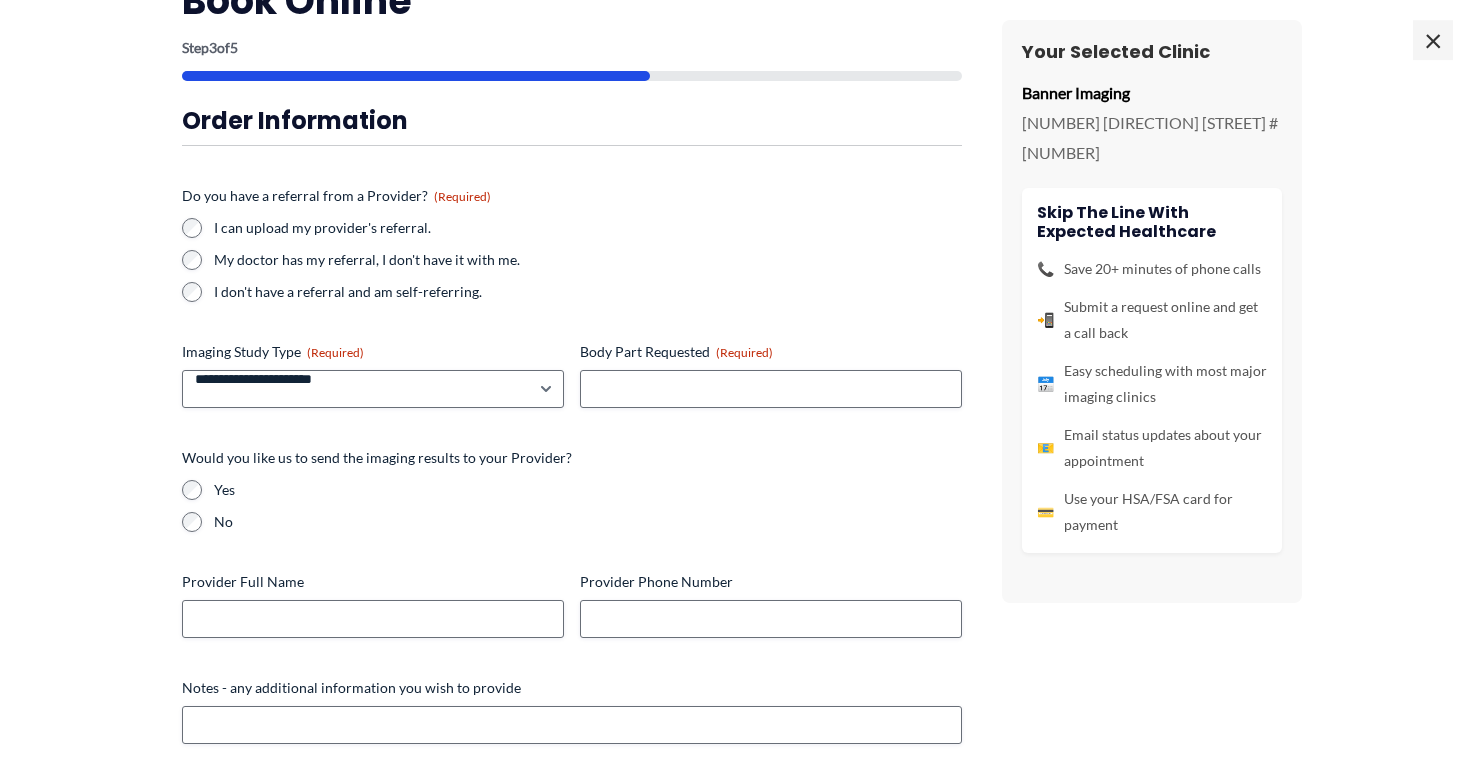 scroll, scrollTop: 142, scrollLeft: 0, axis: vertical 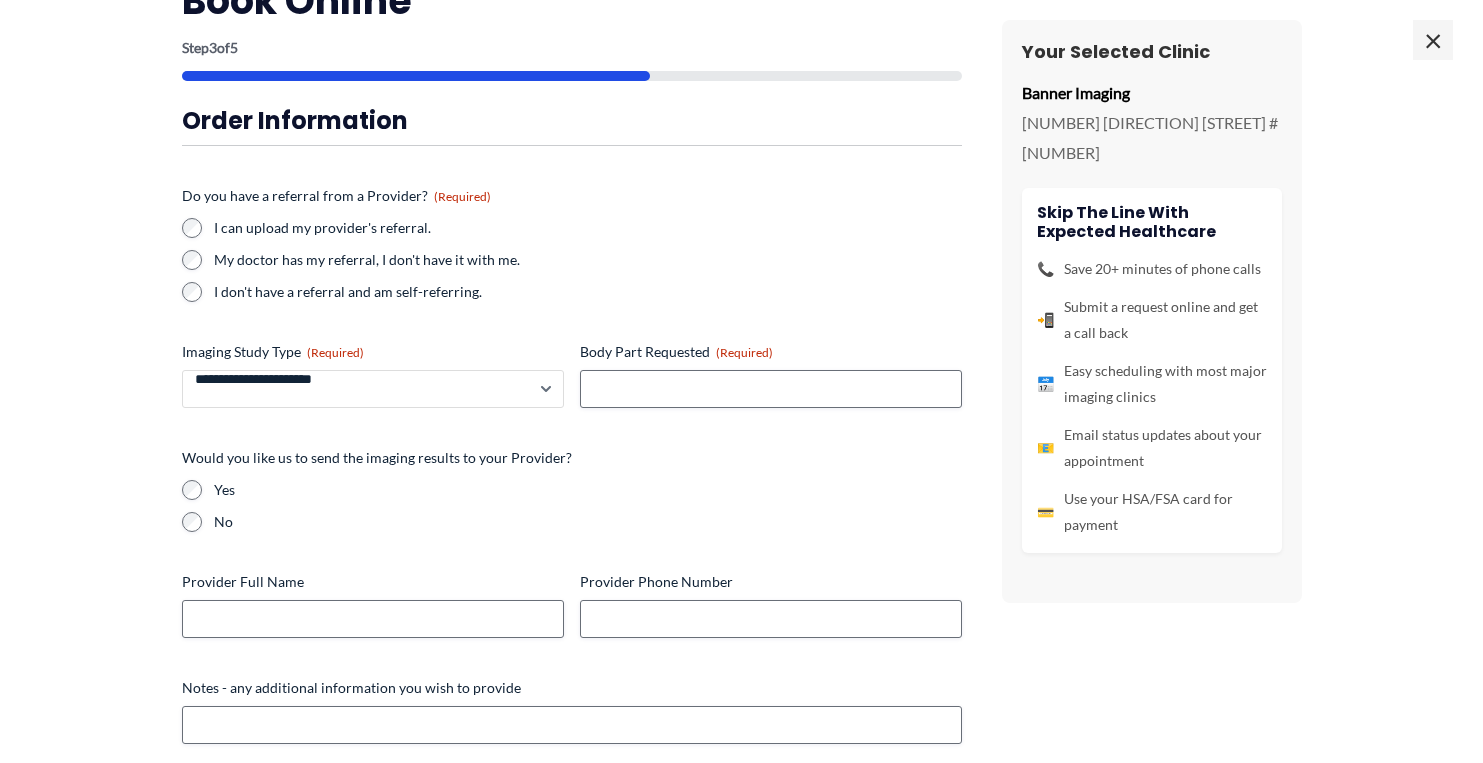 click on "**********" at bounding box center (373, 389) 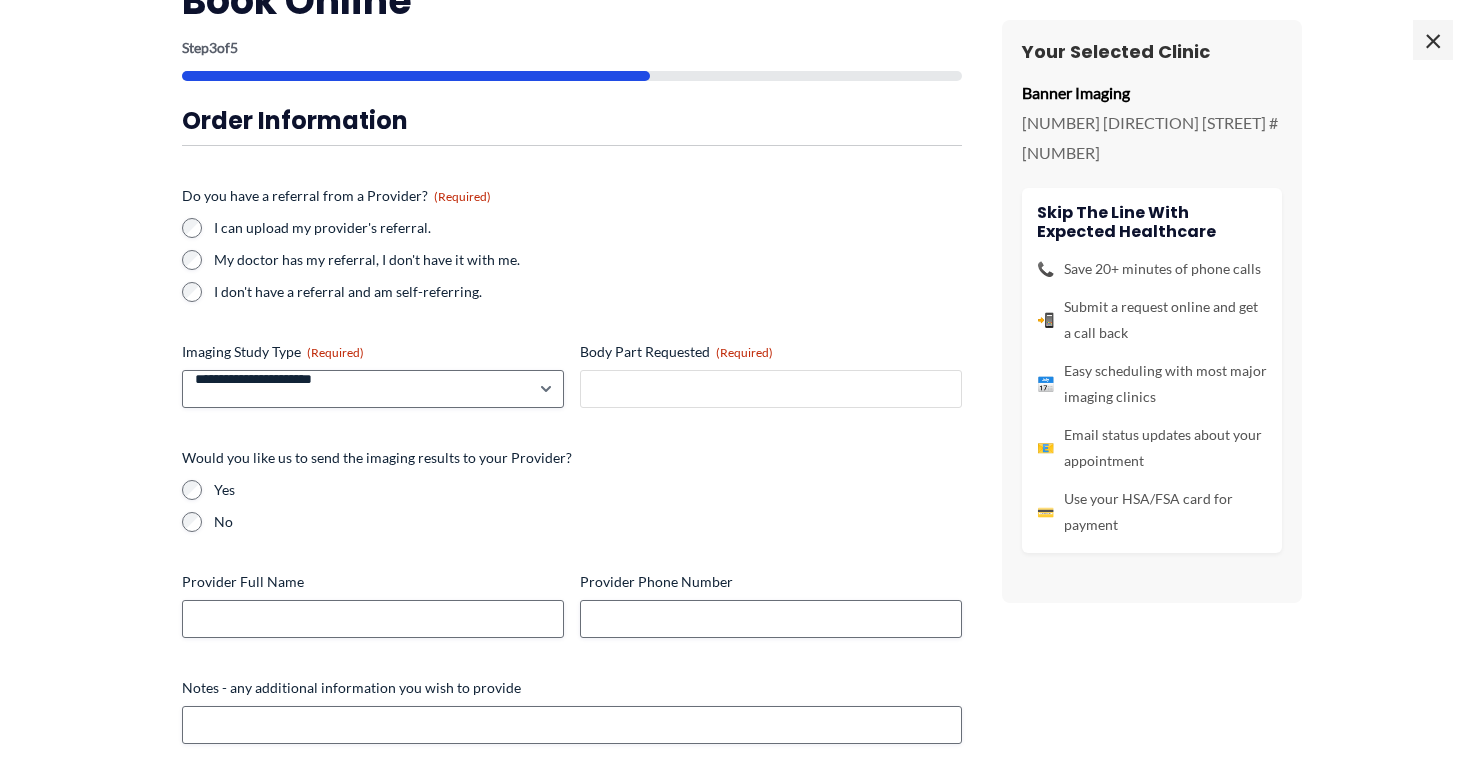 click on "Body Part Requested (Required)" at bounding box center [771, 389] 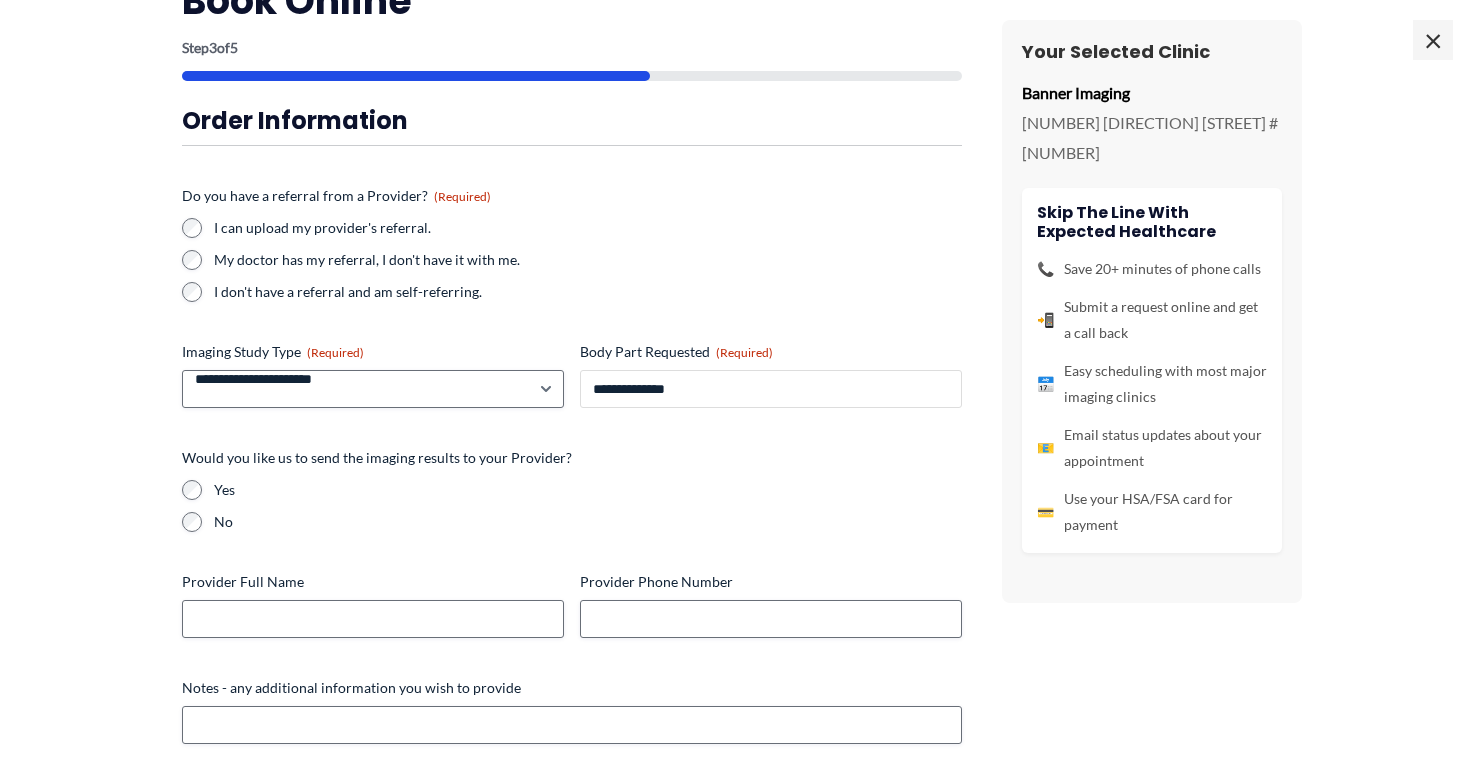 type on "**********" 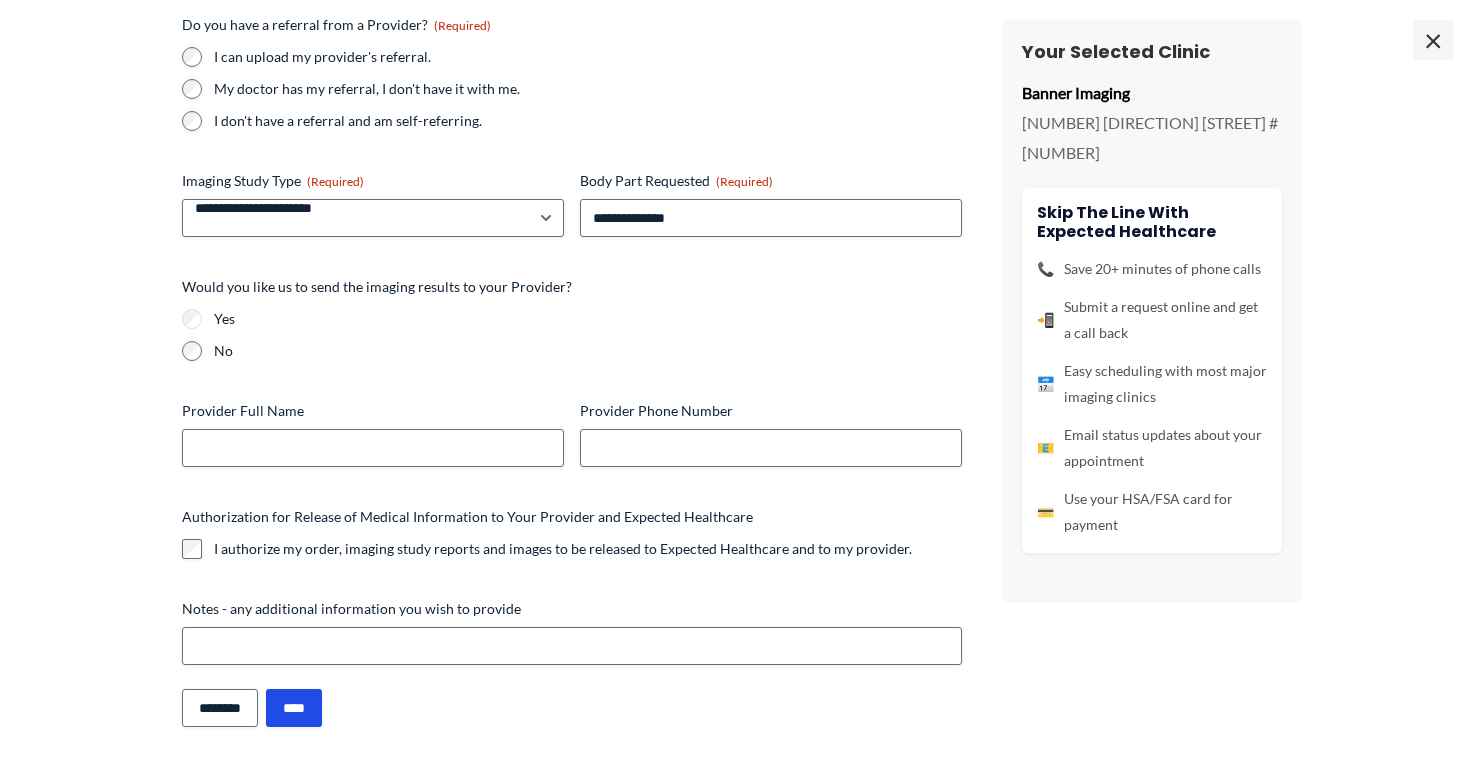 scroll, scrollTop: 259, scrollLeft: 0, axis: vertical 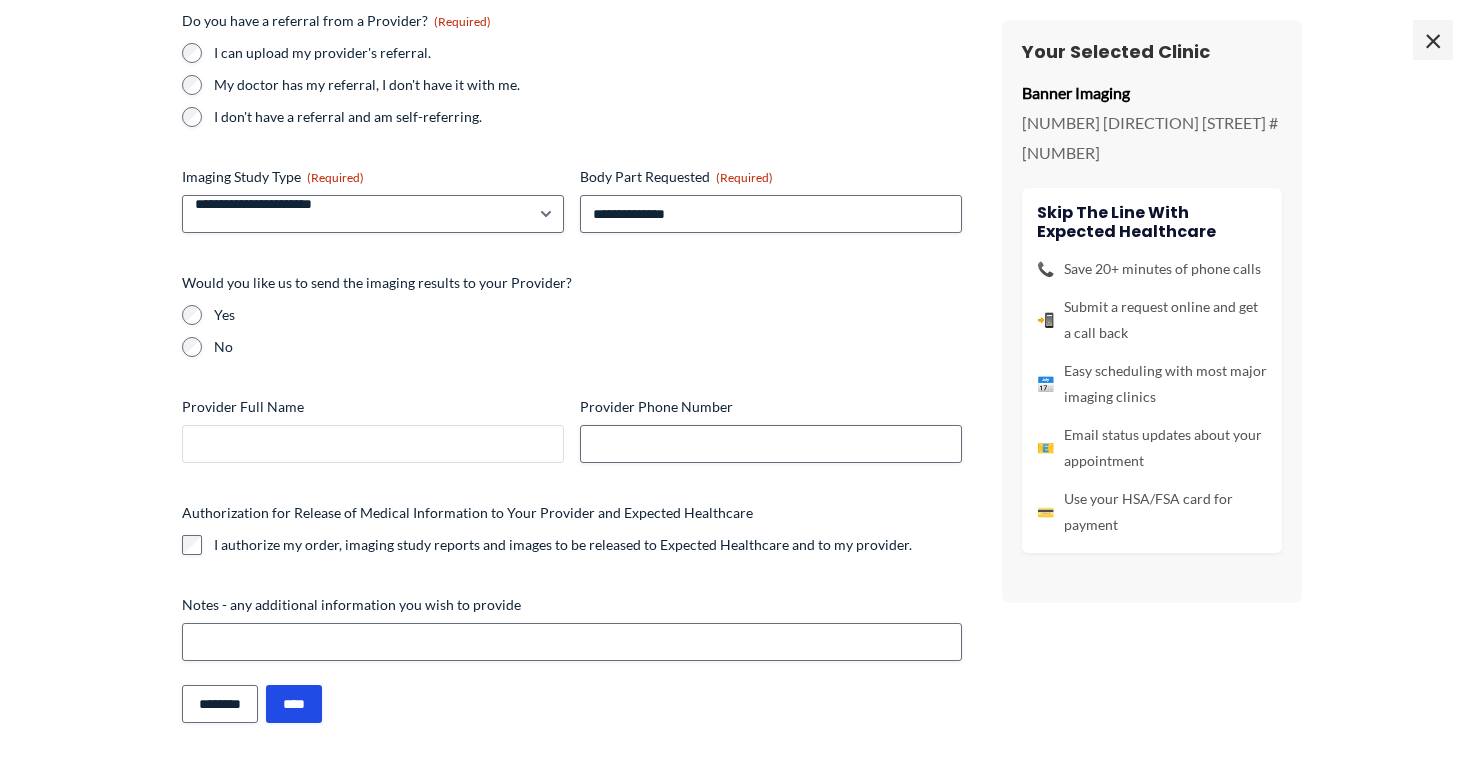 click on "Provider Full Name" at bounding box center [373, 444] 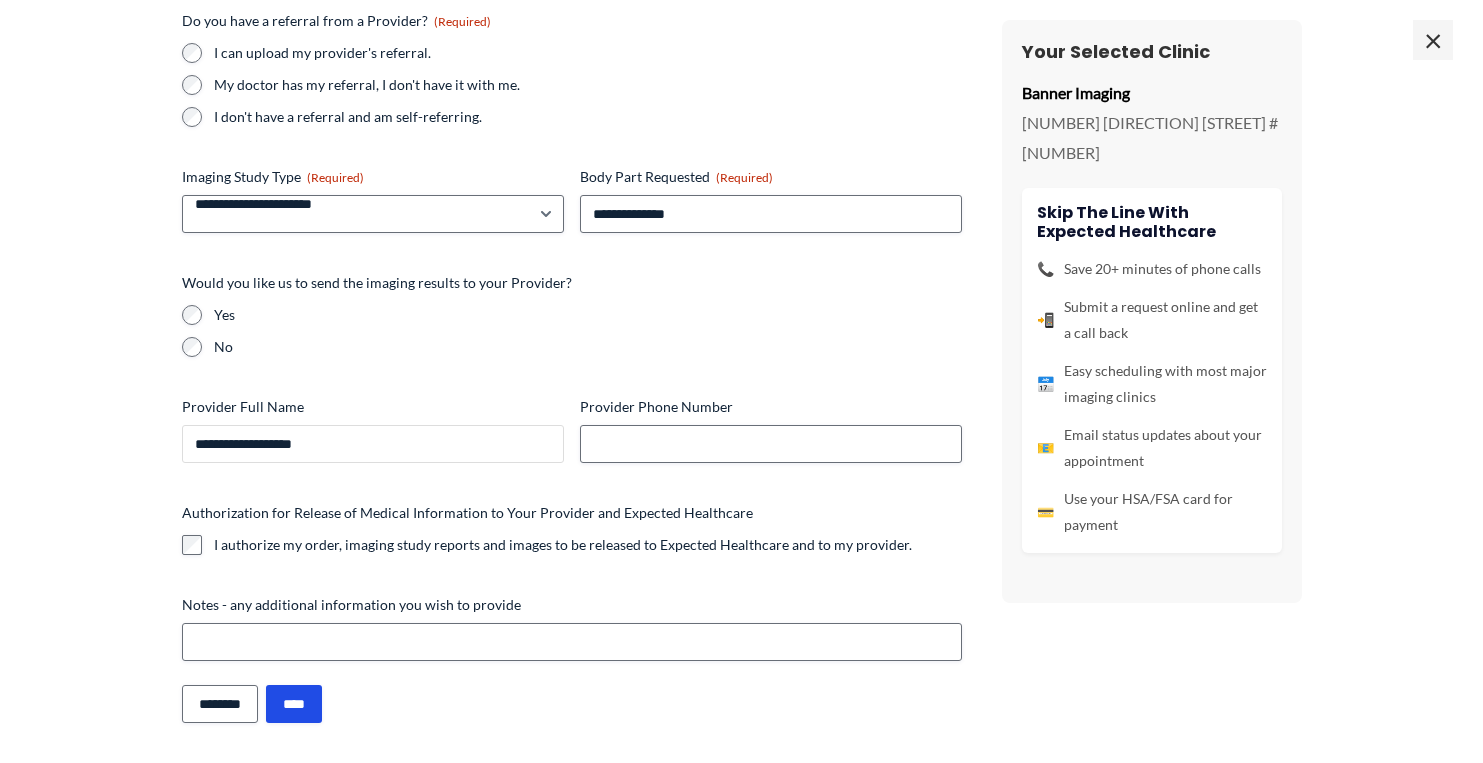 type on "**********" 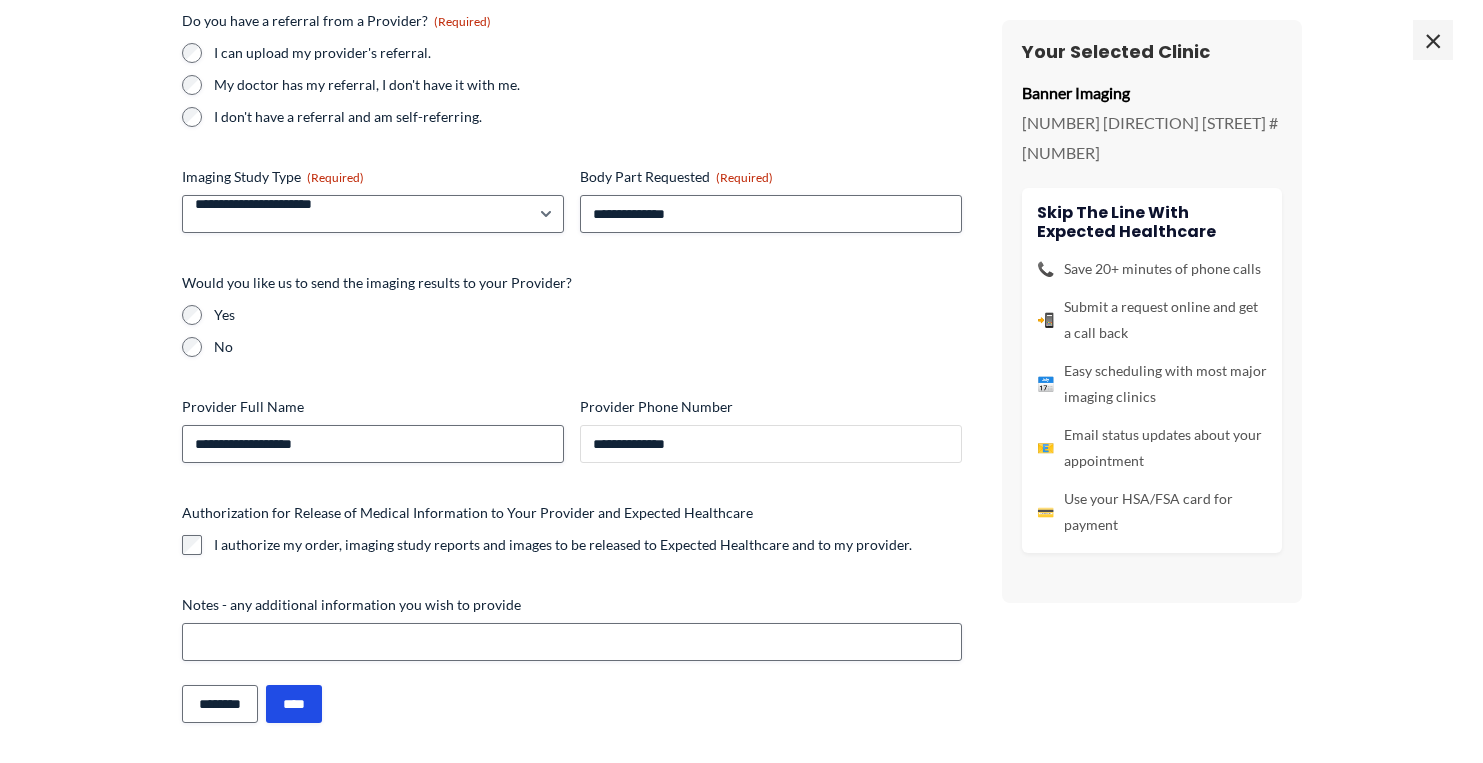 click on "**********" at bounding box center (771, 444) 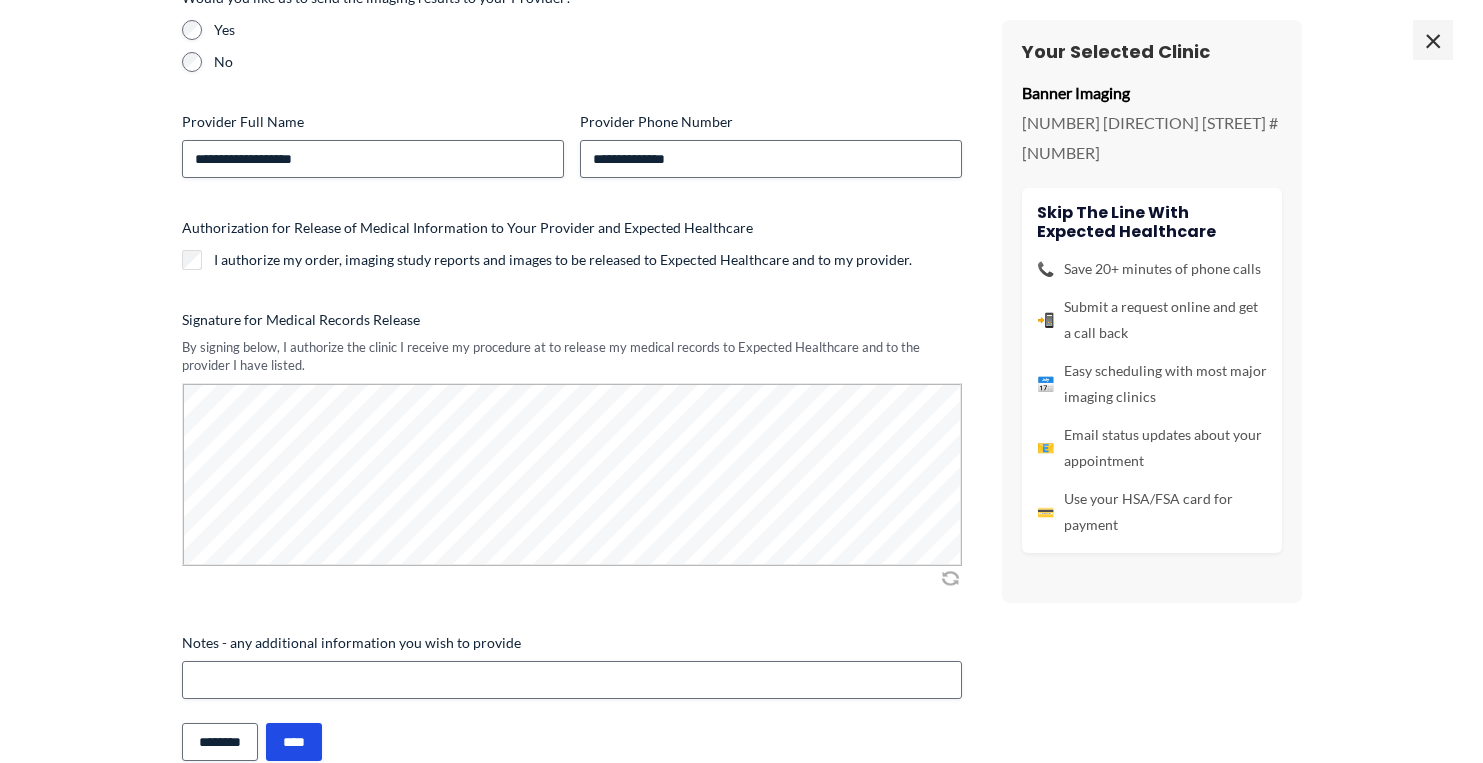 scroll, scrollTop: 582, scrollLeft: 0, axis: vertical 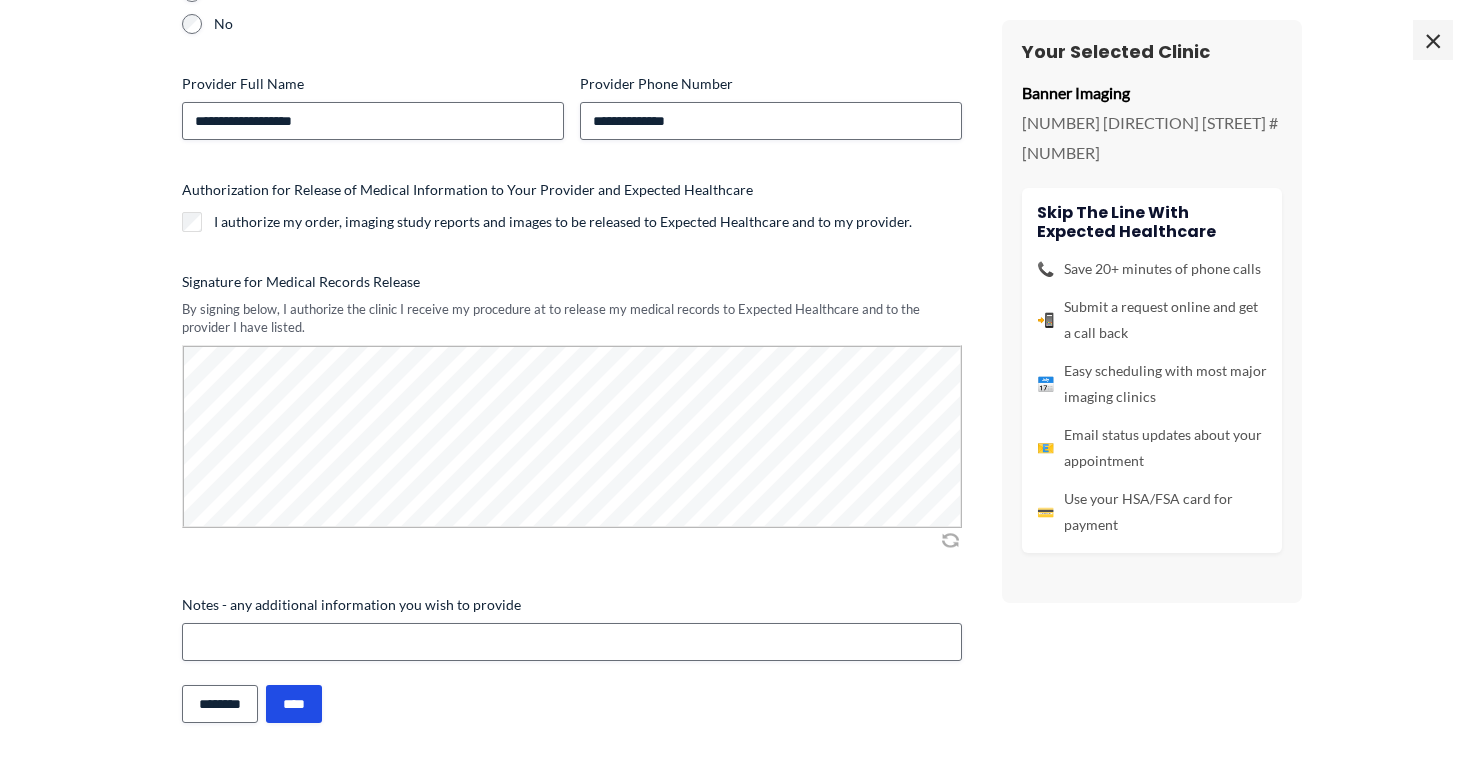 click on "**********" at bounding box center (572, 134) 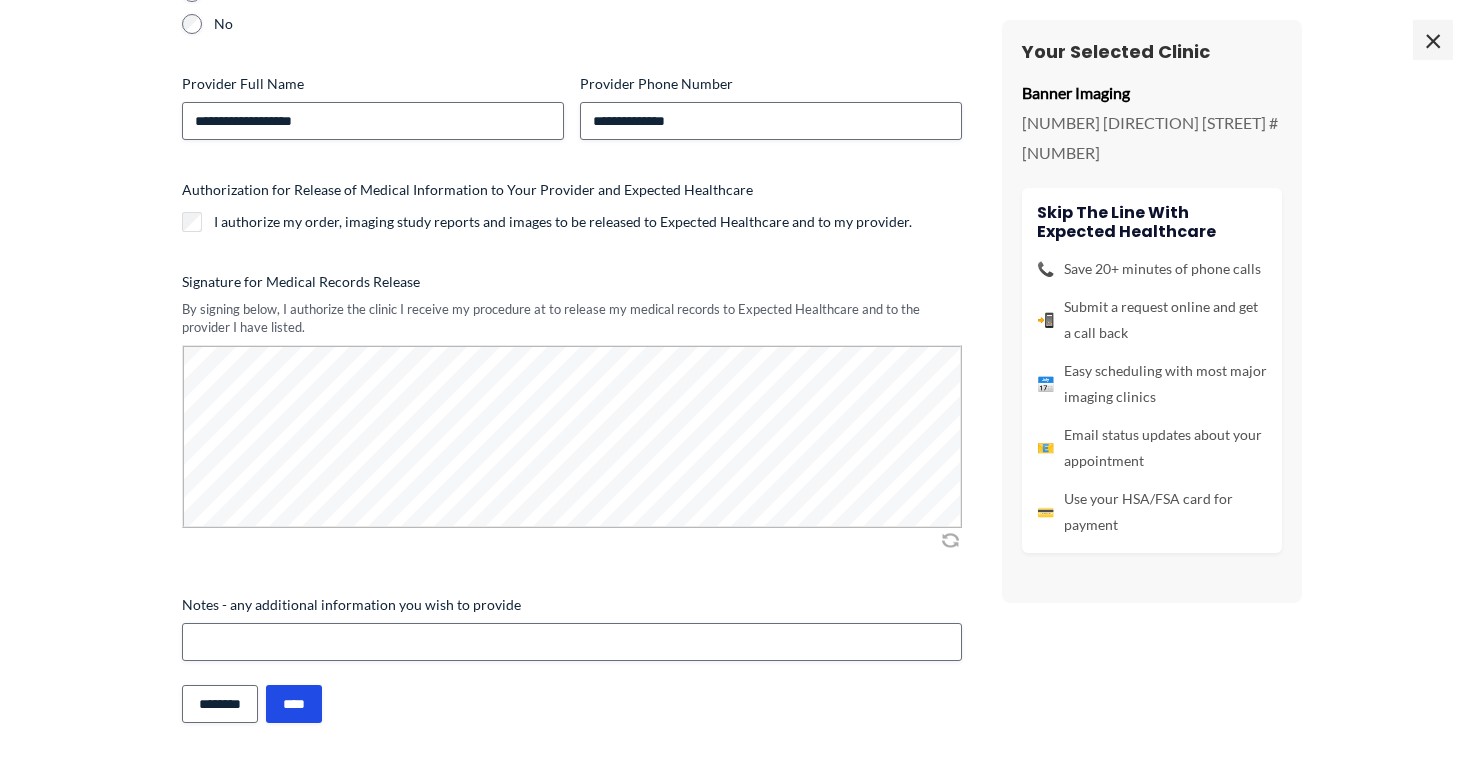 scroll, scrollTop: 244, scrollLeft: 0, axis: vertical 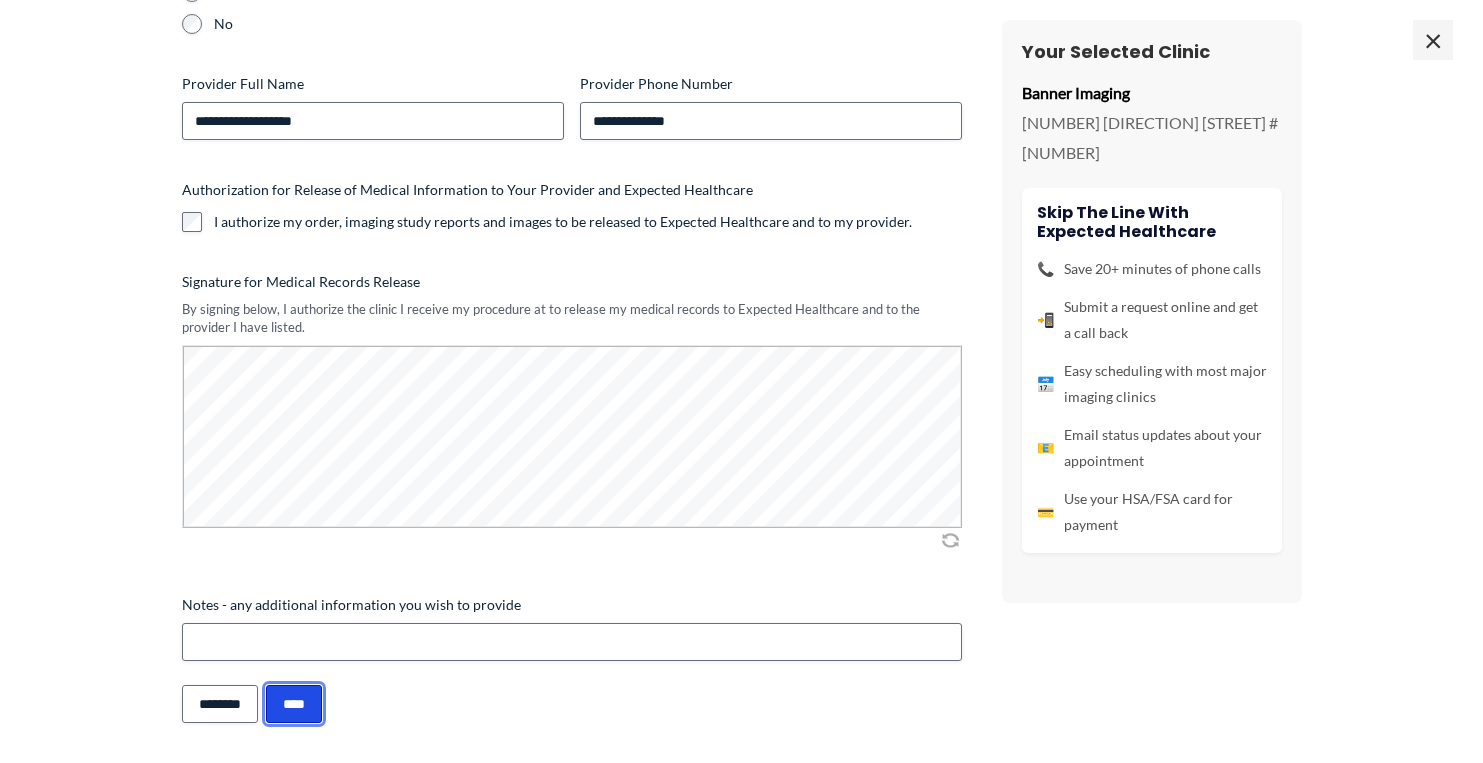 click on "****" at bounding box center [294, 704] 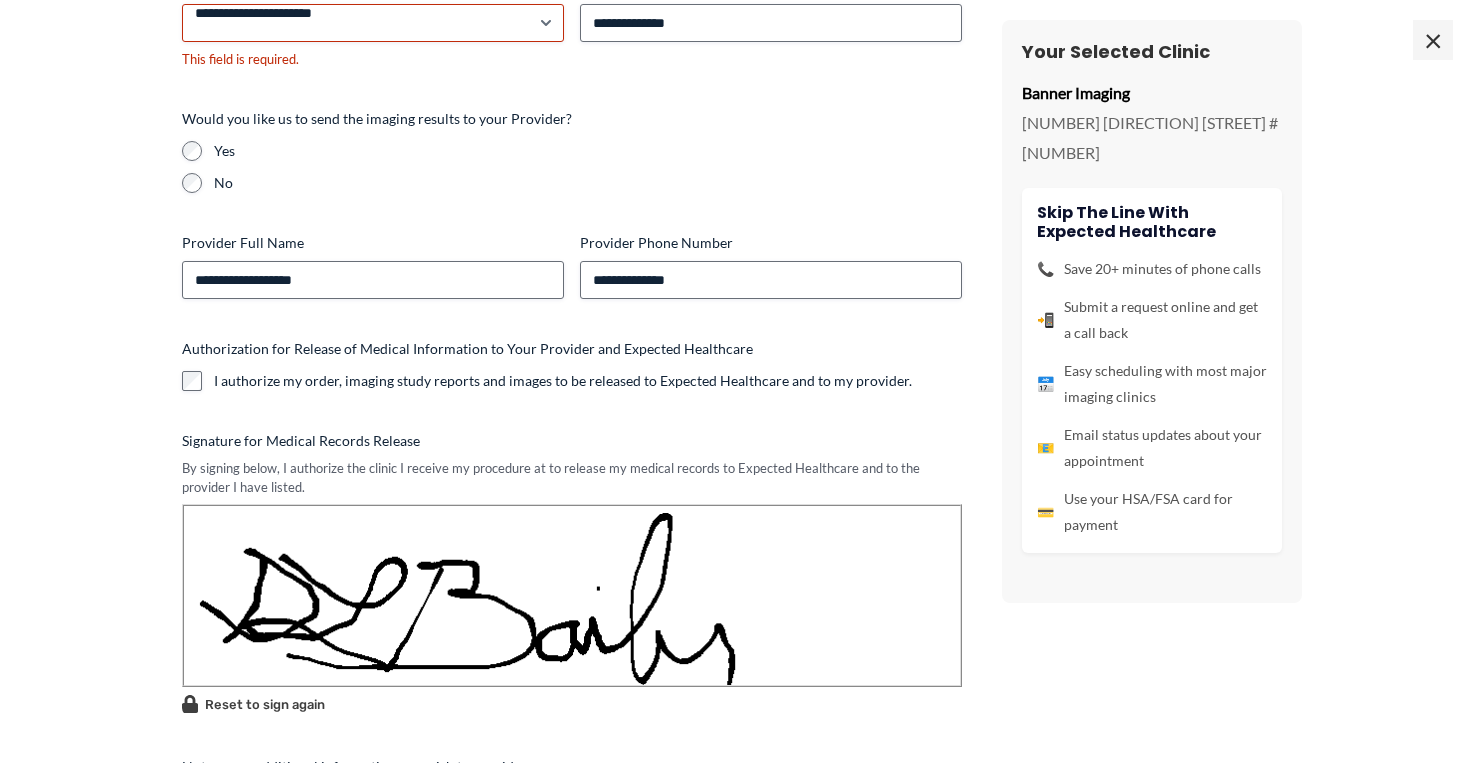 scroll, scrollTop: 0, scrollLeft: 0, axis: both 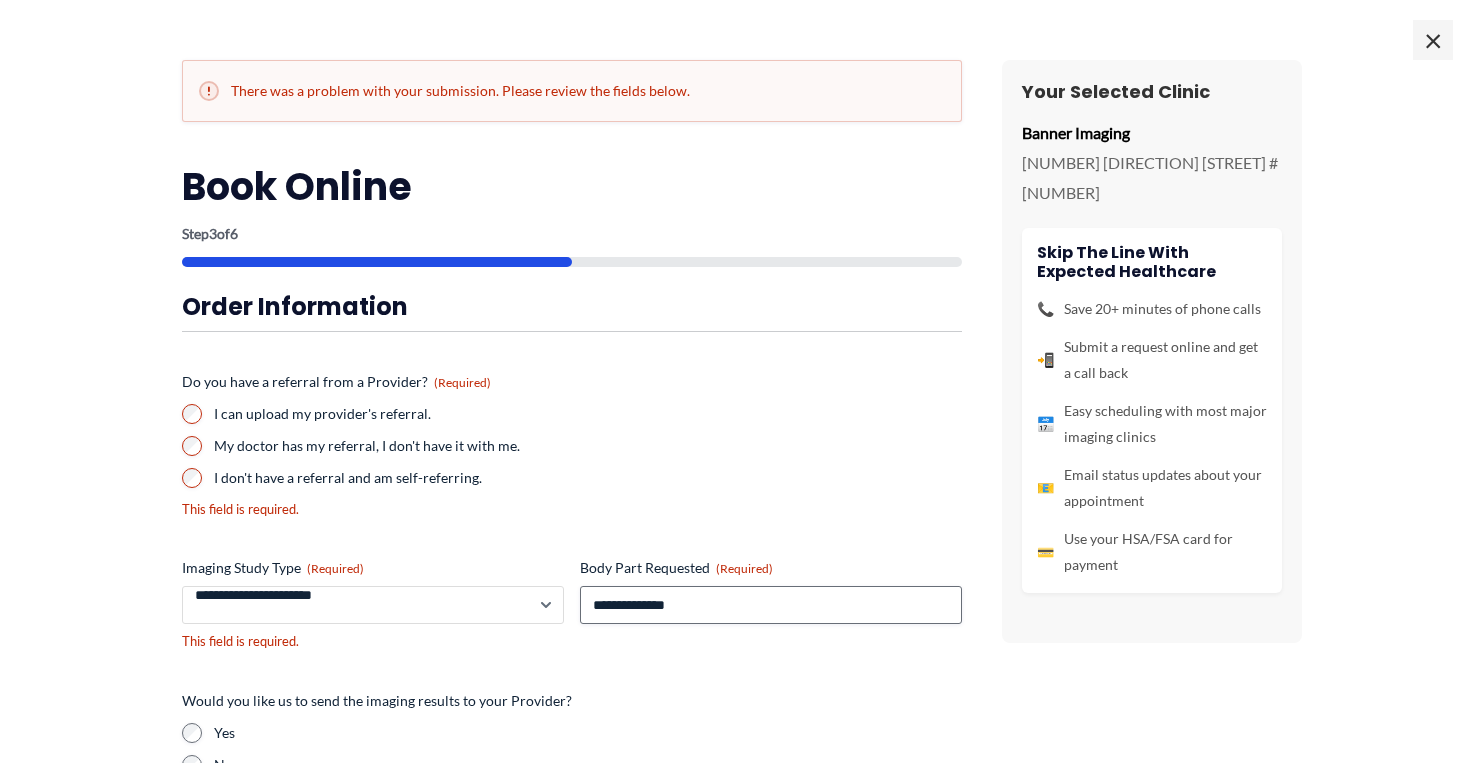 click on "**********" at bounding box center (373, 605) 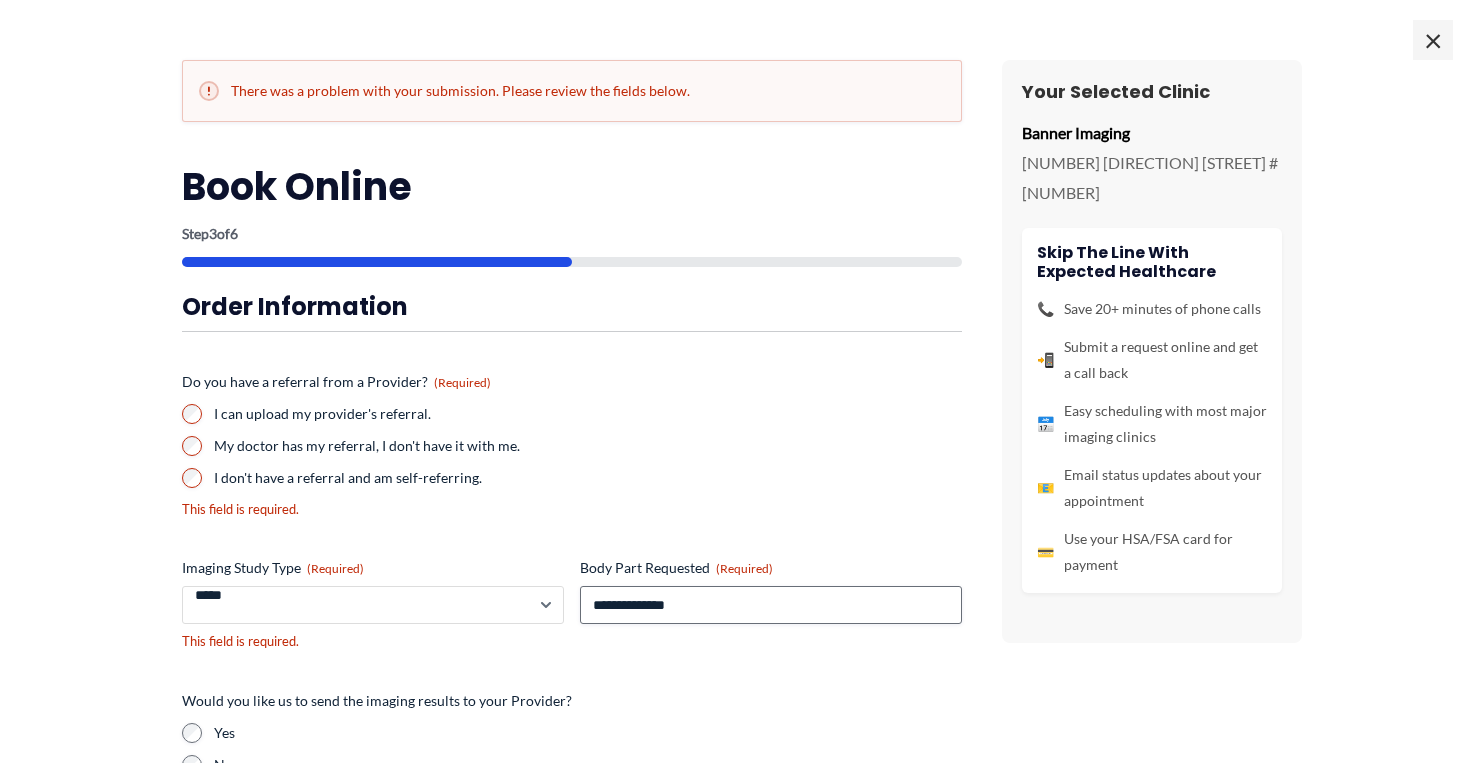 click on "*****" at bounding box center [0, 0] 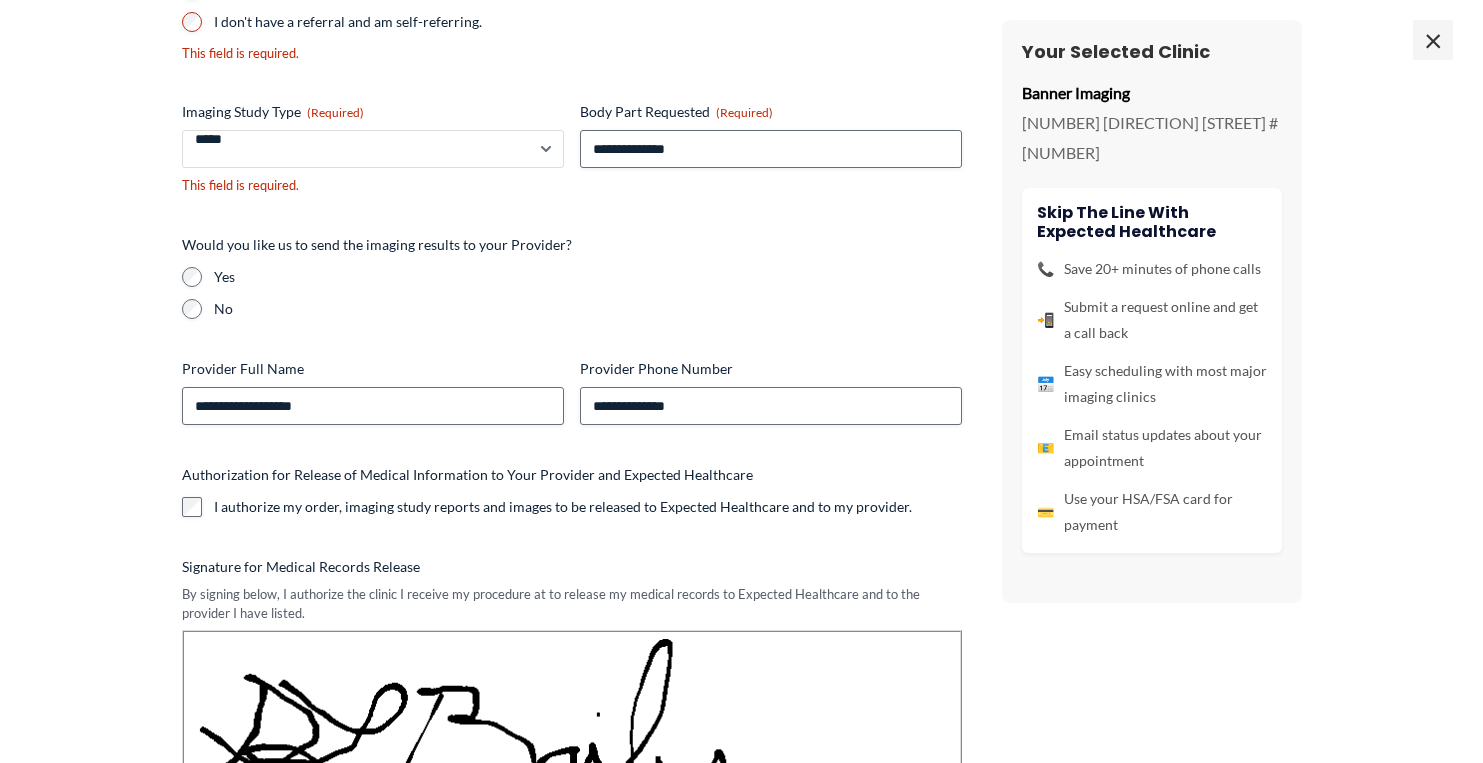 scroll, scrollTop: 744, scrollLeft: 0, axis: vertical 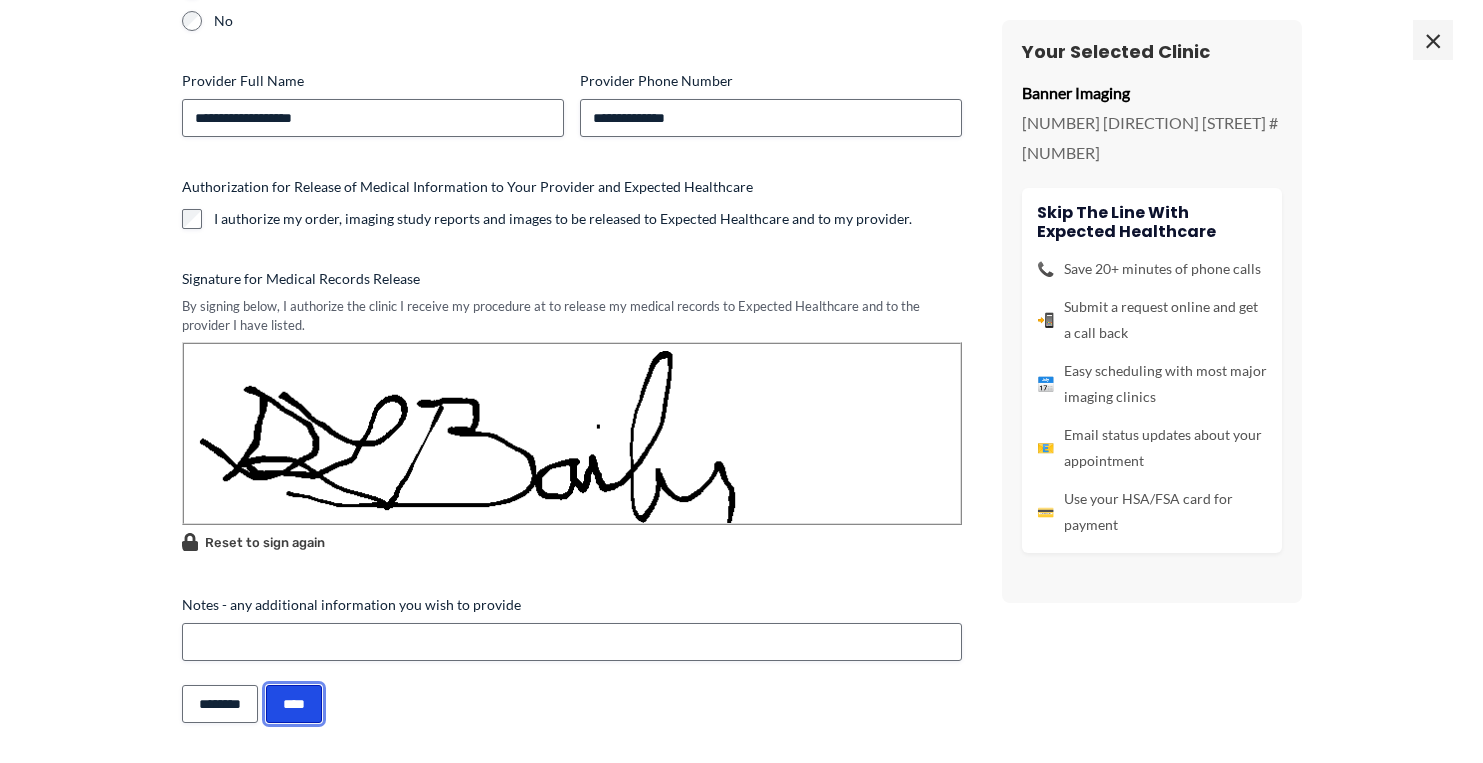 click on "****" at bounding box center (294, 704) 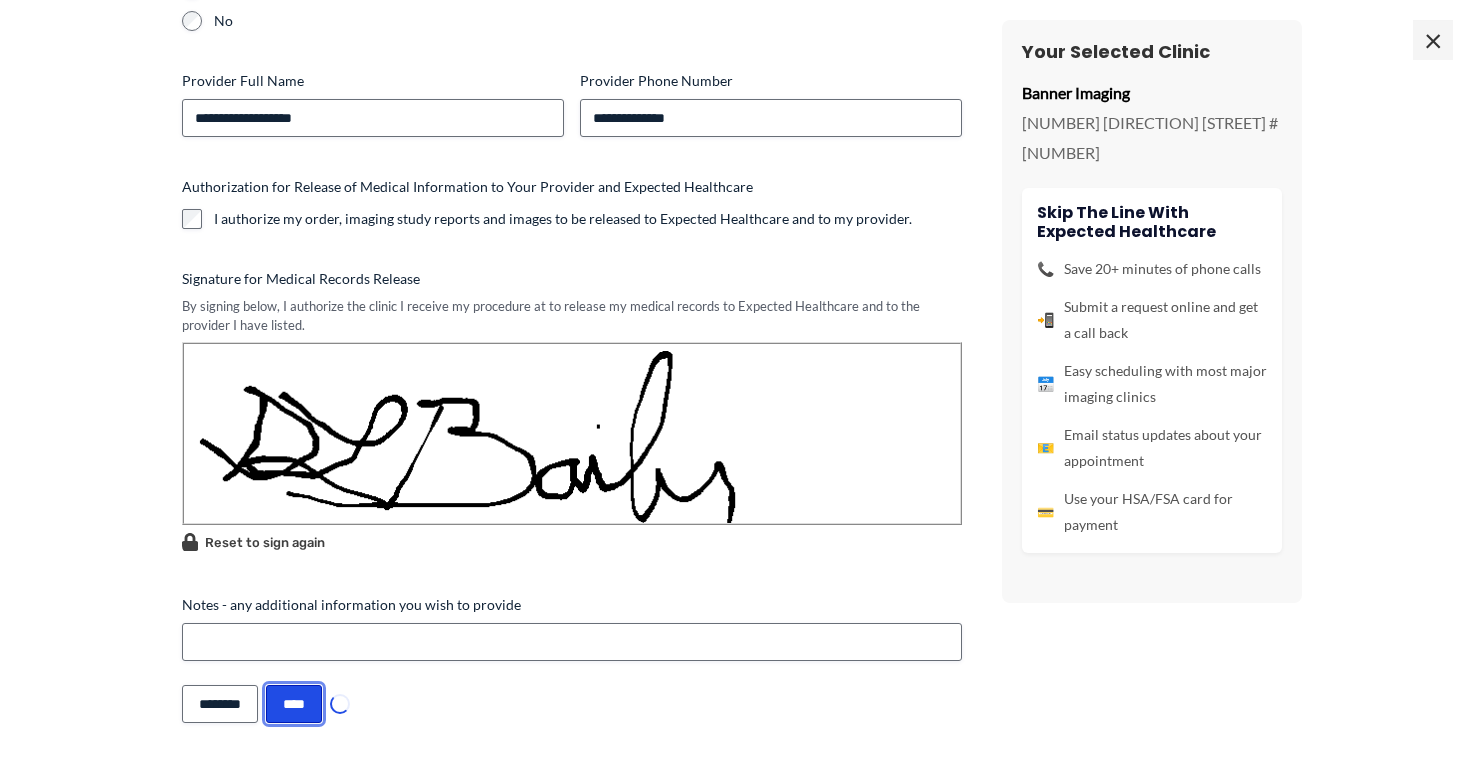 scroll, scrollTop: 408, scrollLeft: 0, axis: vertical 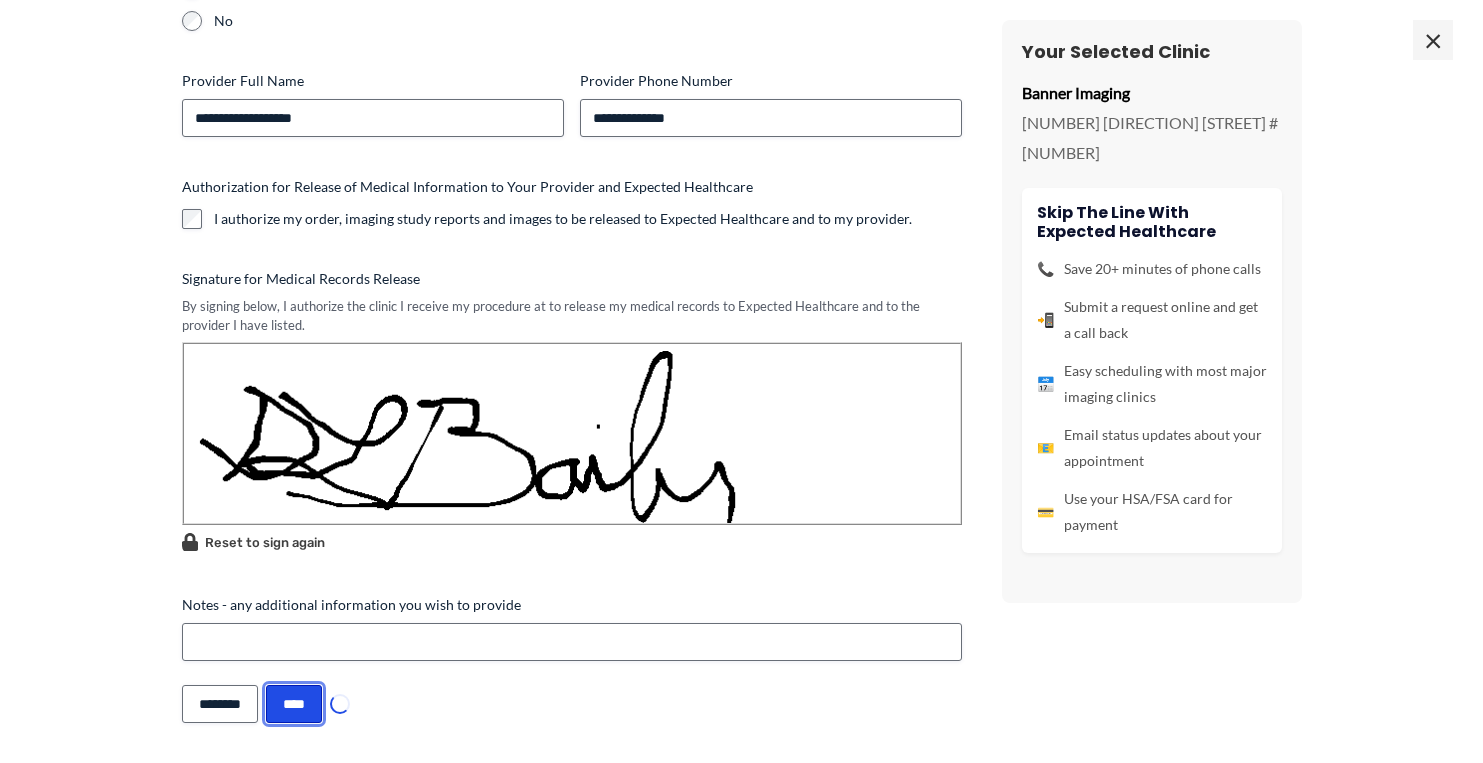 click on "****" at bounding box center [294, 704] 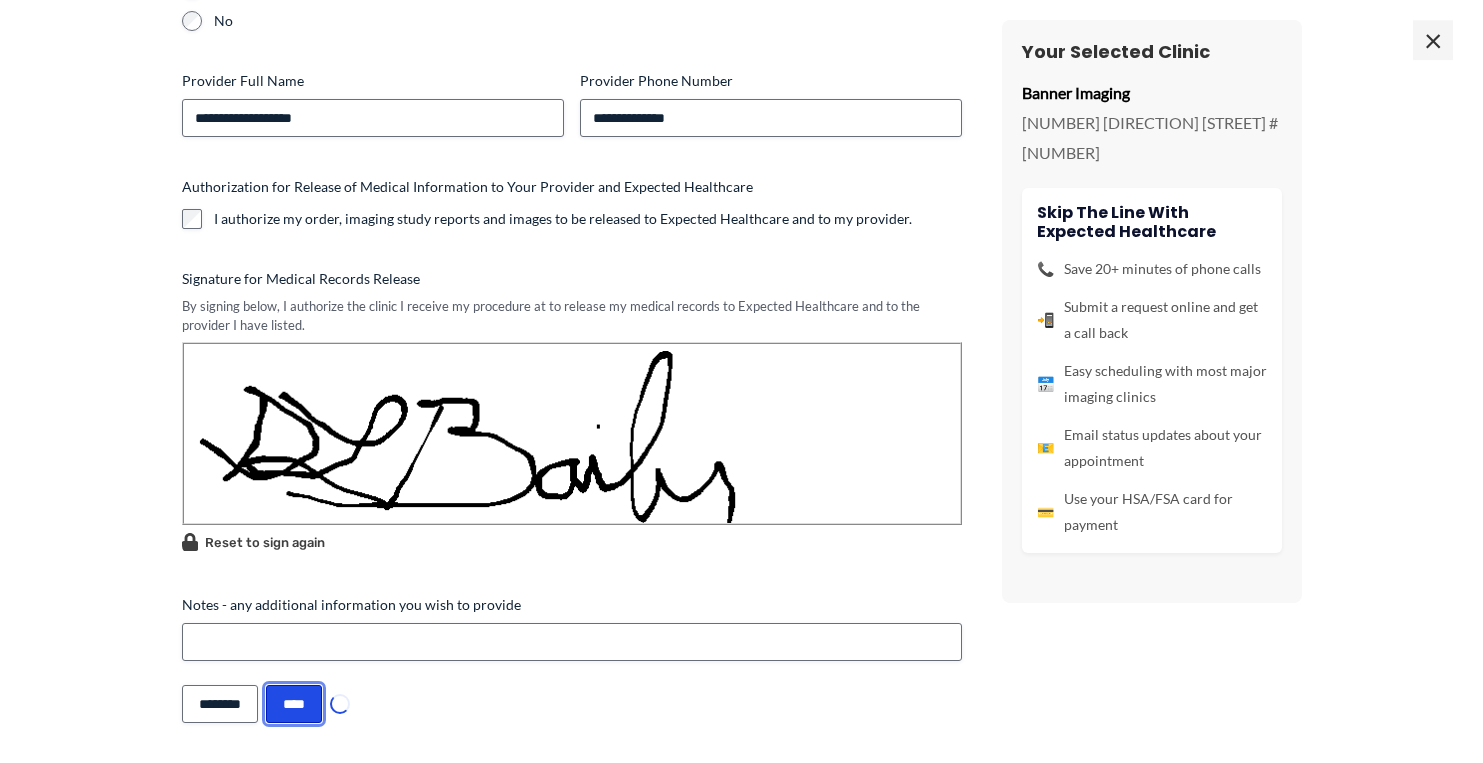 scroll, scrollTop: 918, scrollLeft: 0, axis: vertical 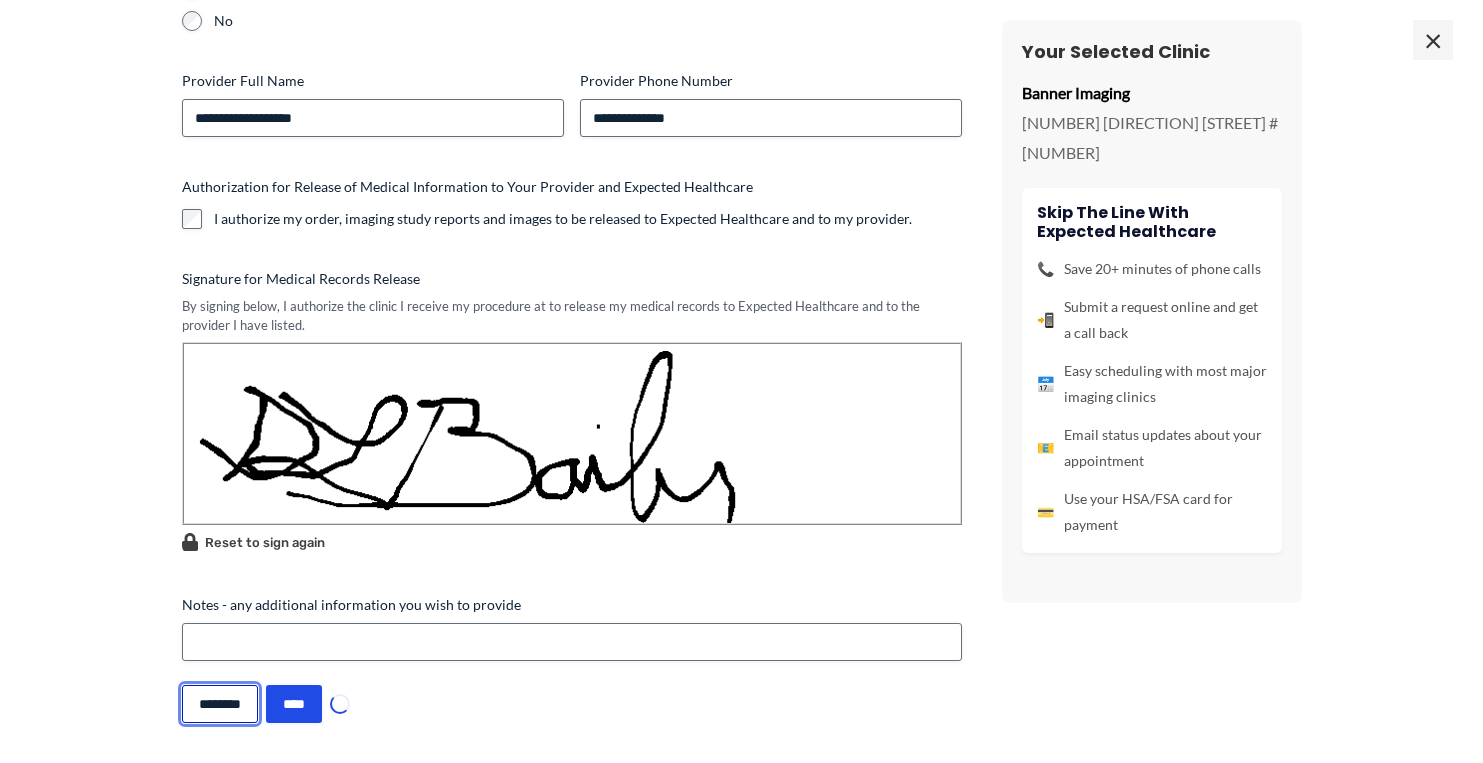 click on "********" at bounding box center (220, 704) 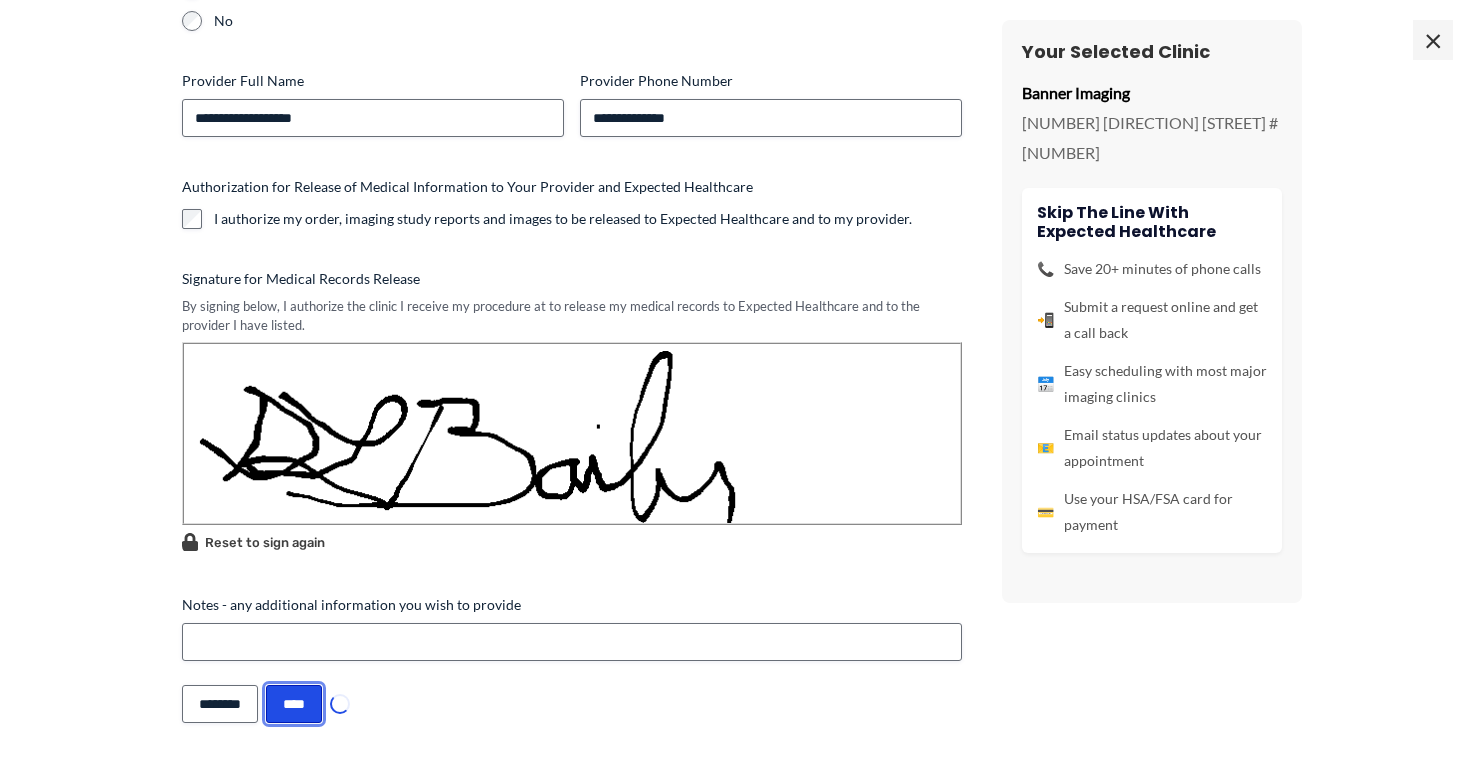 click on "****" at bounding box center [294, 704] 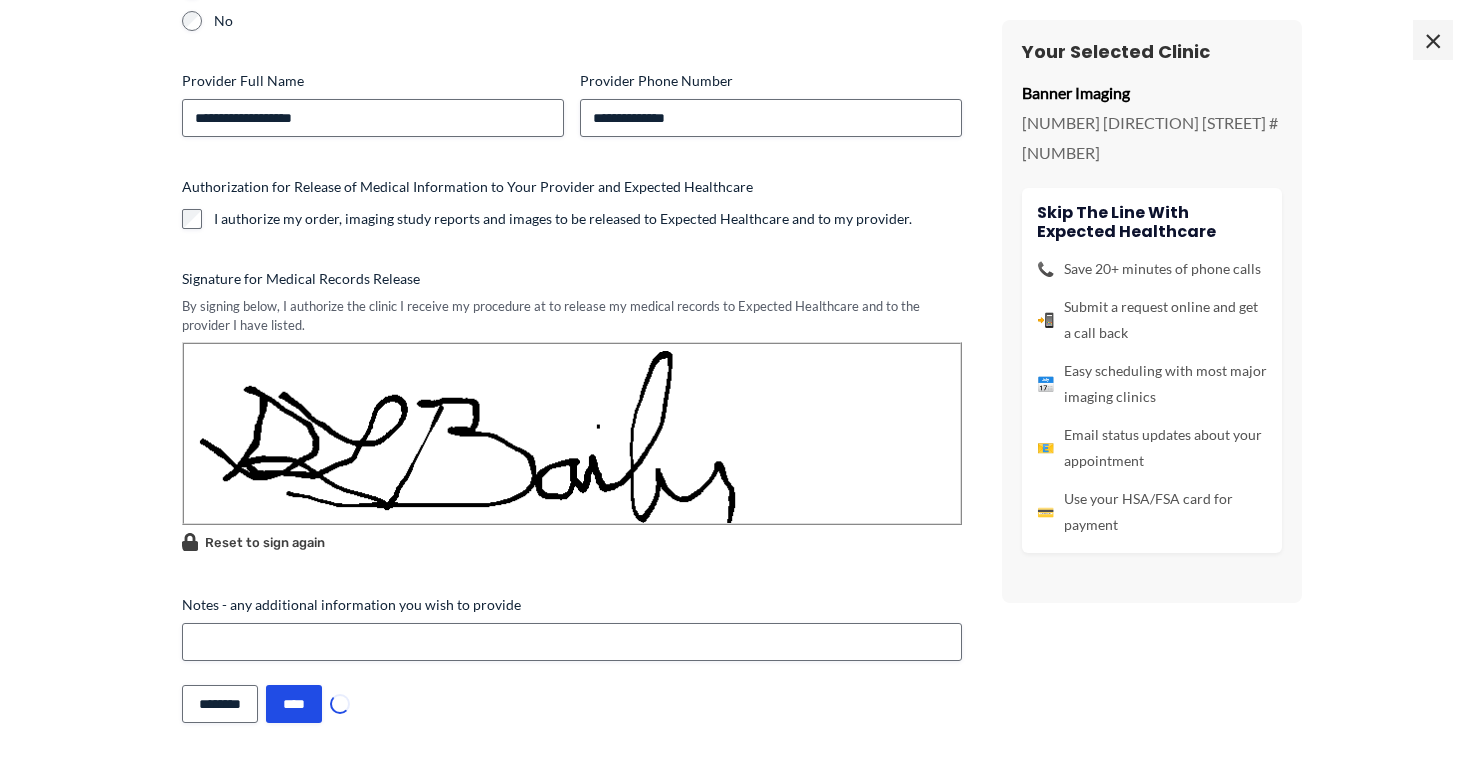 click on "Reset to sign again" at bounding box center [253, 542] 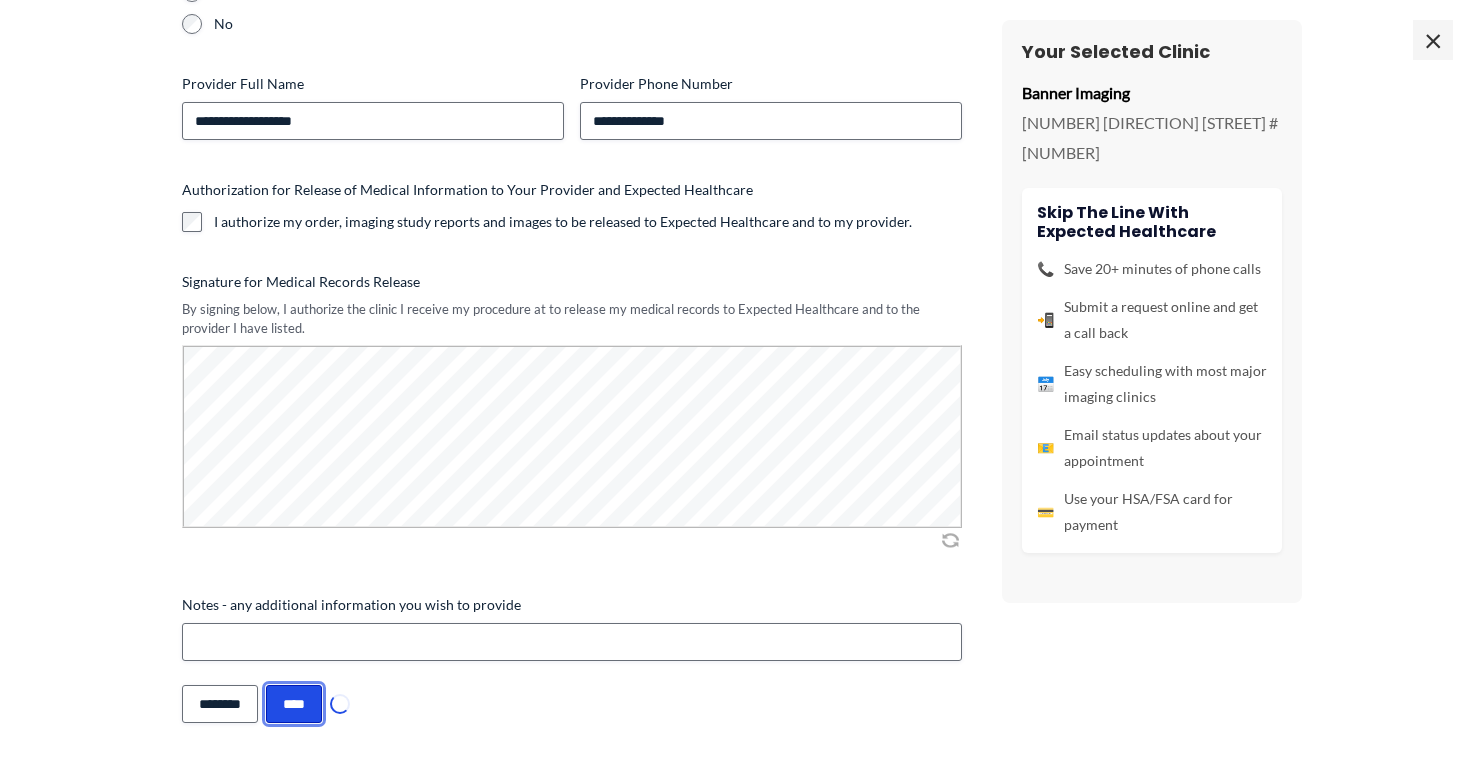 click on "****" at bounding box center (294, 704) 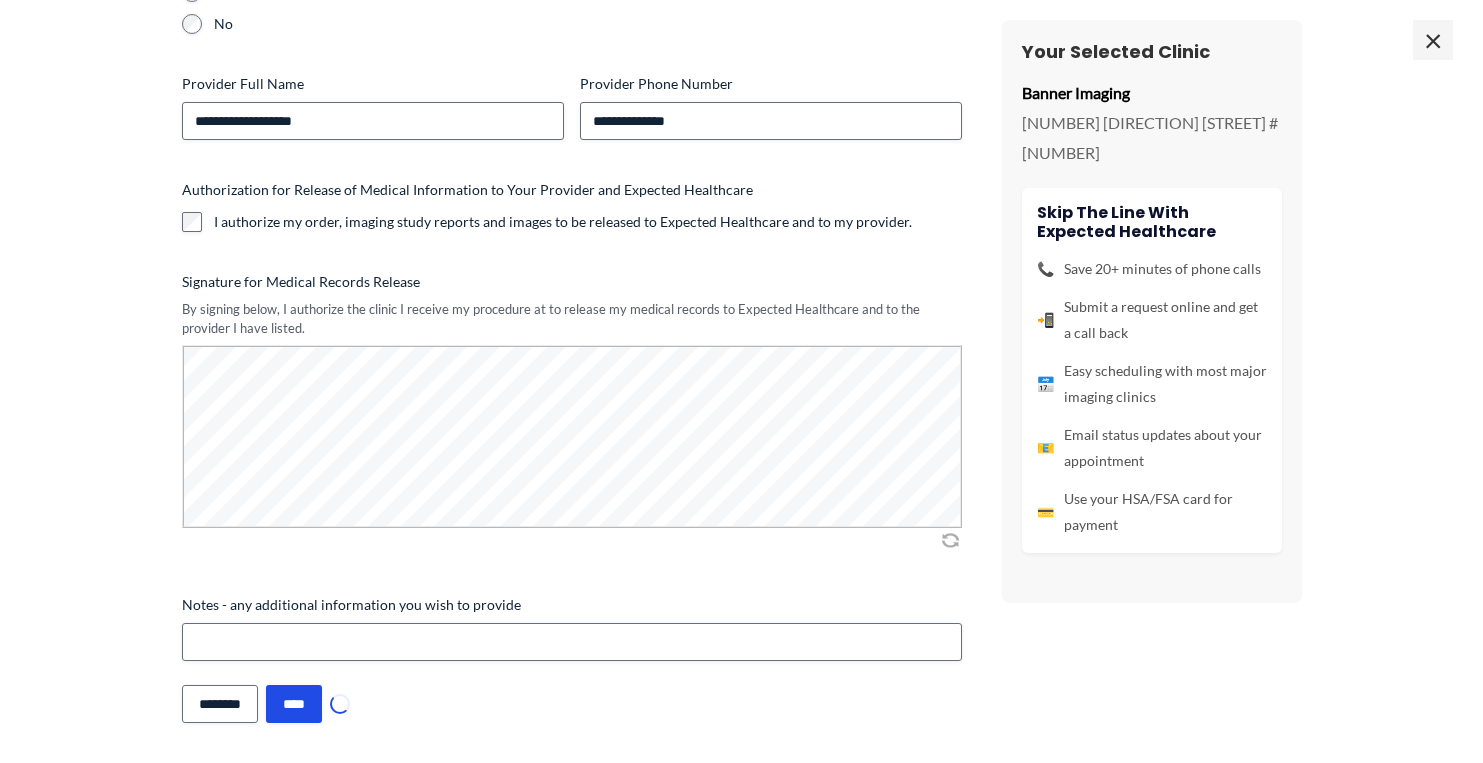 click at bounding box center (950, 540) 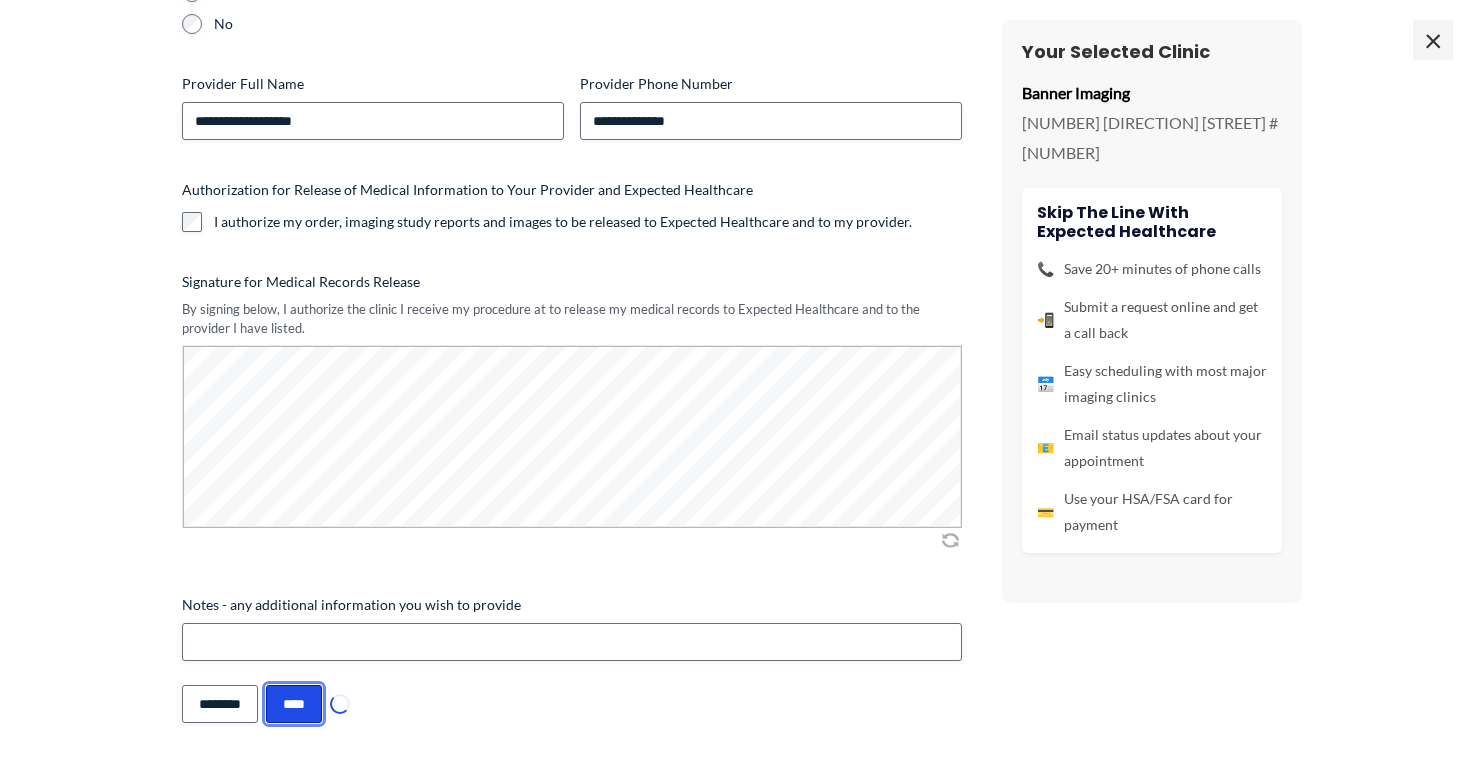 click on "****" at bounding box center (294, 704) 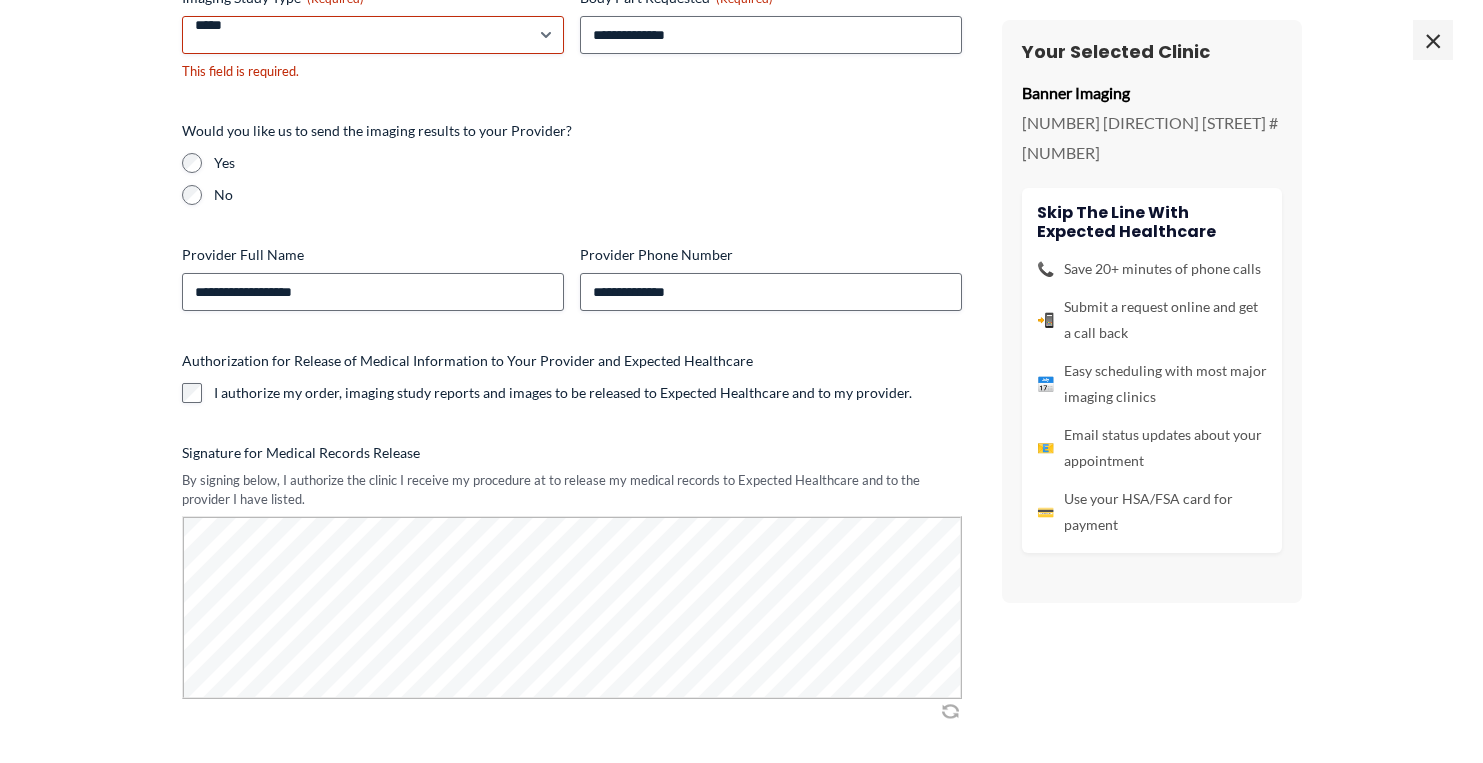 scroll, scrollTop: 0, scrollLeft: 0, axis: both 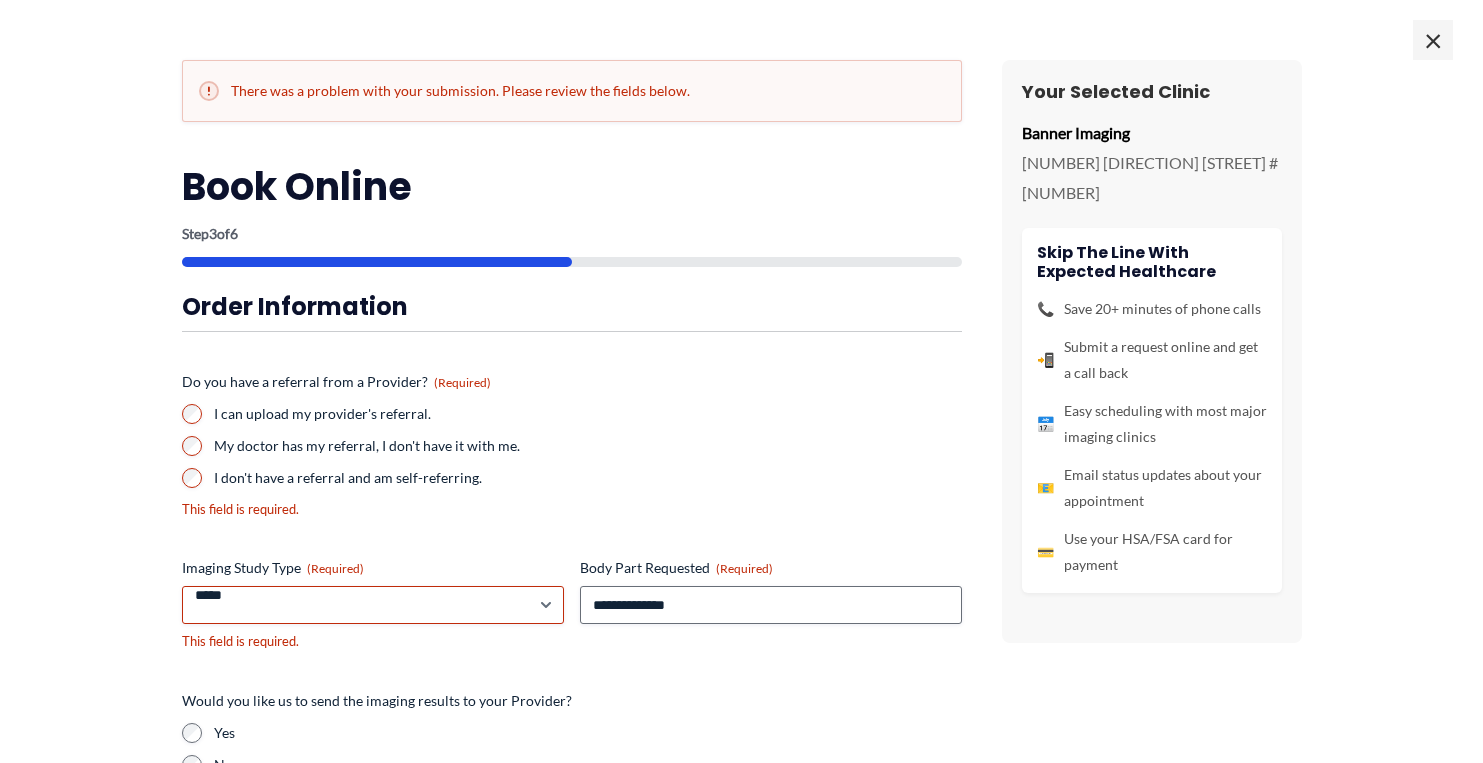click on "Banner Imaging" at bounding box center (1152, 133) 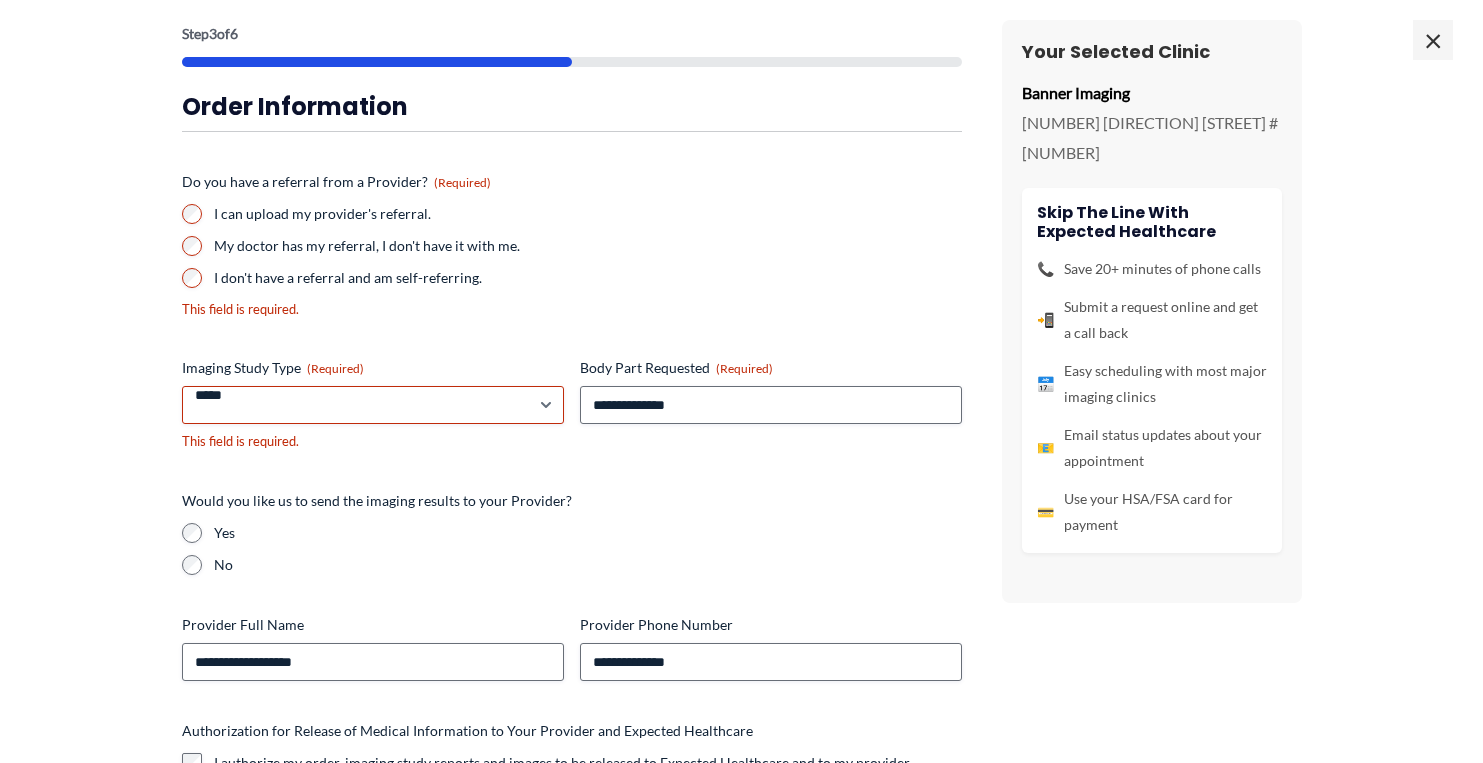scroll, scrollTop: 342, scrollLeft: 0, axis: vertical 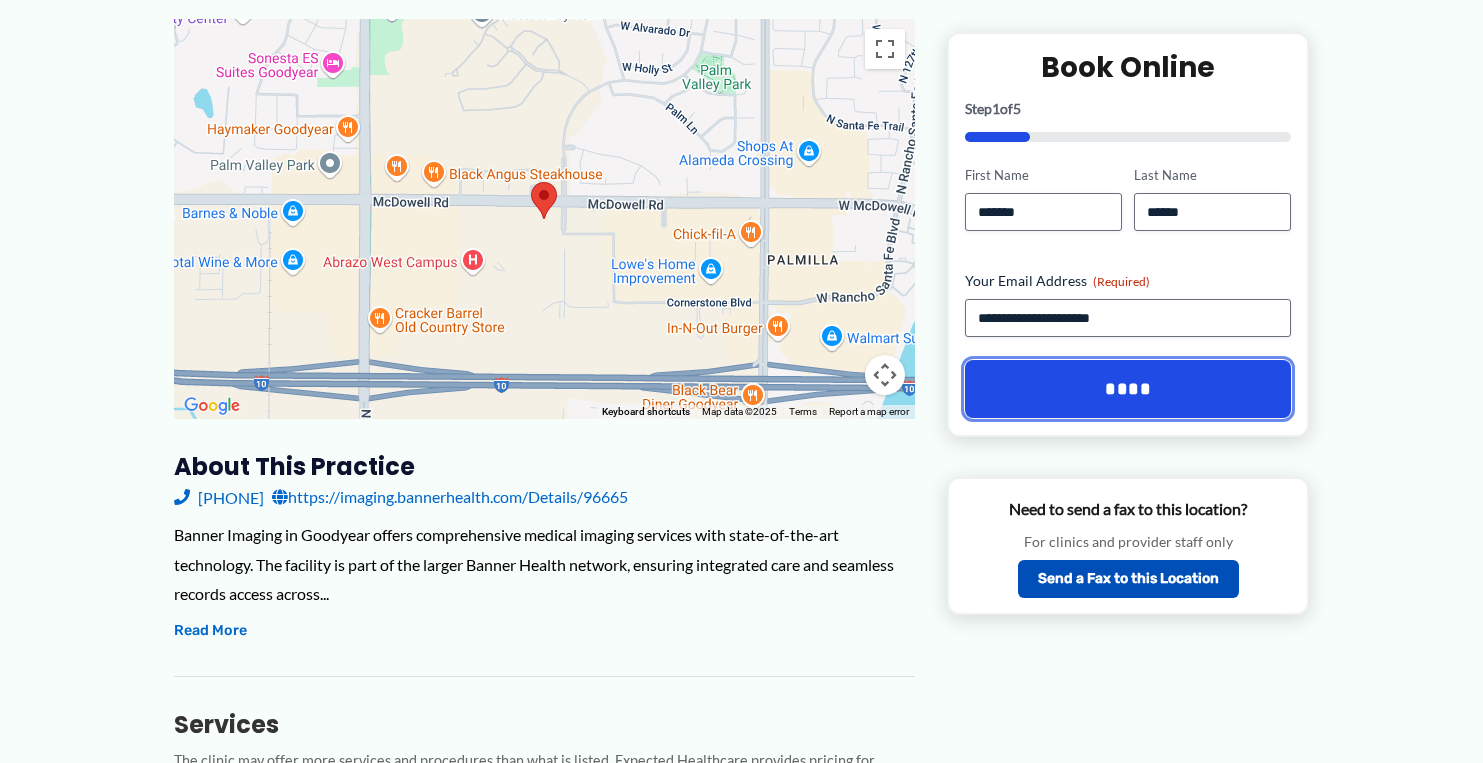 click on "****" at bounding box center (1128, 389) 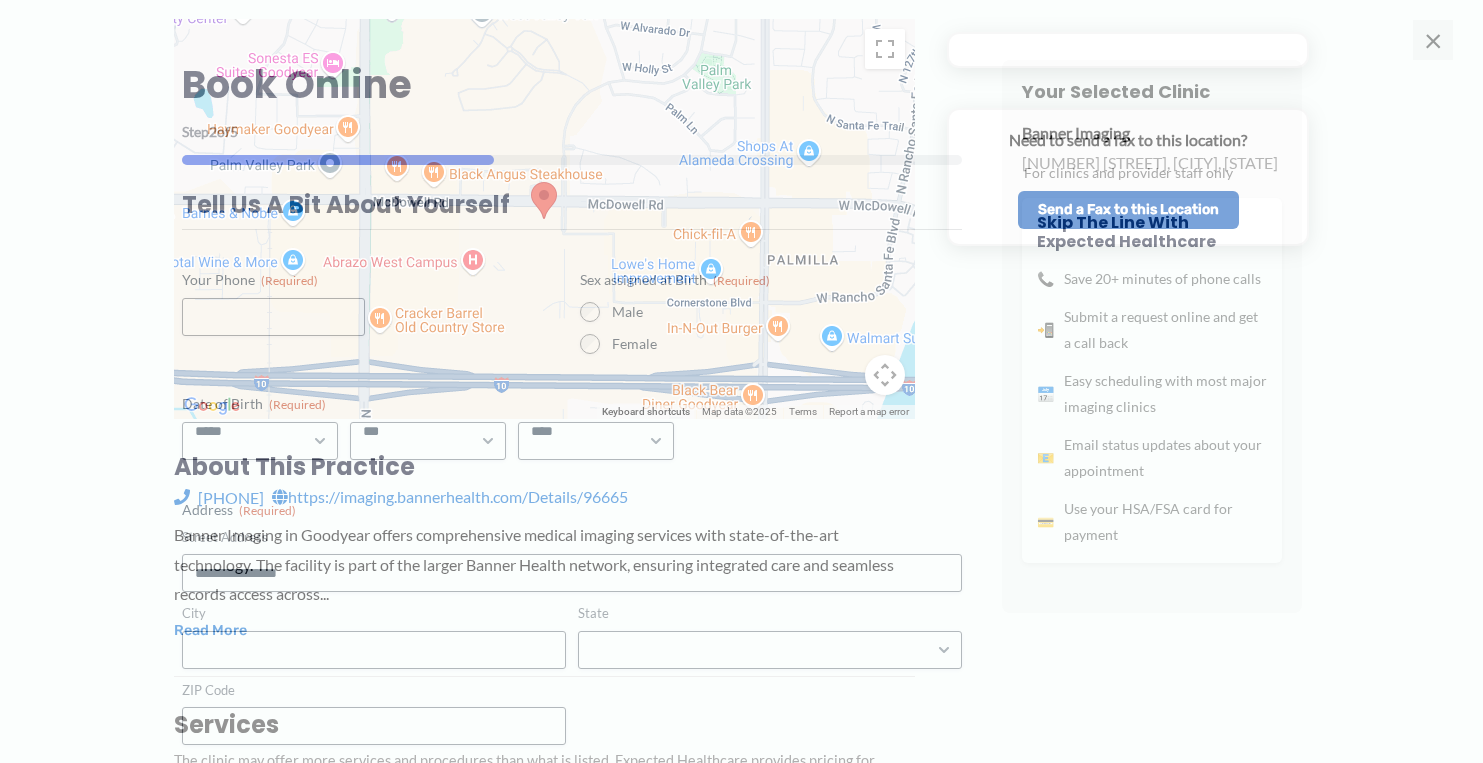 scroll, scrollTop: 201, scrollLeft: 0, axis: vertical 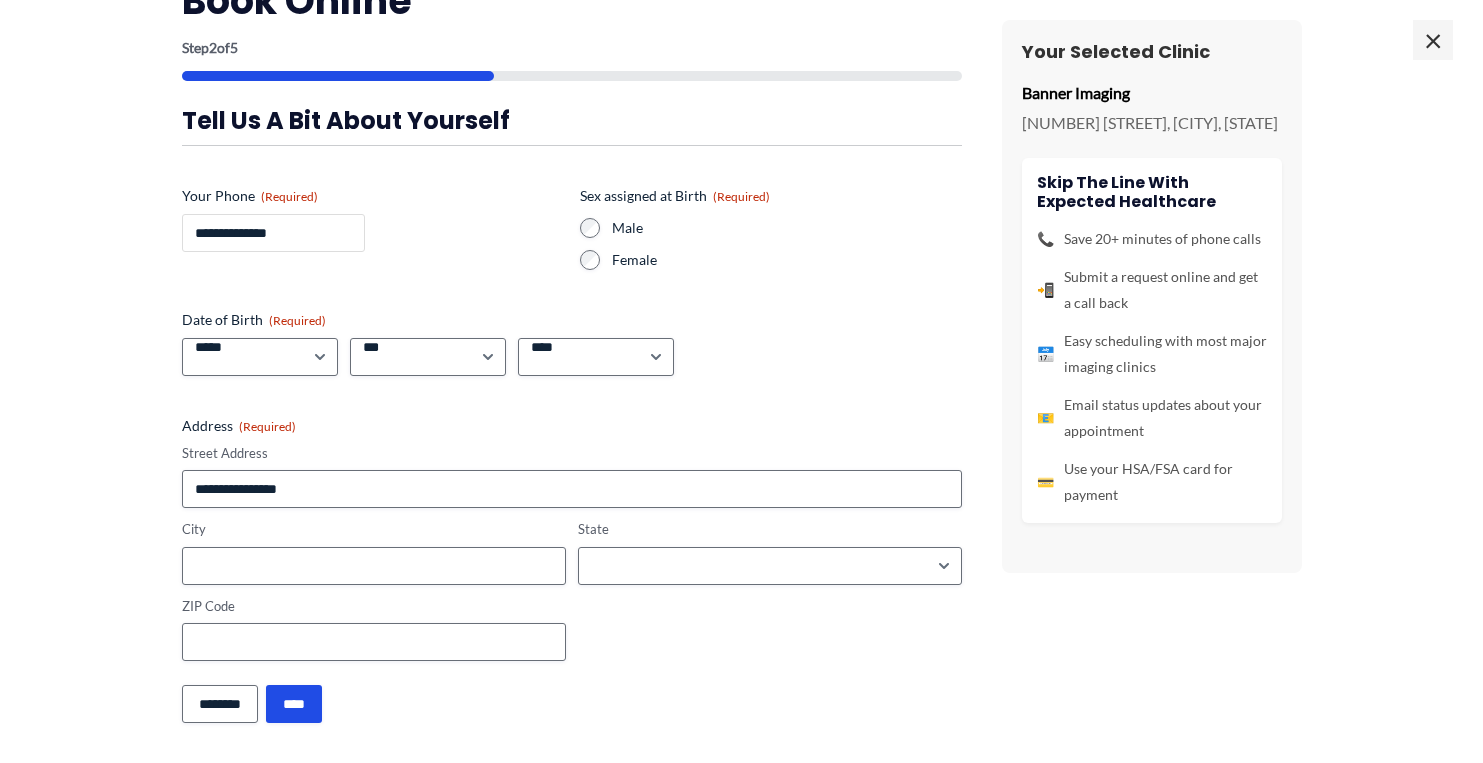 click on "**********" at bounding box center [273, 233] 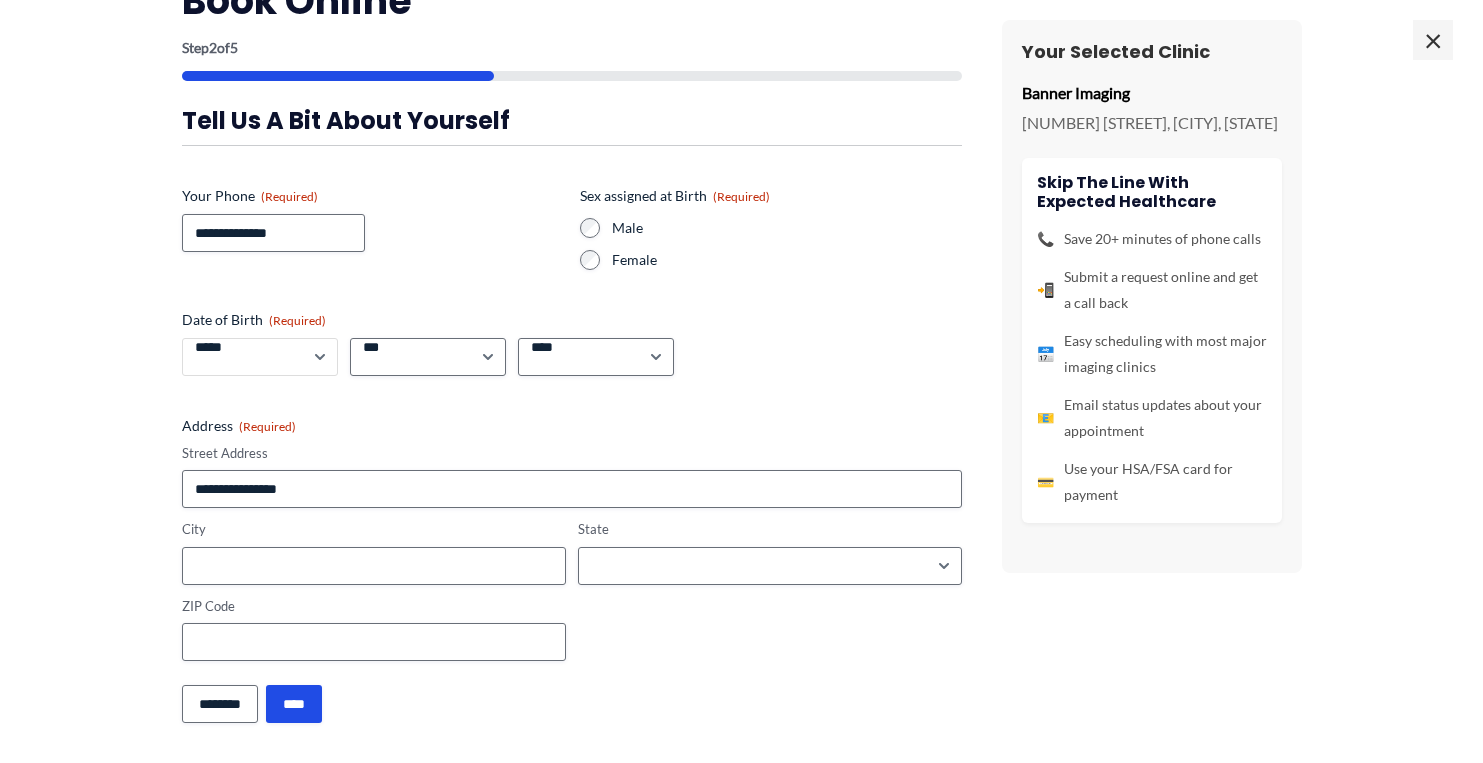 click on "***** * * * * * * * * * ** ** **" at bounding box center (260, 357) 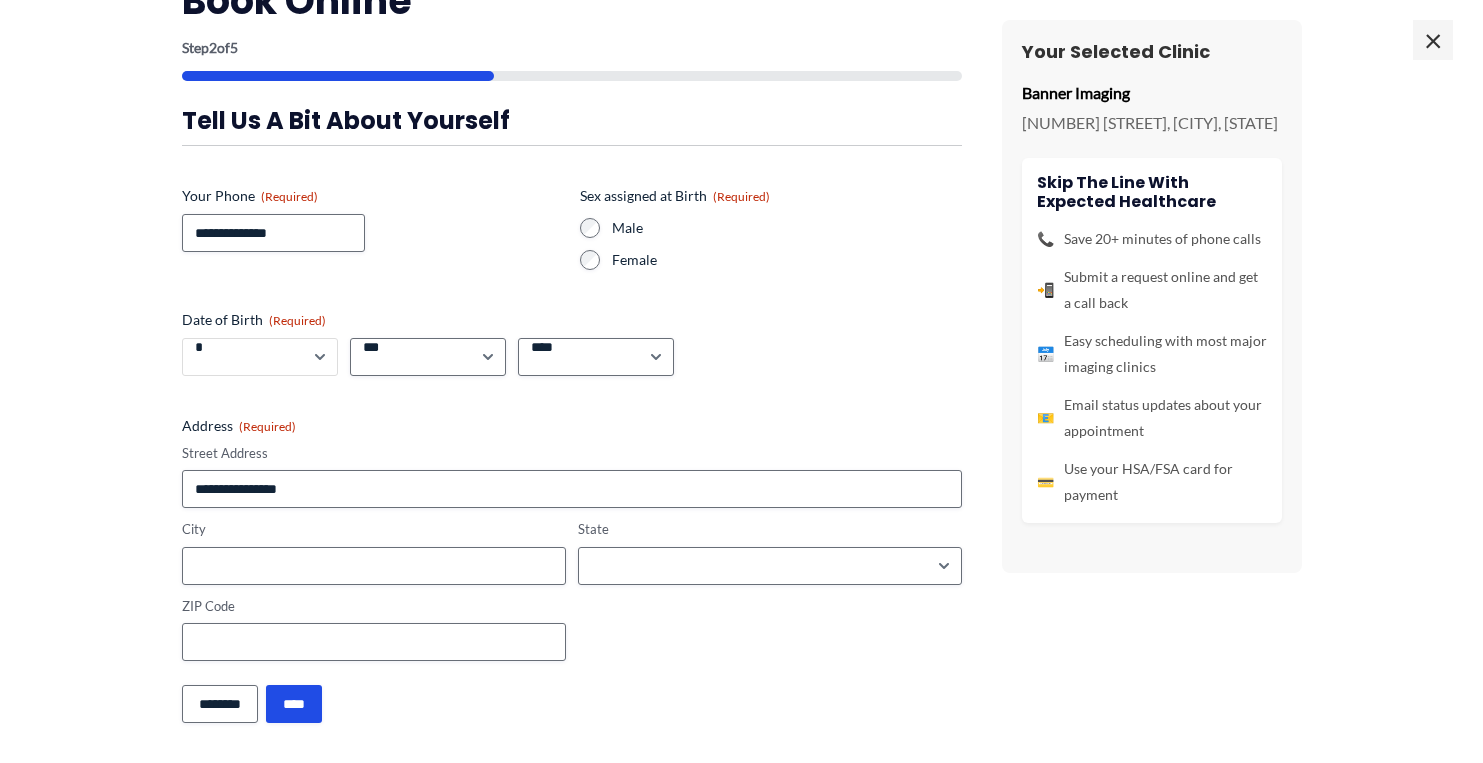 click on "*" at bounding box center [0, 0] 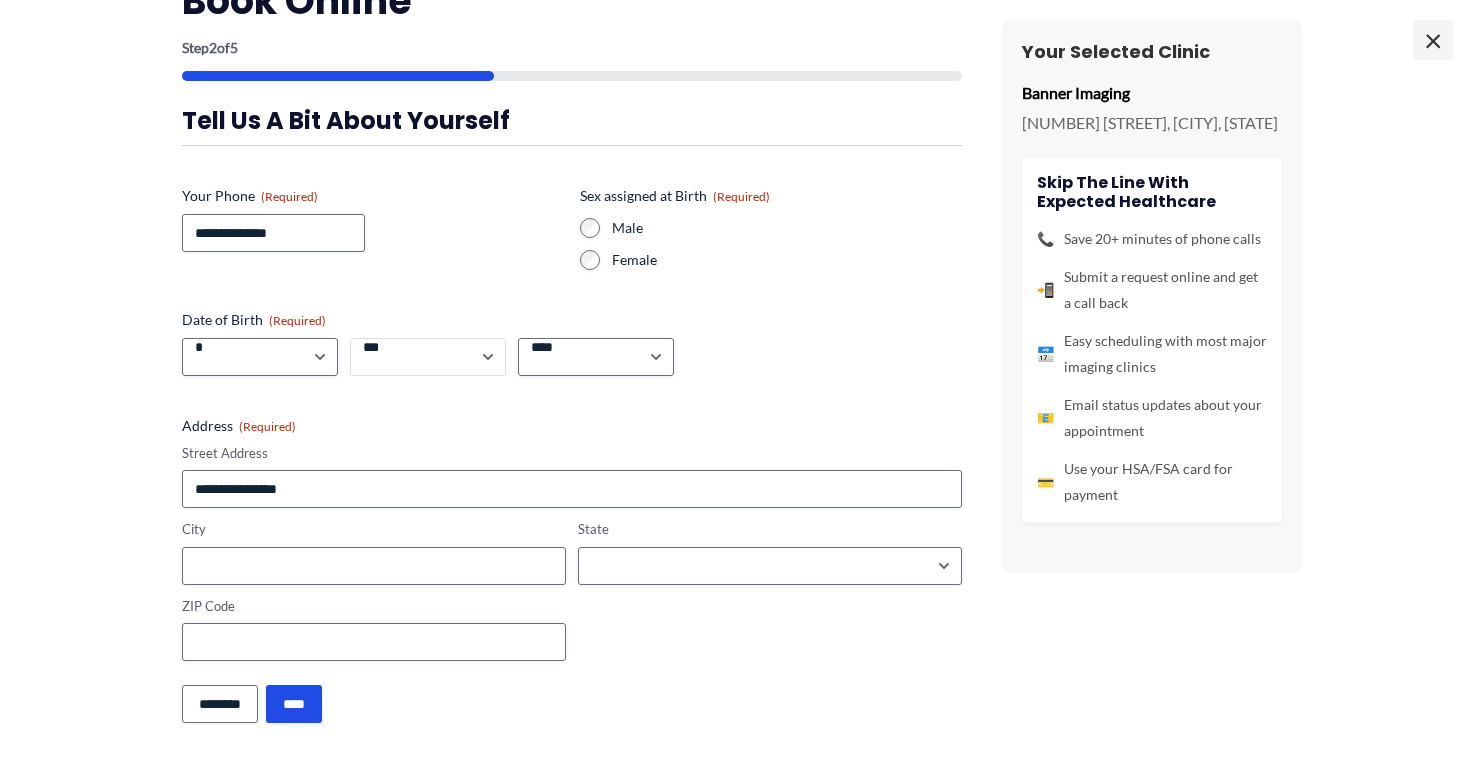 click on "*** * * * * * * * * * ** ** ** ** ** ** ** ** ** ** ** ** ** ** ** ** ** ** ** ** ** **" at bounding box center [428, 357] 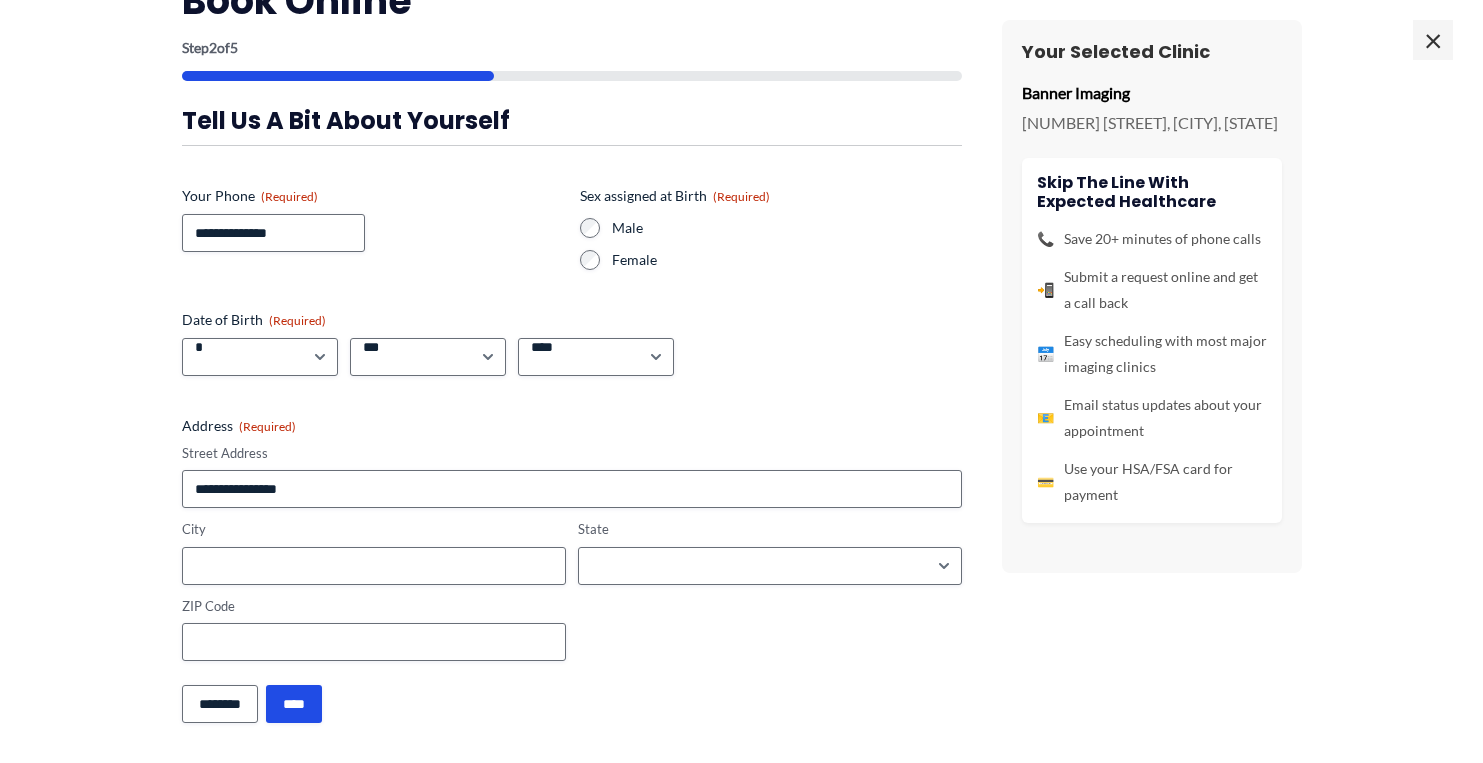 click on "Date of Birth (Required) Month ***** * * * * * * * * * ** ** ** Day *** * * * * * * * * * ** ** ** ** ** ** ** ** ** ** ** ** ** ** ** ** ** ** ** ** ** ** Year **** **** **** **** **** **** **** **** **** **** **** **** **** **** **** **** **** **** **** **** **** **** **** **** **** **** **** **** **** **** **** **** **** **** **** **** **** **** **** **** **** **** **** **** **** **** **** **** **** **** **** **** **** **** **** **** **** **** **** **** **** **** **** **** **** **** **** **** **** **** **** **** **** **** **** **** **** **** **** **** **** **** **** **** **** **** **** **** **** **** **** **** **** **** **** **** **** **** **** **** **** **** **** **** **** **** **** ****" at bounding box center [572, 343] 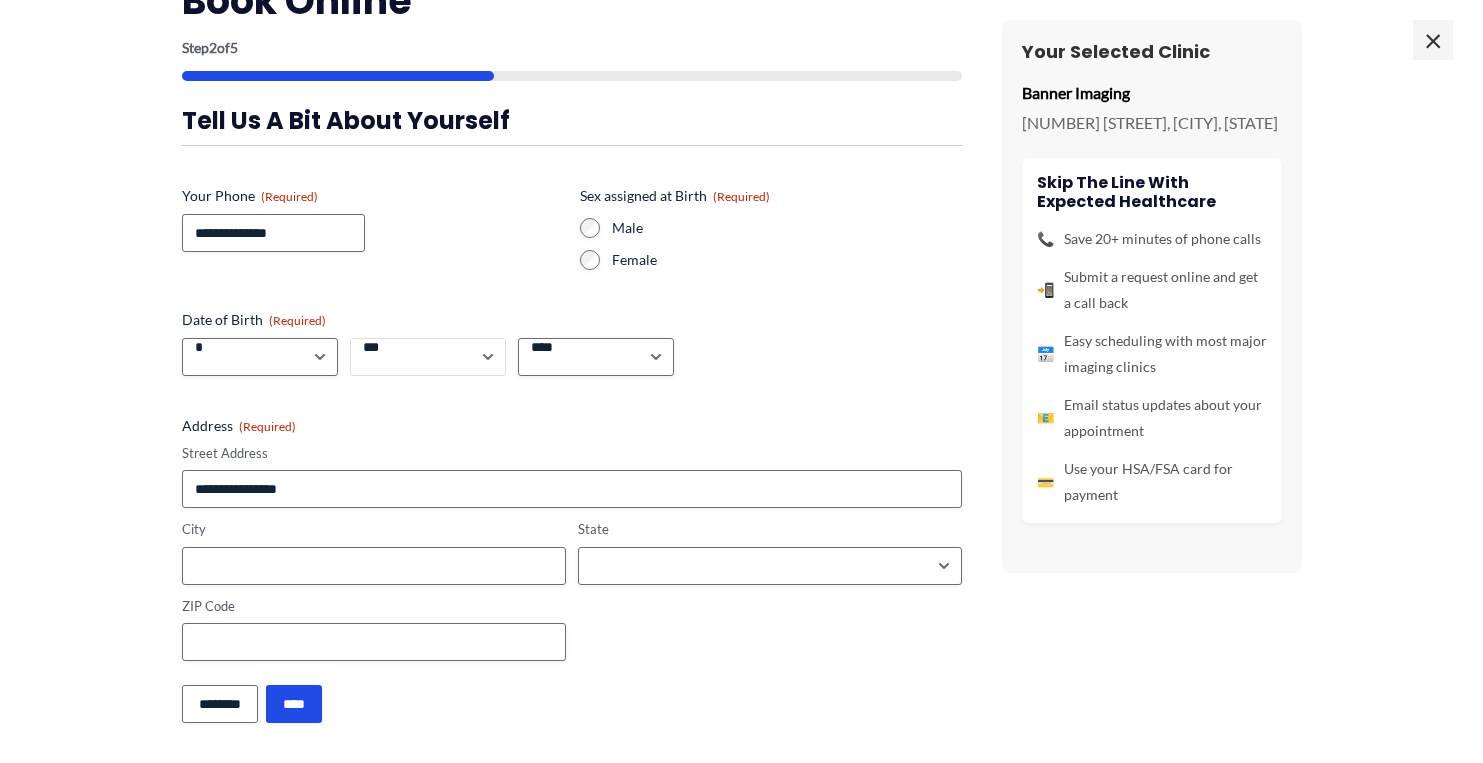 click on "*** * * * * * * * * * ** ** ** ** ** ** ** ** ** ** ** ** ** ** ** ** ** ** ** ** ** **" at bounding box center [428, 357] 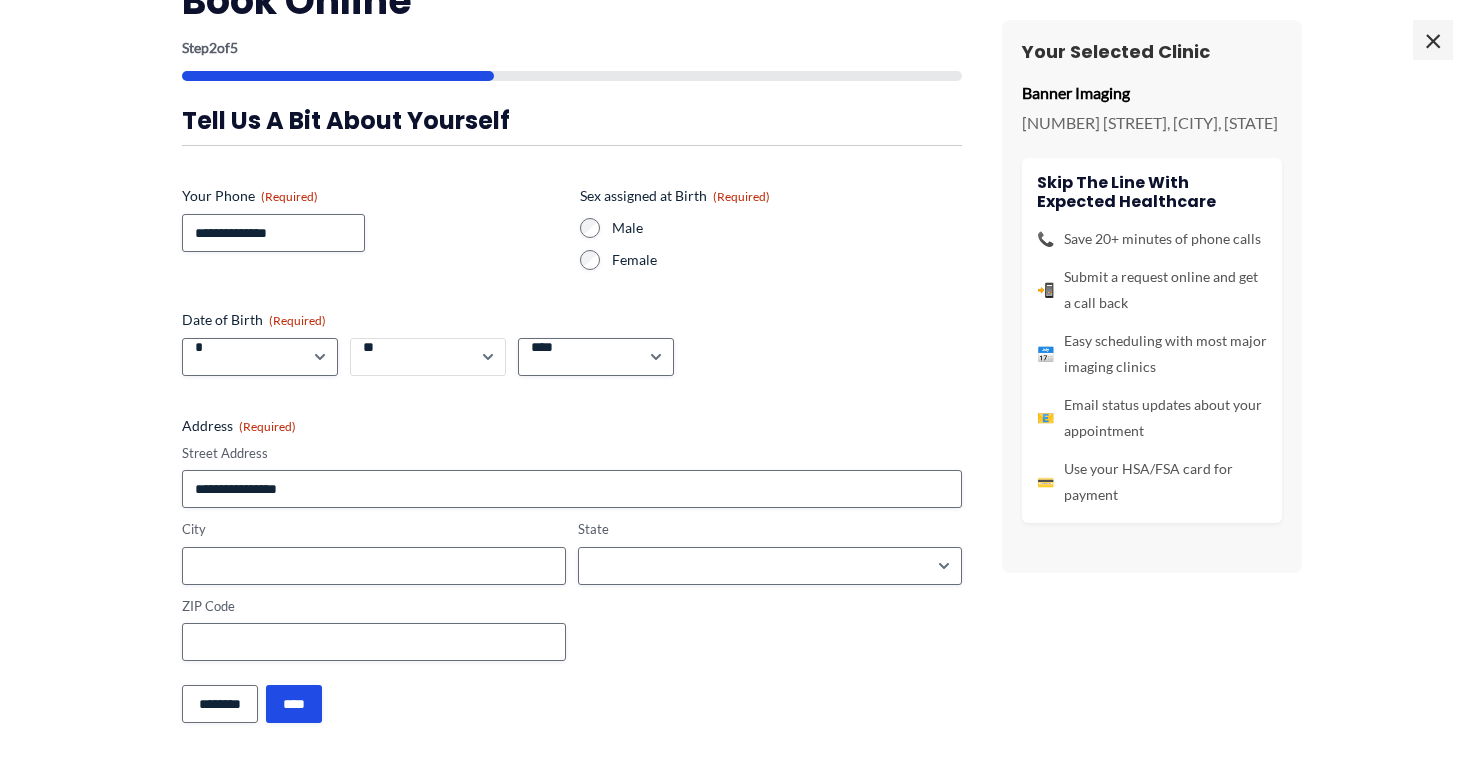 click on "**" at bounding box center [0, 0] 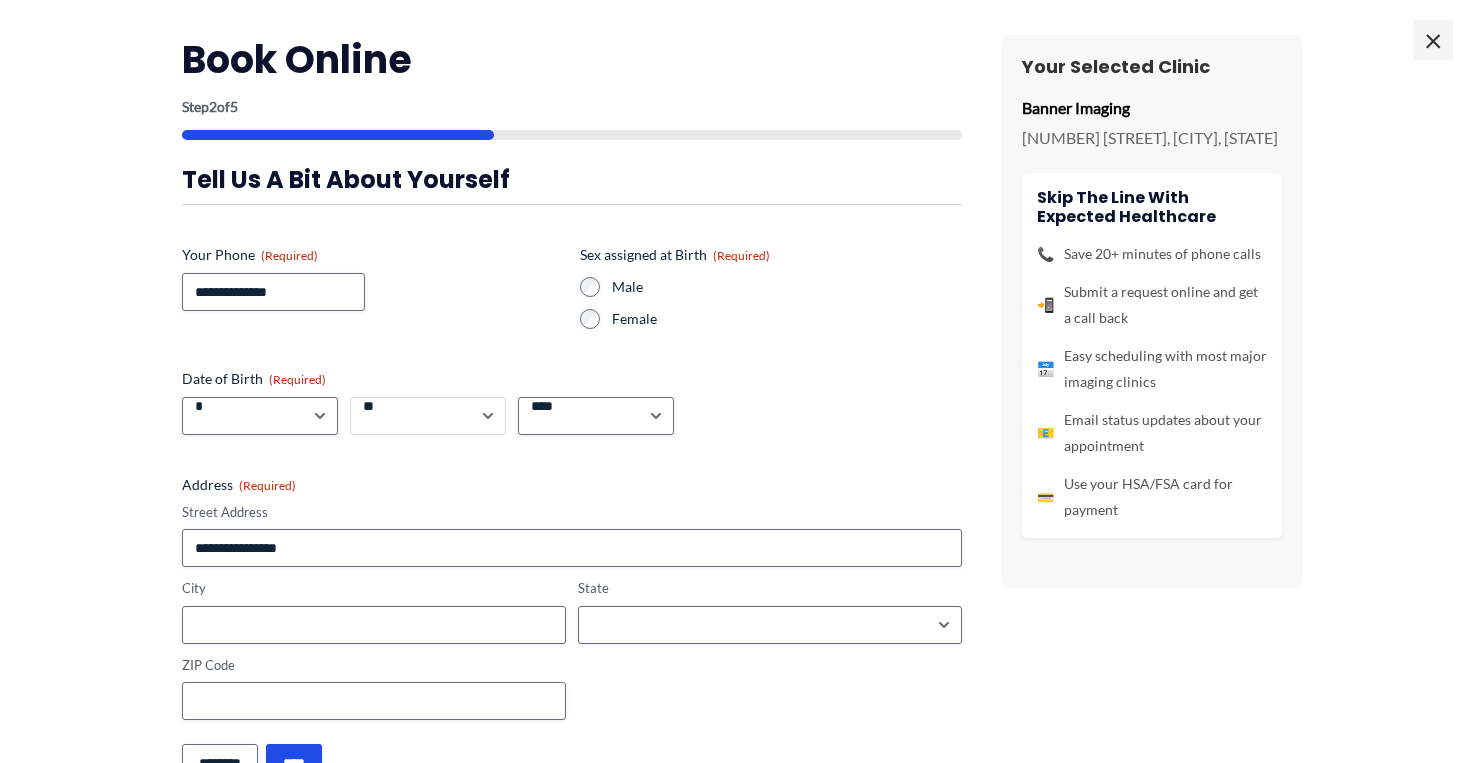 scroll, scrollTop: 0, scrollLeft: 0, axis: both 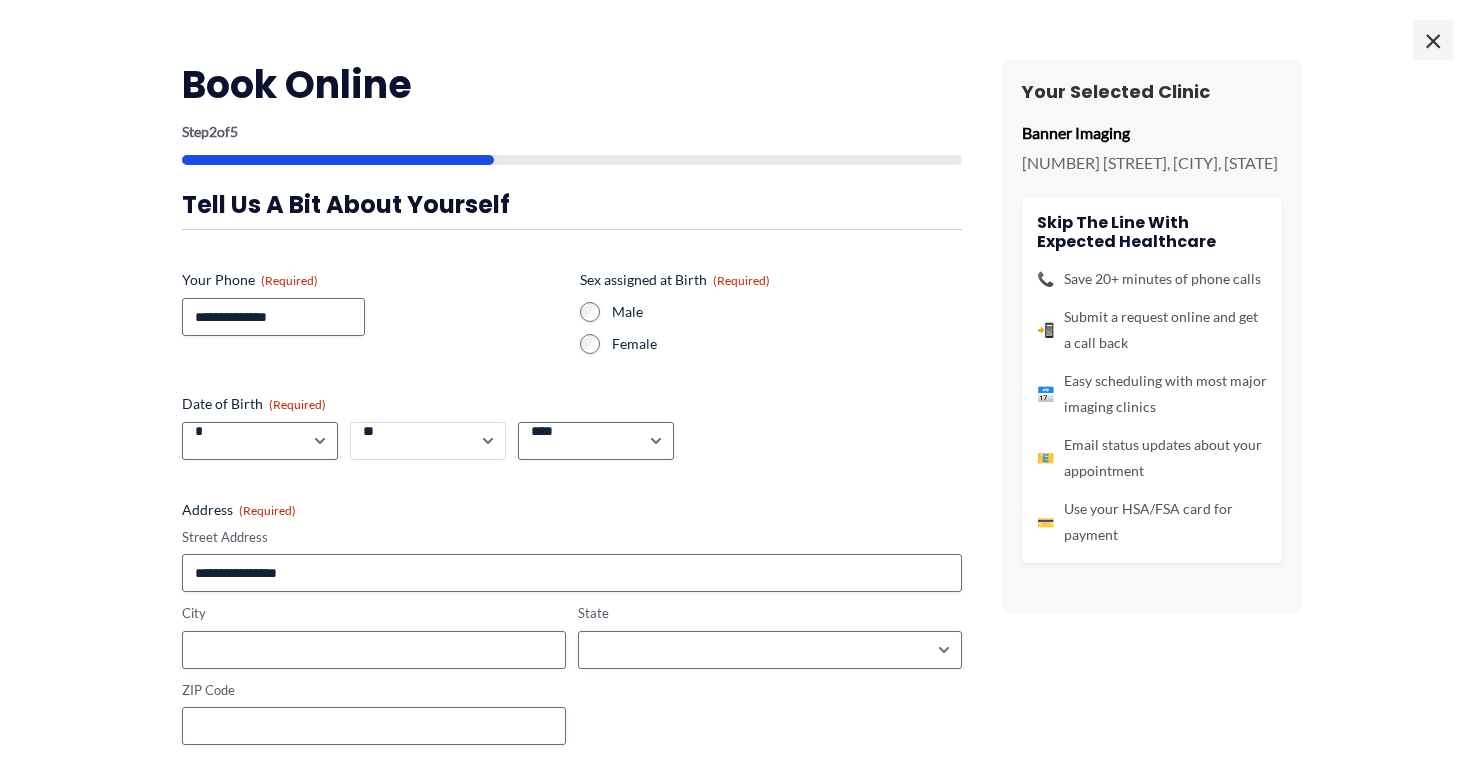 select on "**" 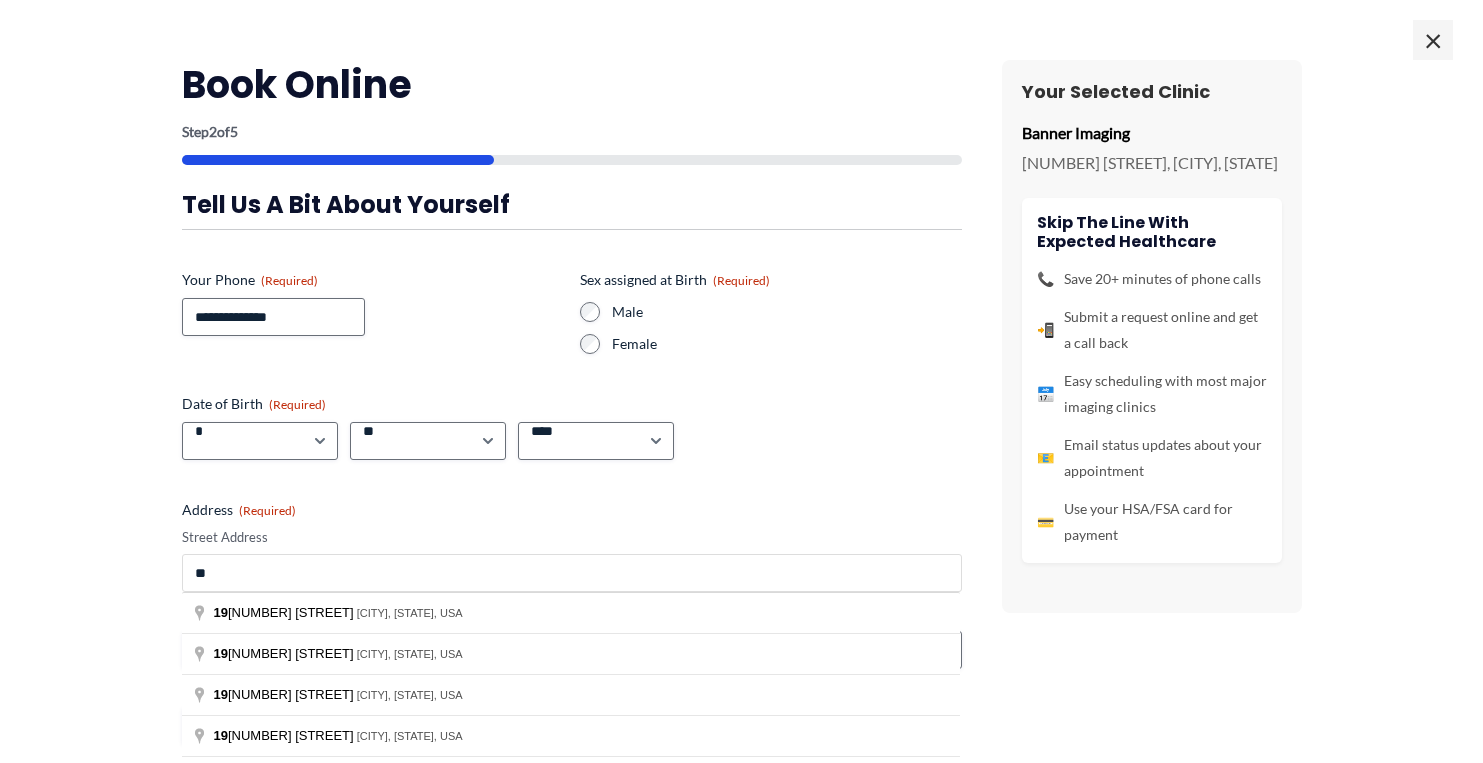 type on "*" 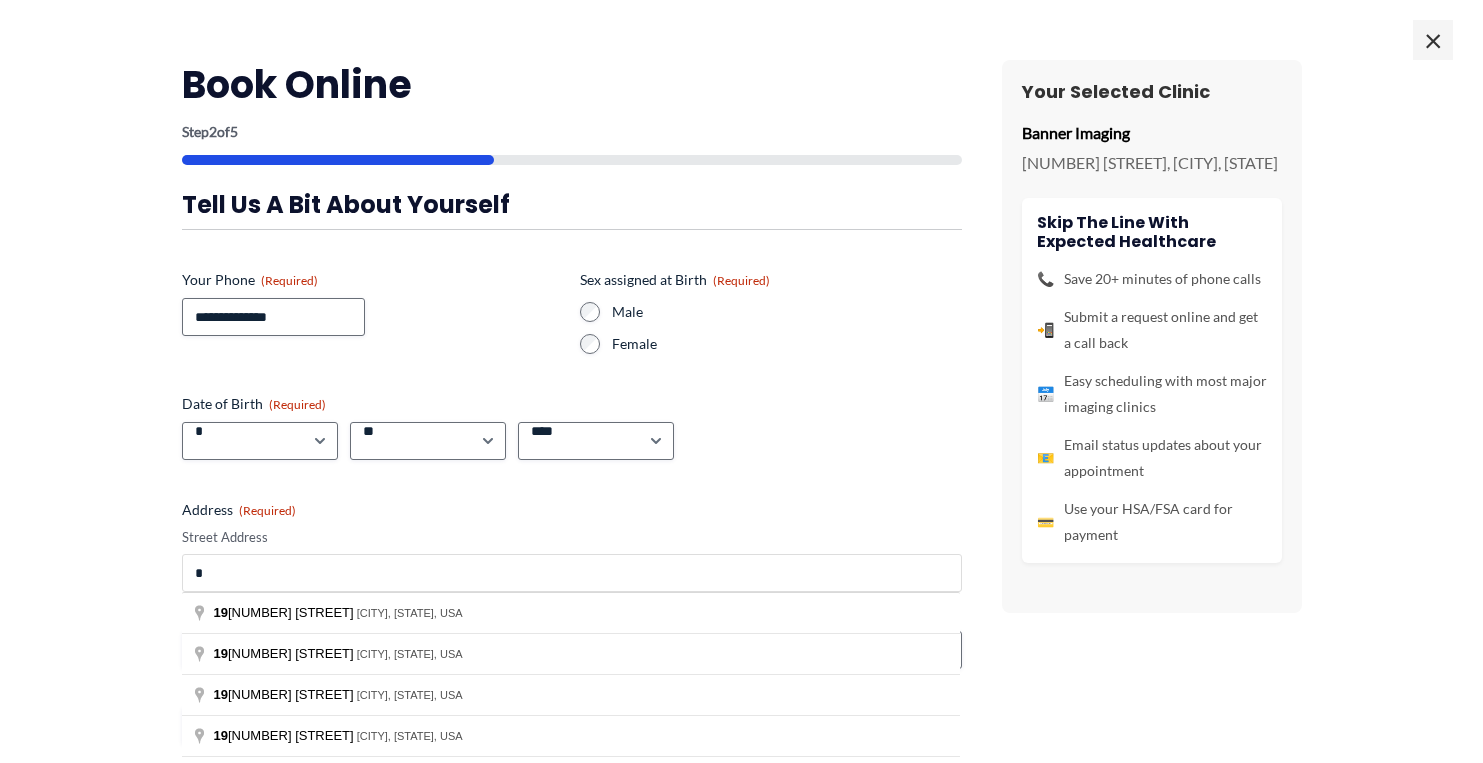 type 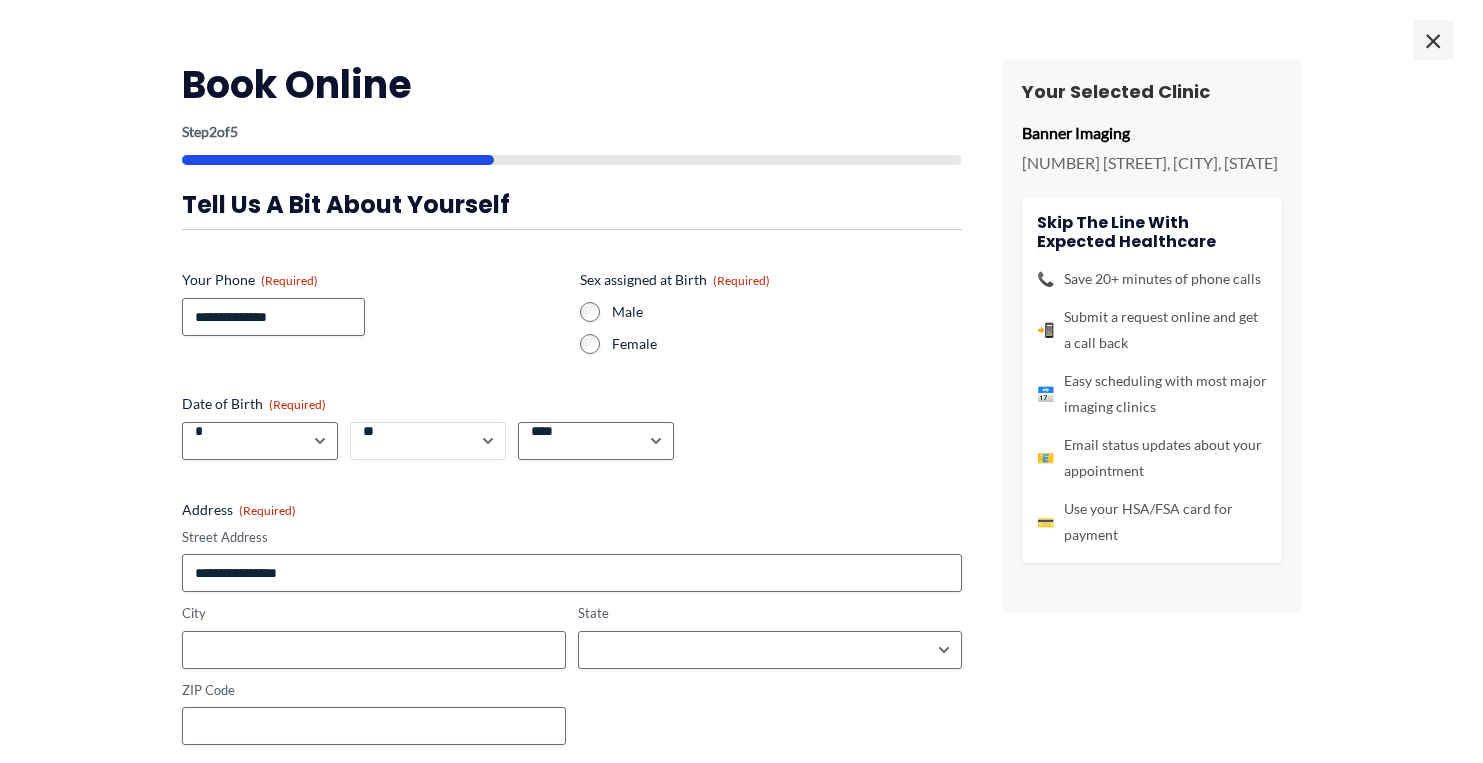 click on "*** * * * * * * * * * ** ** ** ** ** ** ** ** ** ** ** ** ** ** ** ** ** ** ** ** ** **" at bounding box center [428, 441] 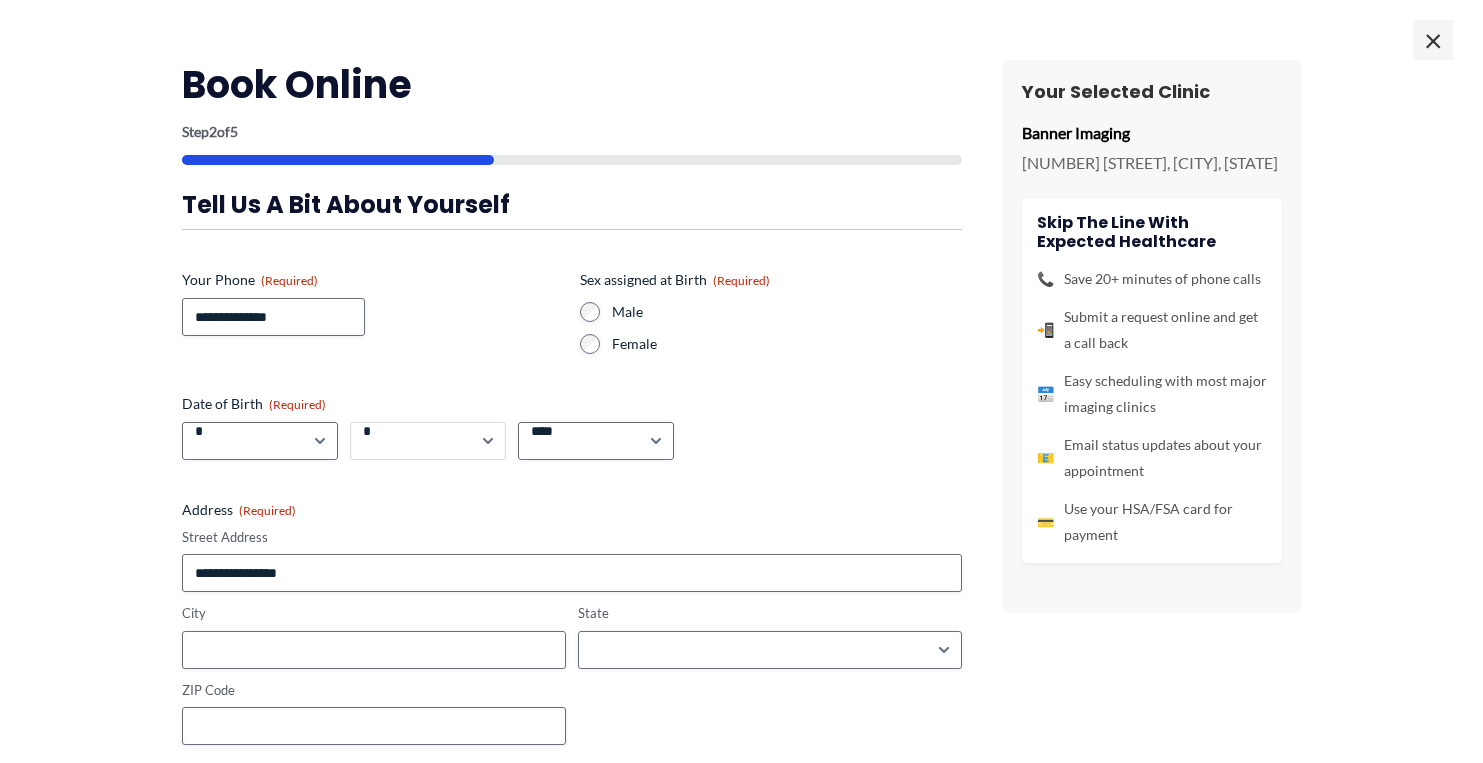 select on "**" 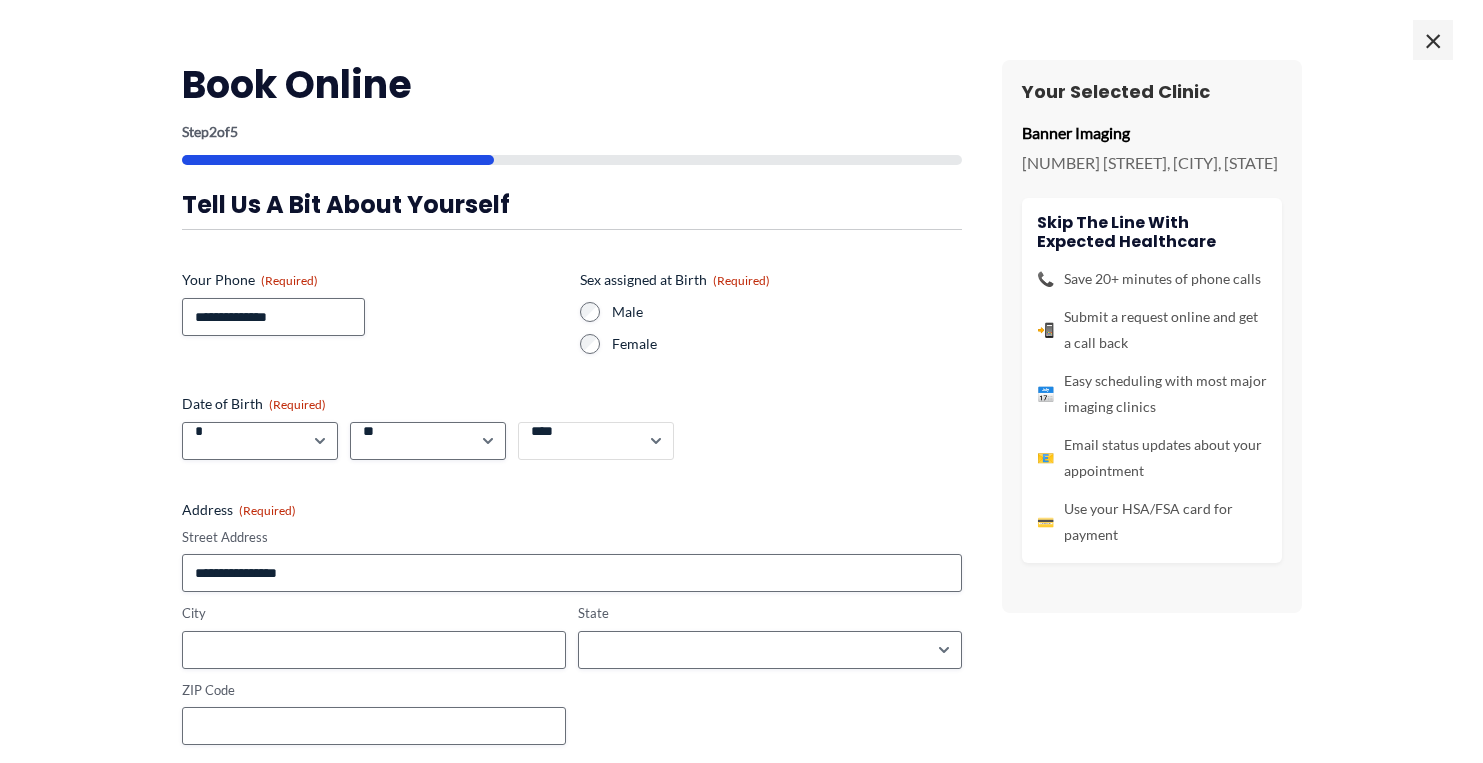click on "**** **** **** **** **** **** **** **** **** **** **** **** **** **** **** **** **** **** **** **** **** **** **** **** **** **** **** **** **** **** **** **** **** **** **** **** **** **** **** **** **** **** **** **** **** **** **** **** **** **** **** **** **** **** **** **** **** **** **** **** **** **** **** **** **** **** **** **** **** **** **** **** **** **** **** **** **** **** **** **** **** **** **** **** **** **** **** **** **** **** **** **** **** **** **** **** **** **** **** **** **** **** **** **** **** **** **** ****" at bounding box center [596, 441] 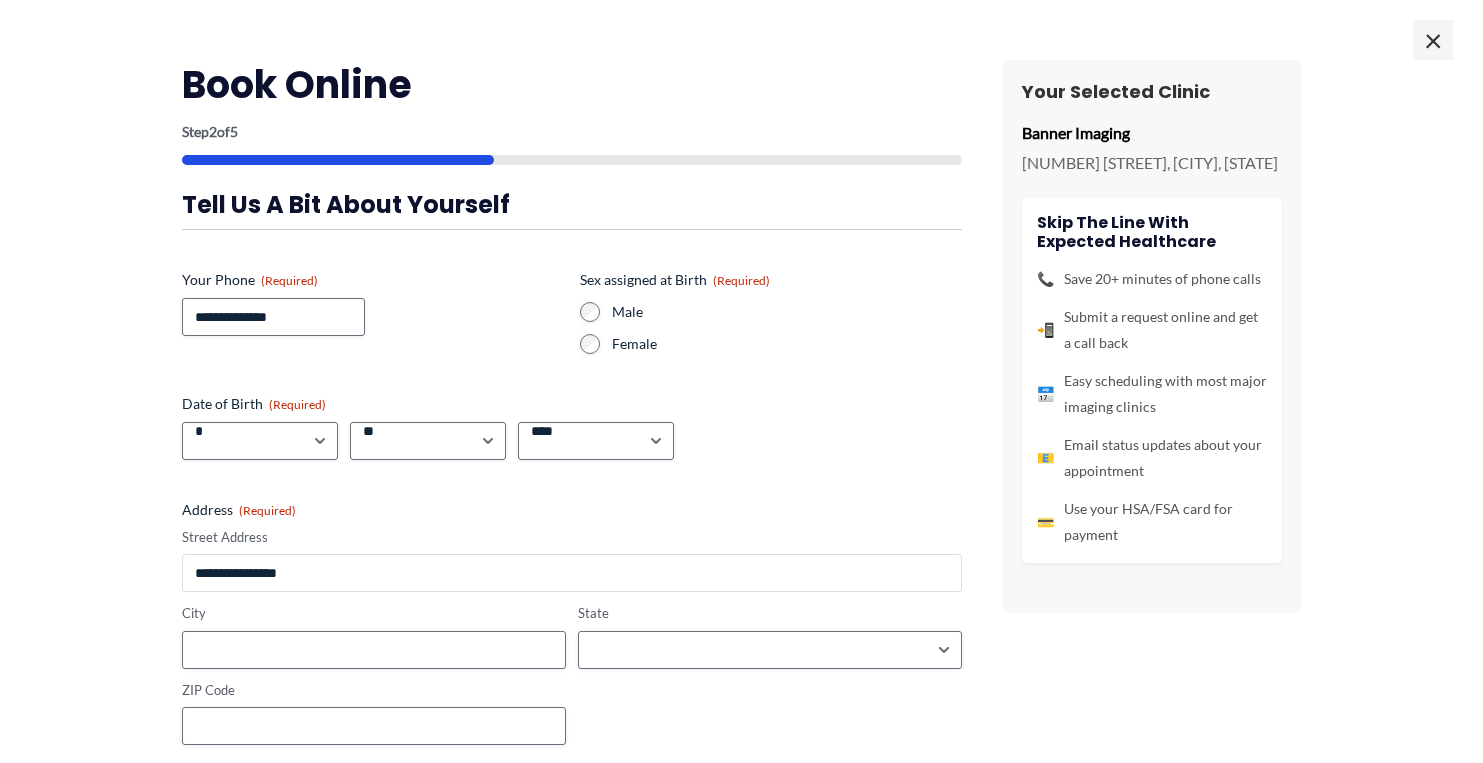 click on "Street Address" at bounding box center (572, 573) 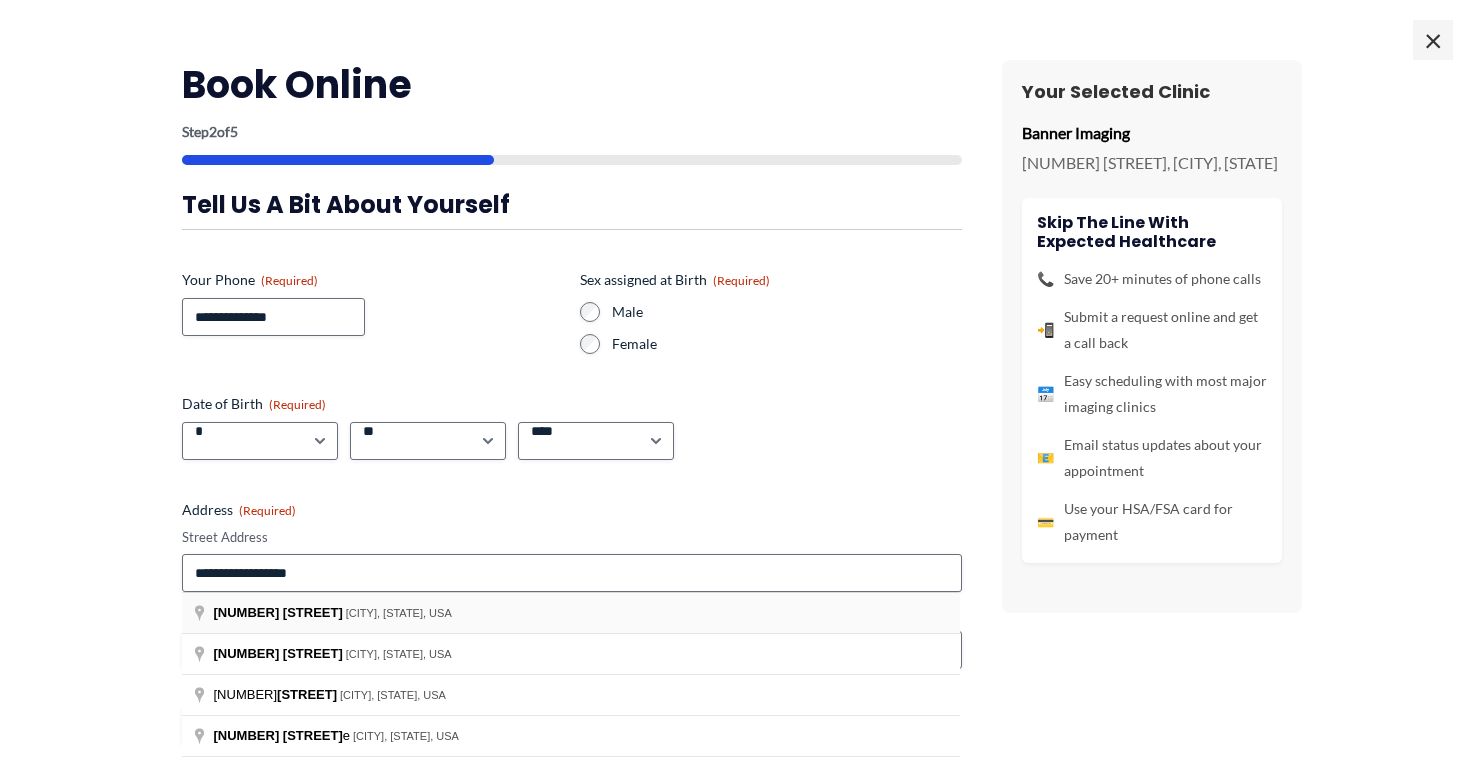 type on "**********" 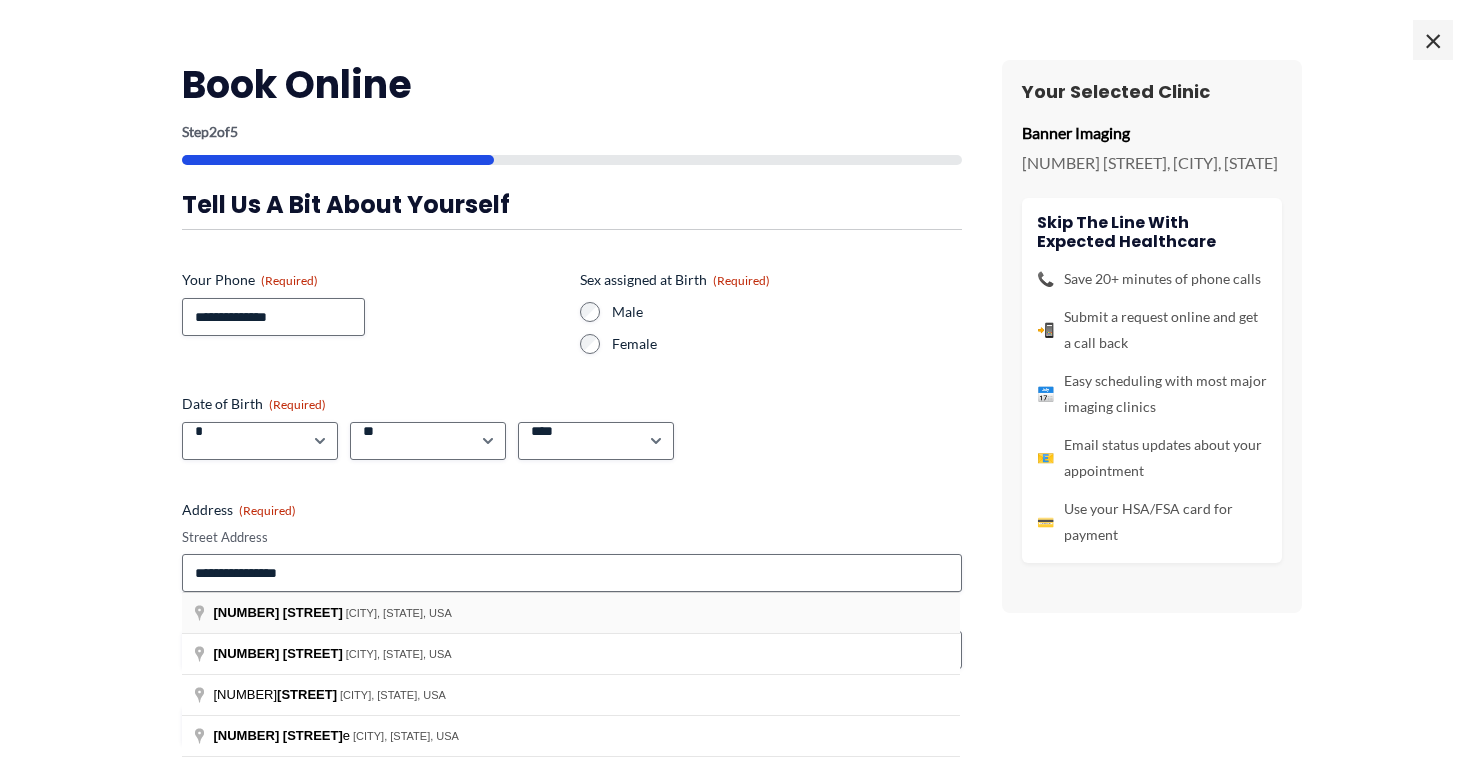 type on "**********" 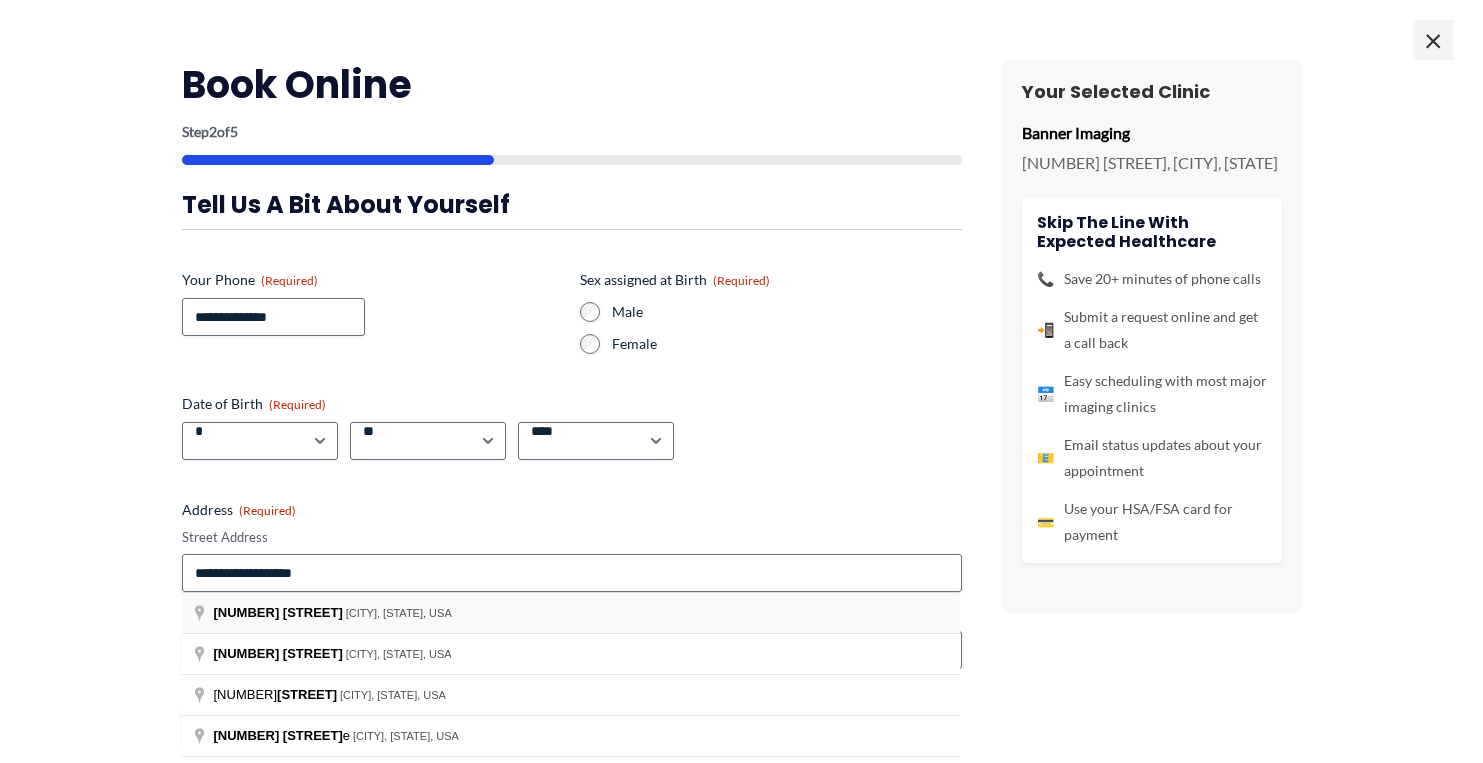 type on "********" 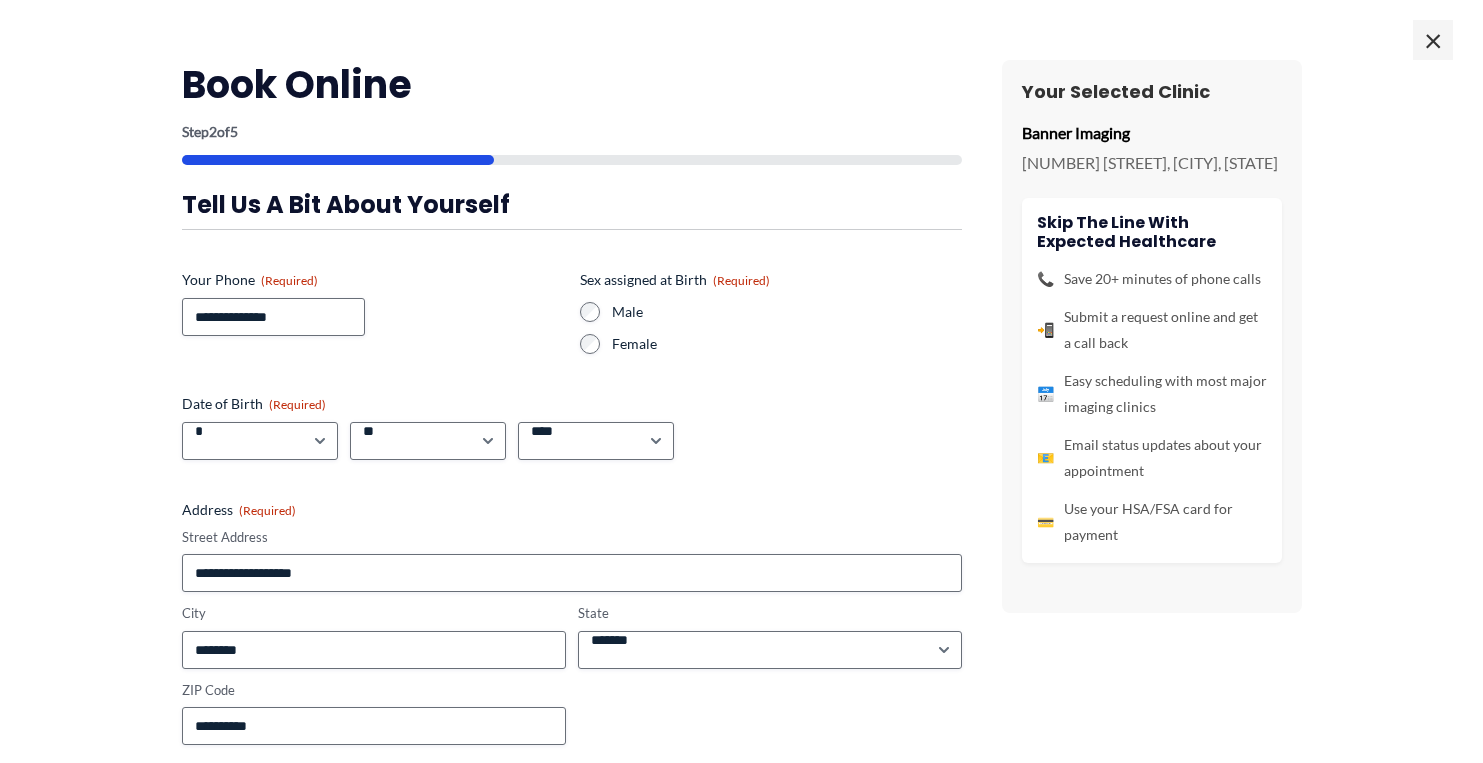 scroll, scrollTop: 84, scrollLeft: 0, axis: vertical 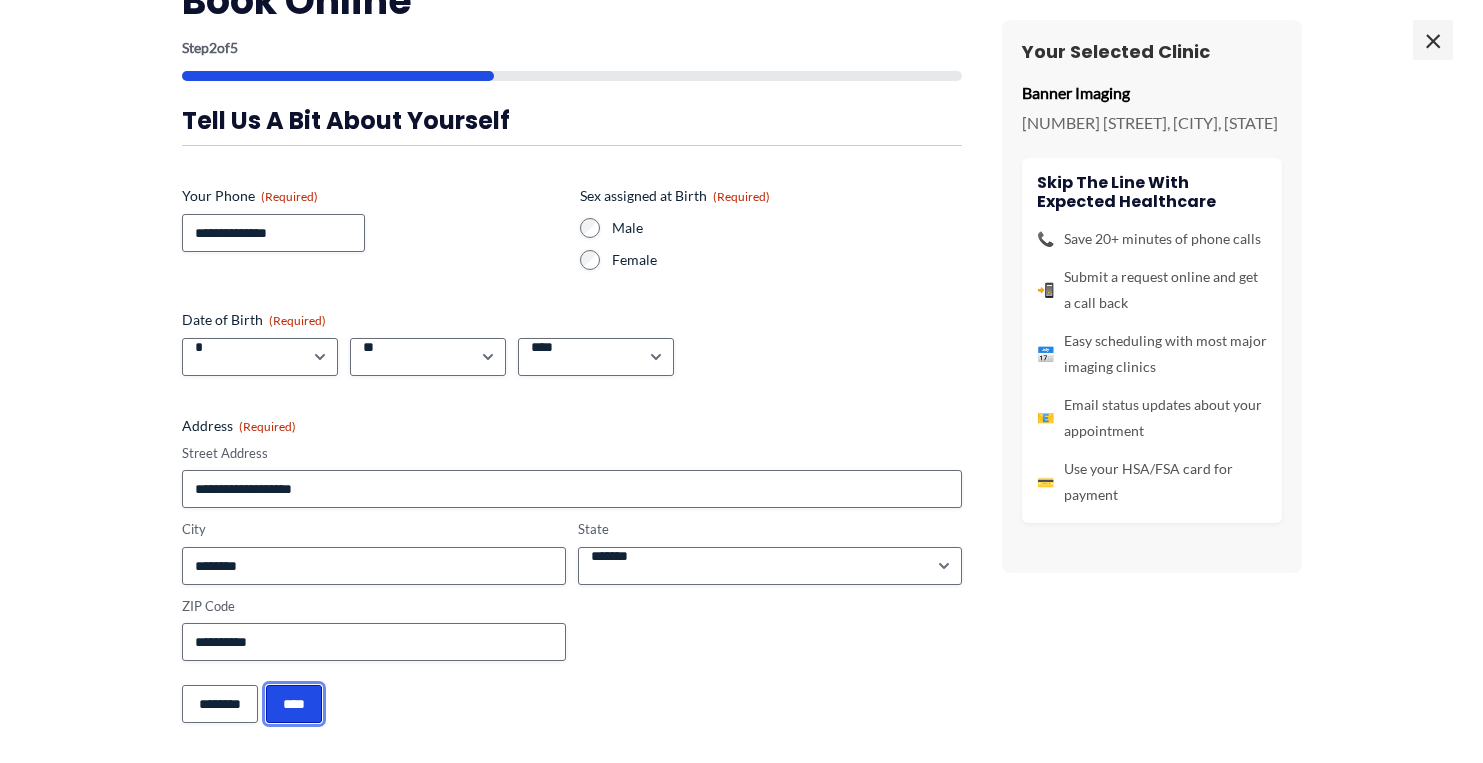 click on "****" at bounding box center (294, 704) 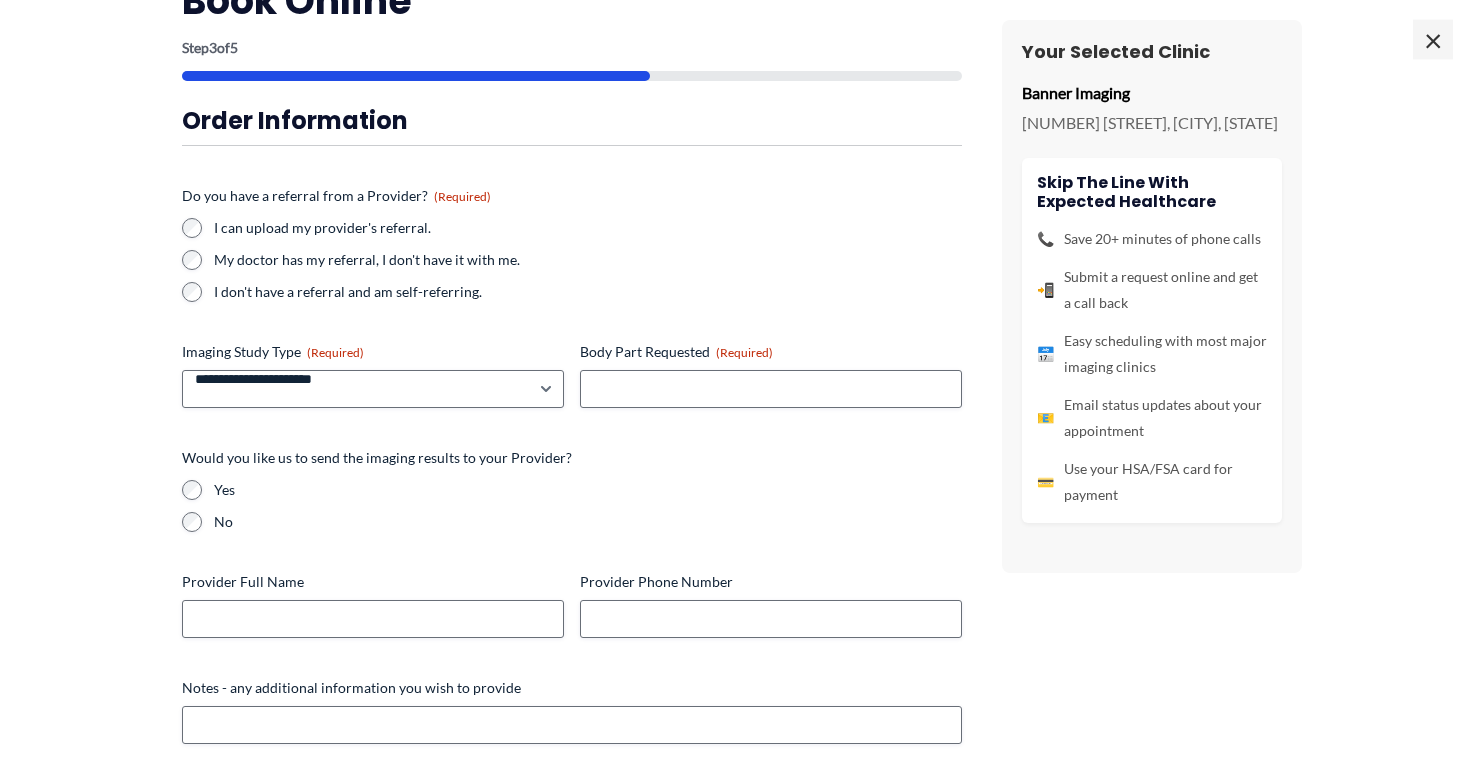 scroll, scrollTop: 58, scrollLeft: 0, axis: vertical 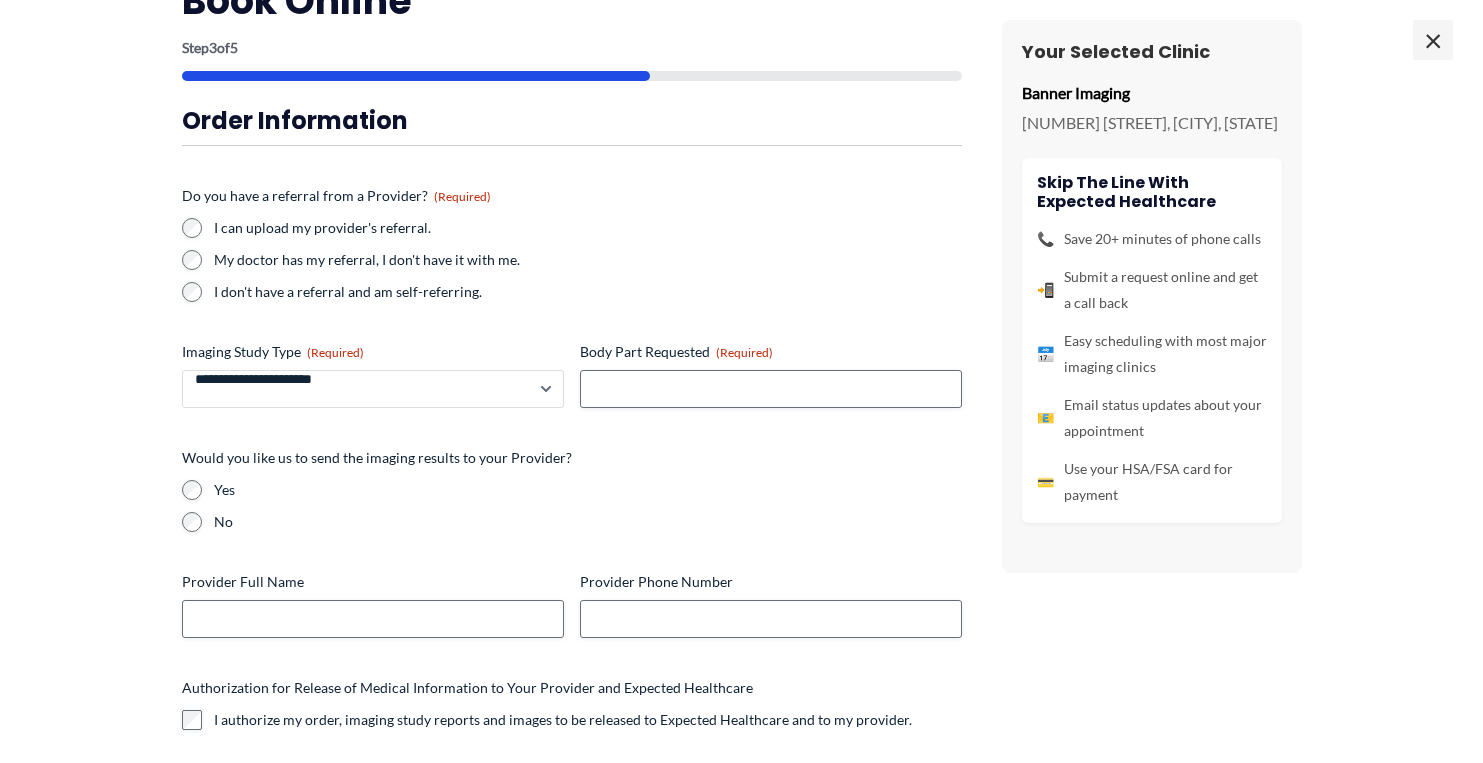 click on "**********" at bounding box center (373, 389) 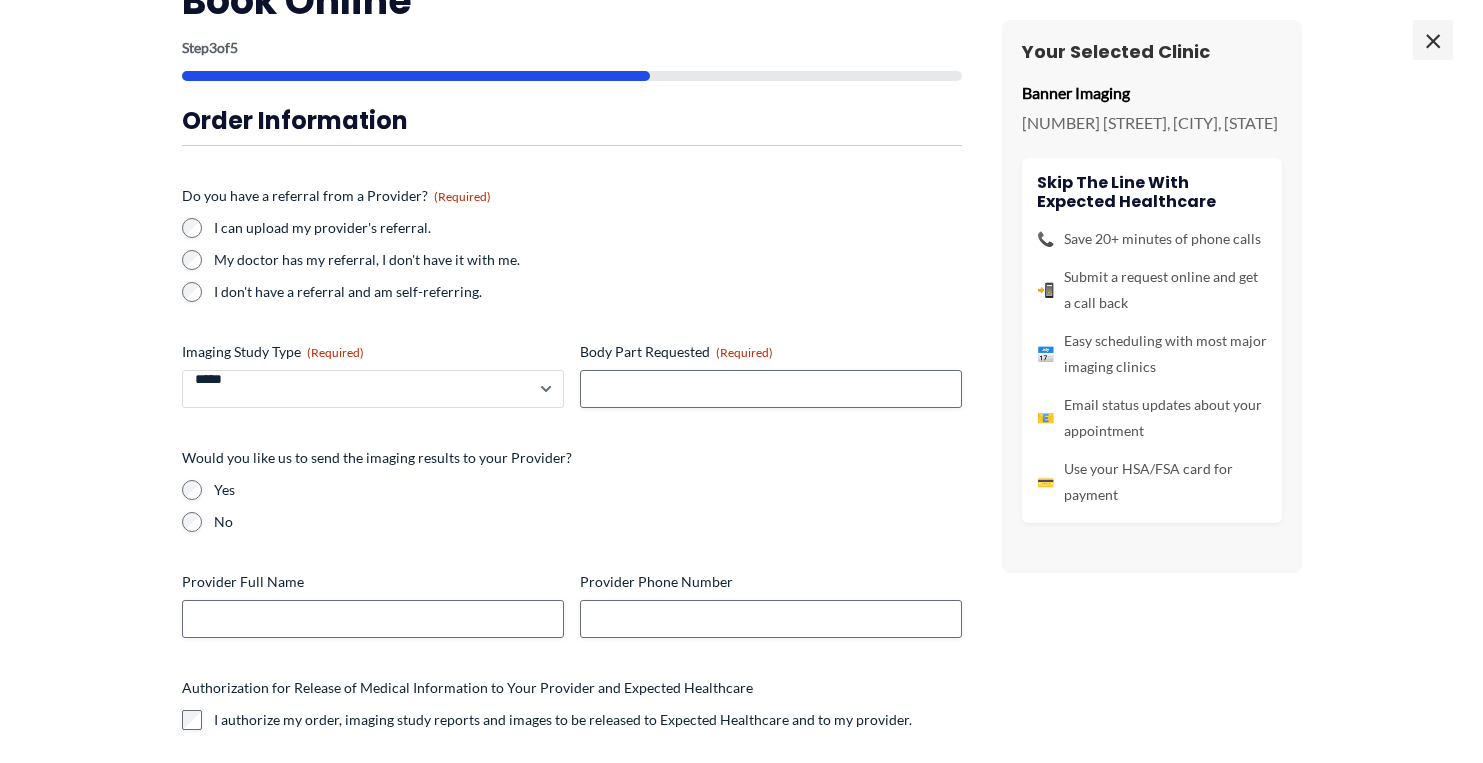 click on "*****" at bounding box center (0, 0) 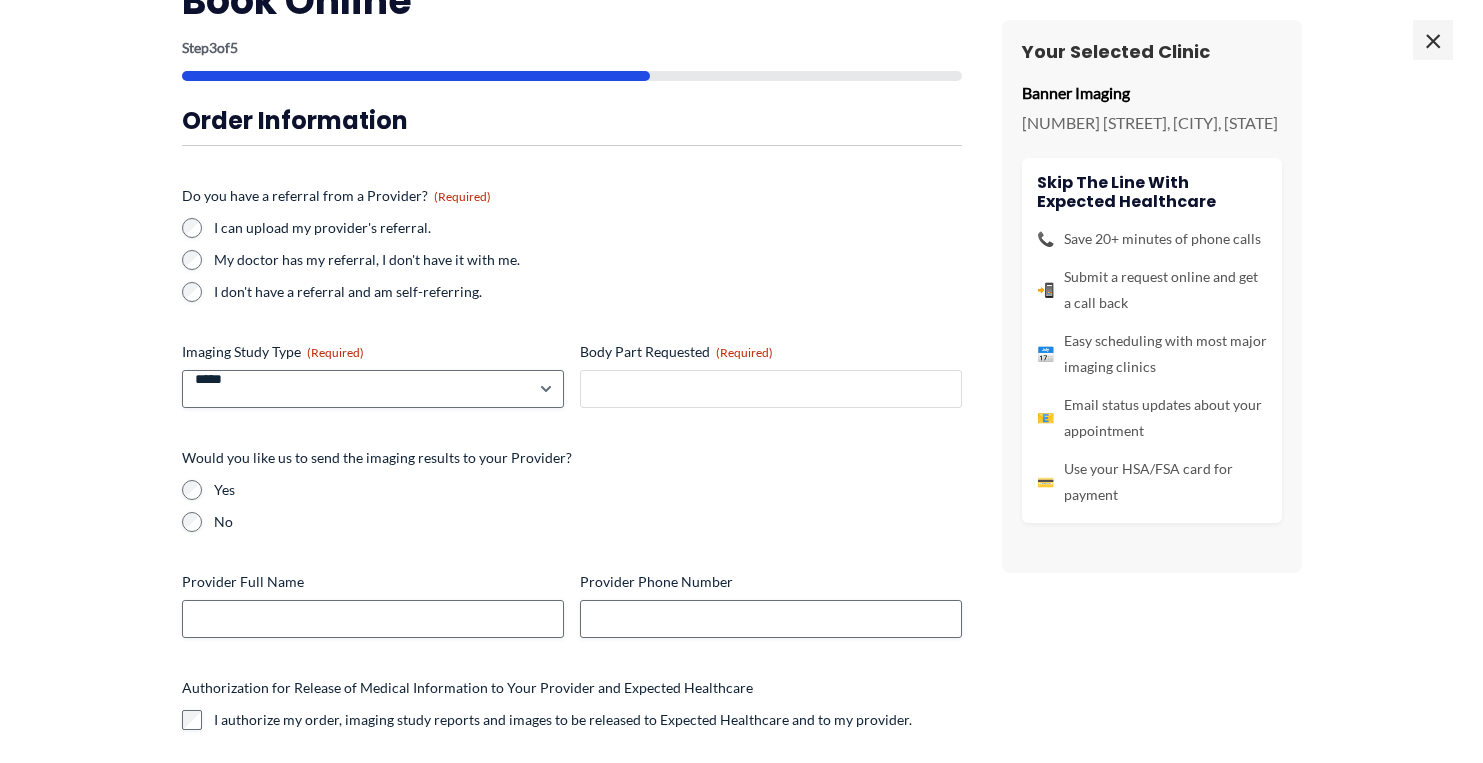 click on "Body Part Requested (Required)" at bounding box center (771, 389) 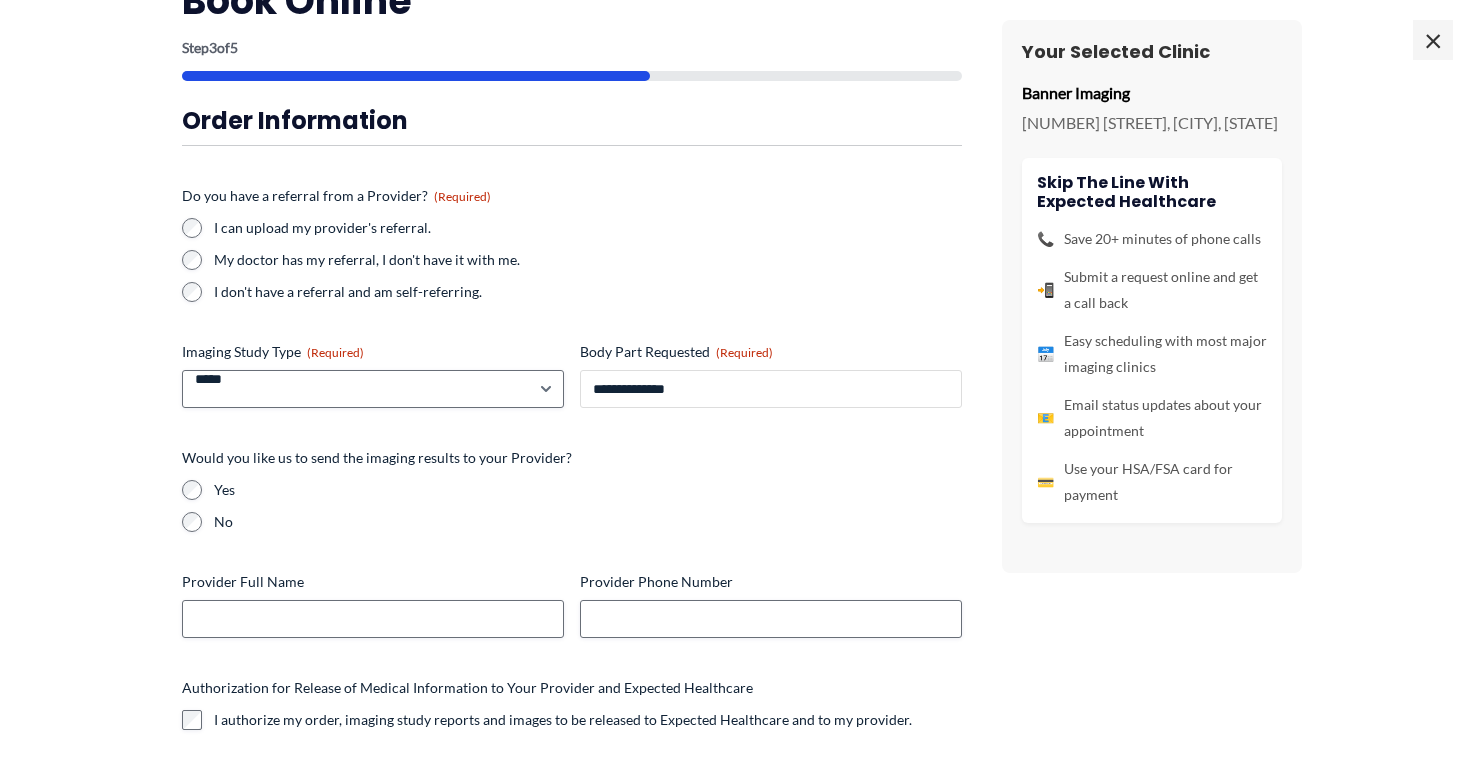 type on "**********" 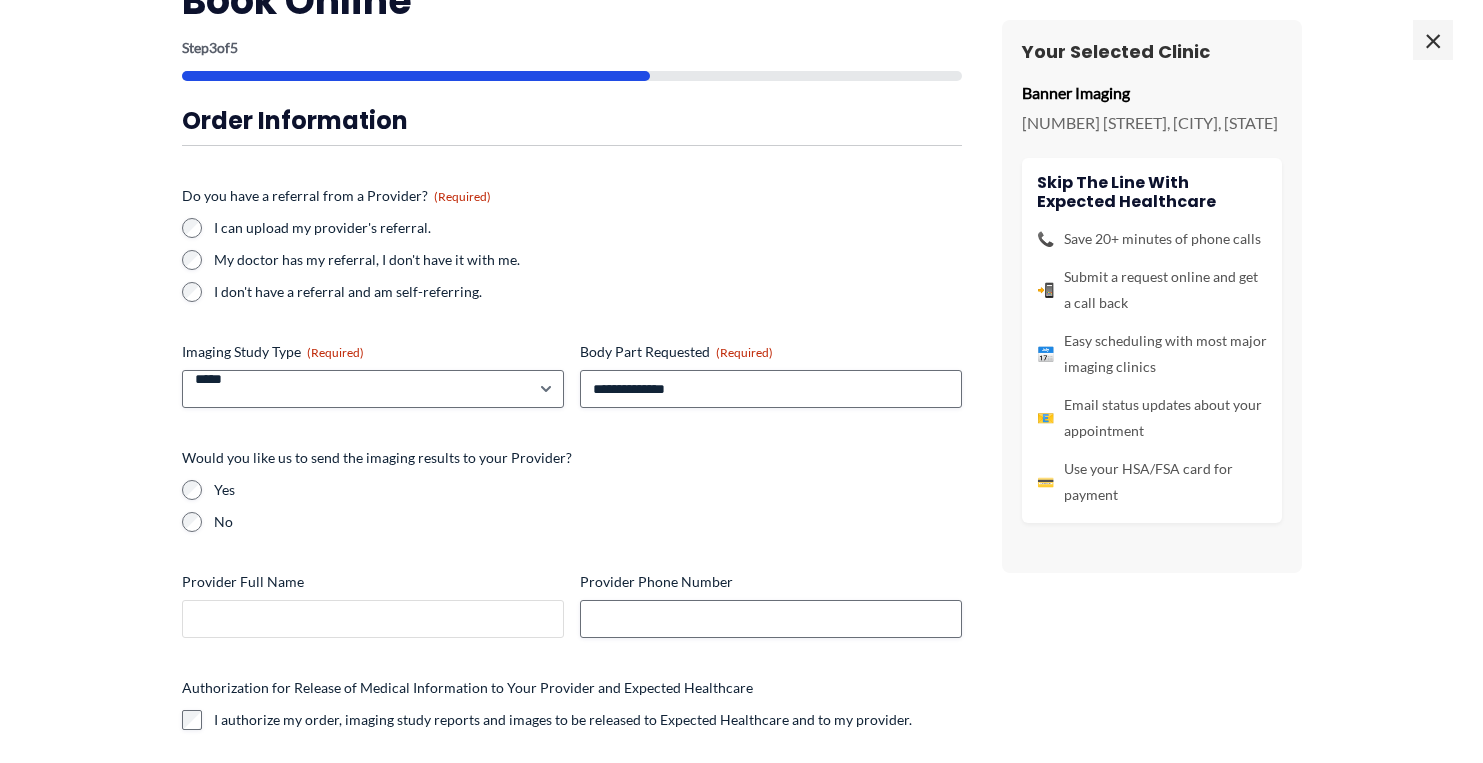 click on "Provider Full Name" at bounding box center [373, 619] 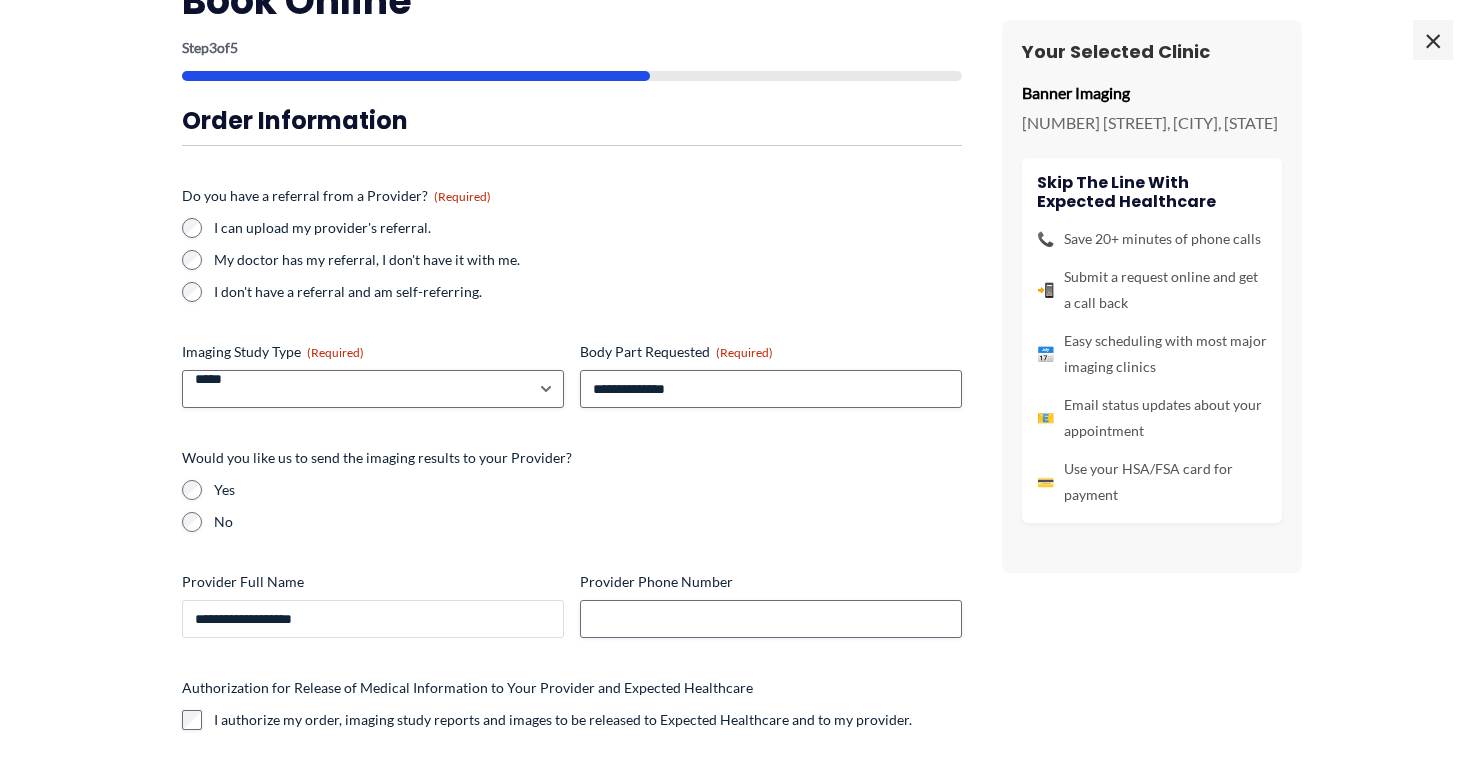 type on "**********" 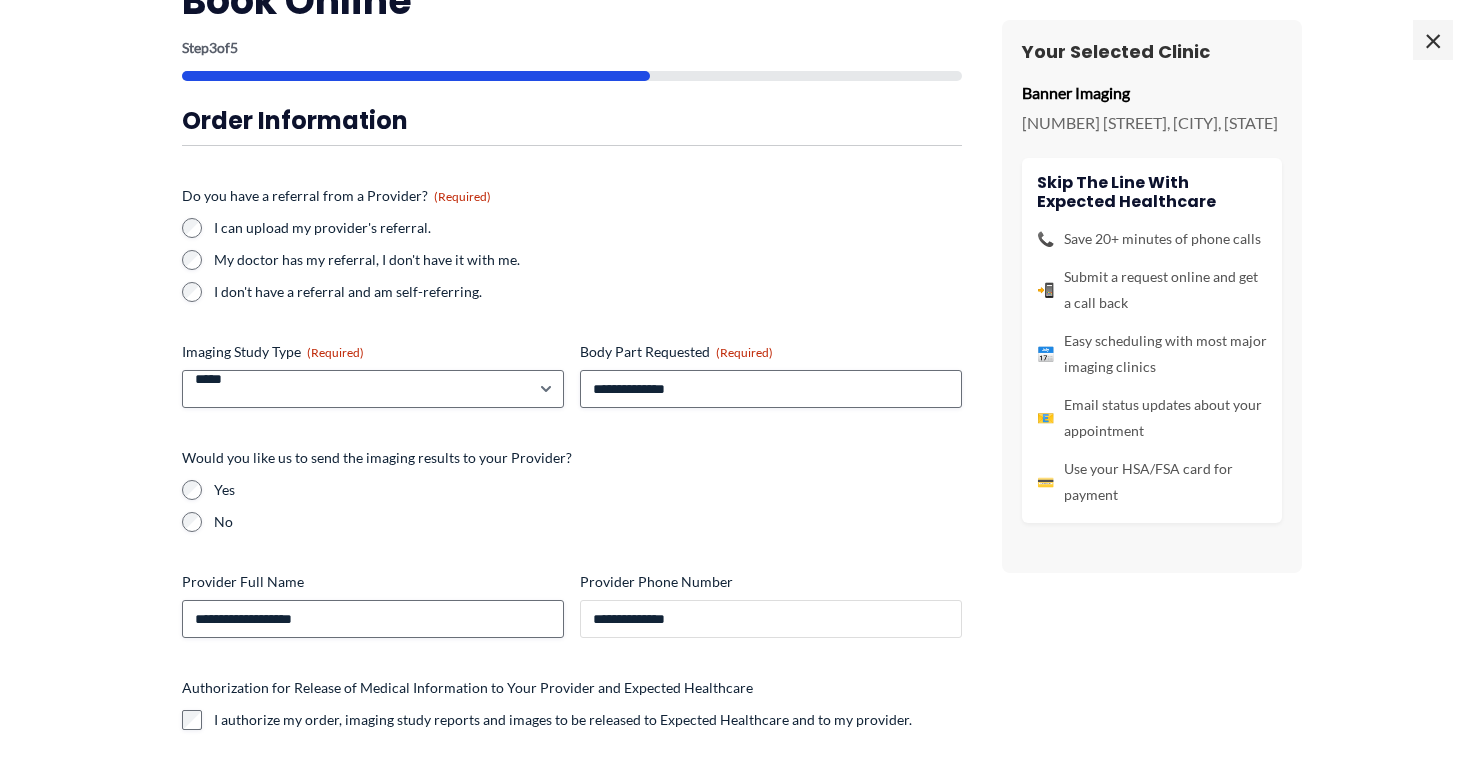 type on "**********" 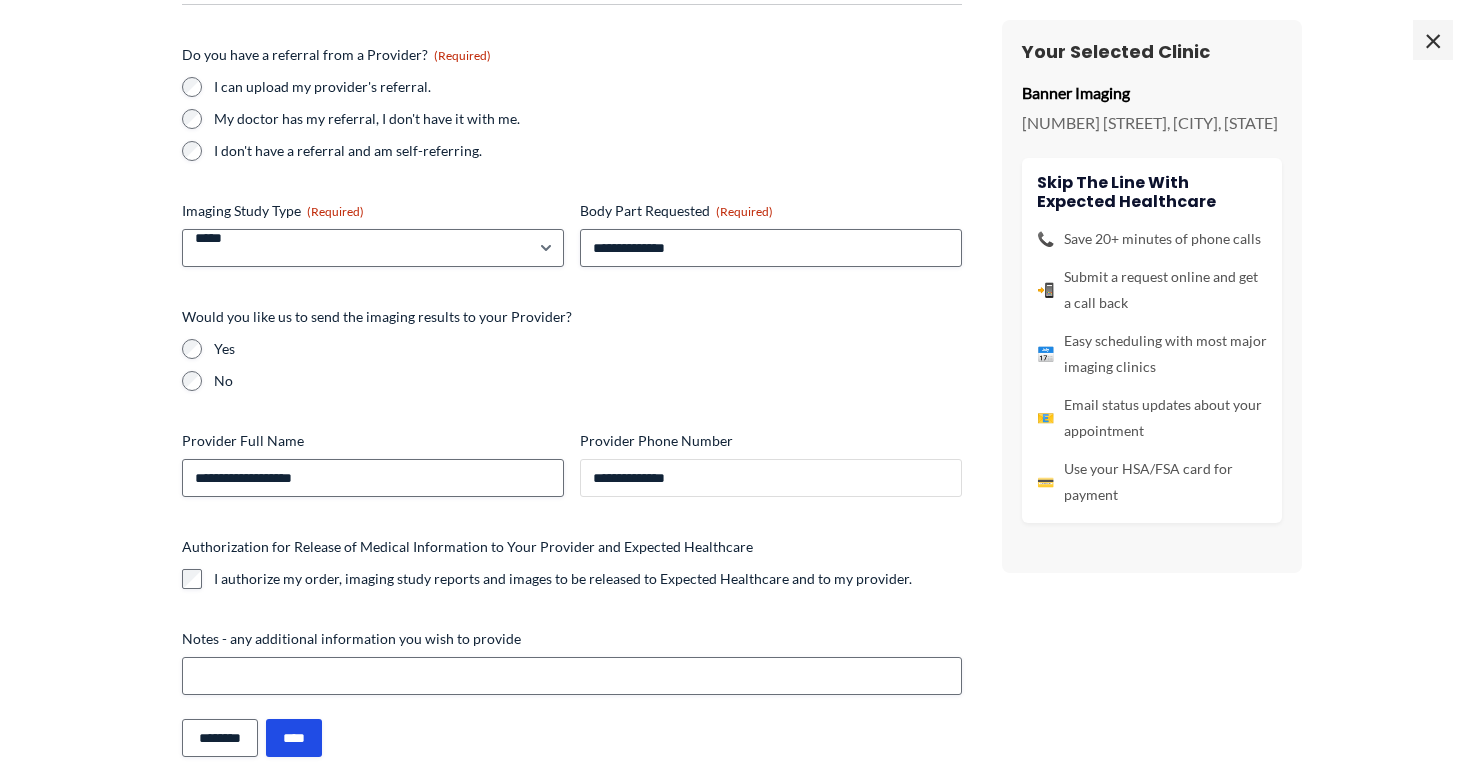 scroll, scrollTop: 259, scrollLeft: 0, axis: vertical 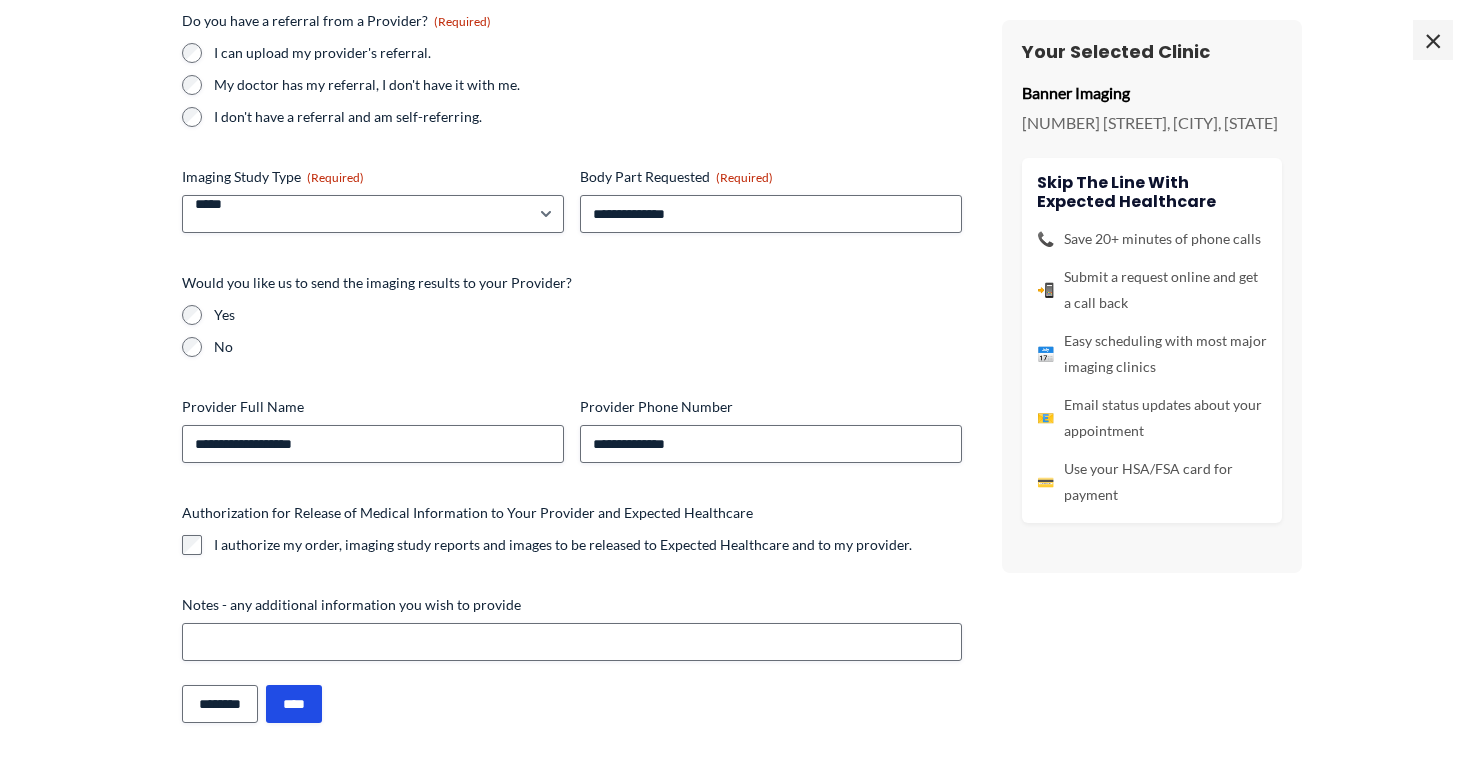 click on "**********" at bounding box center (742, 262) 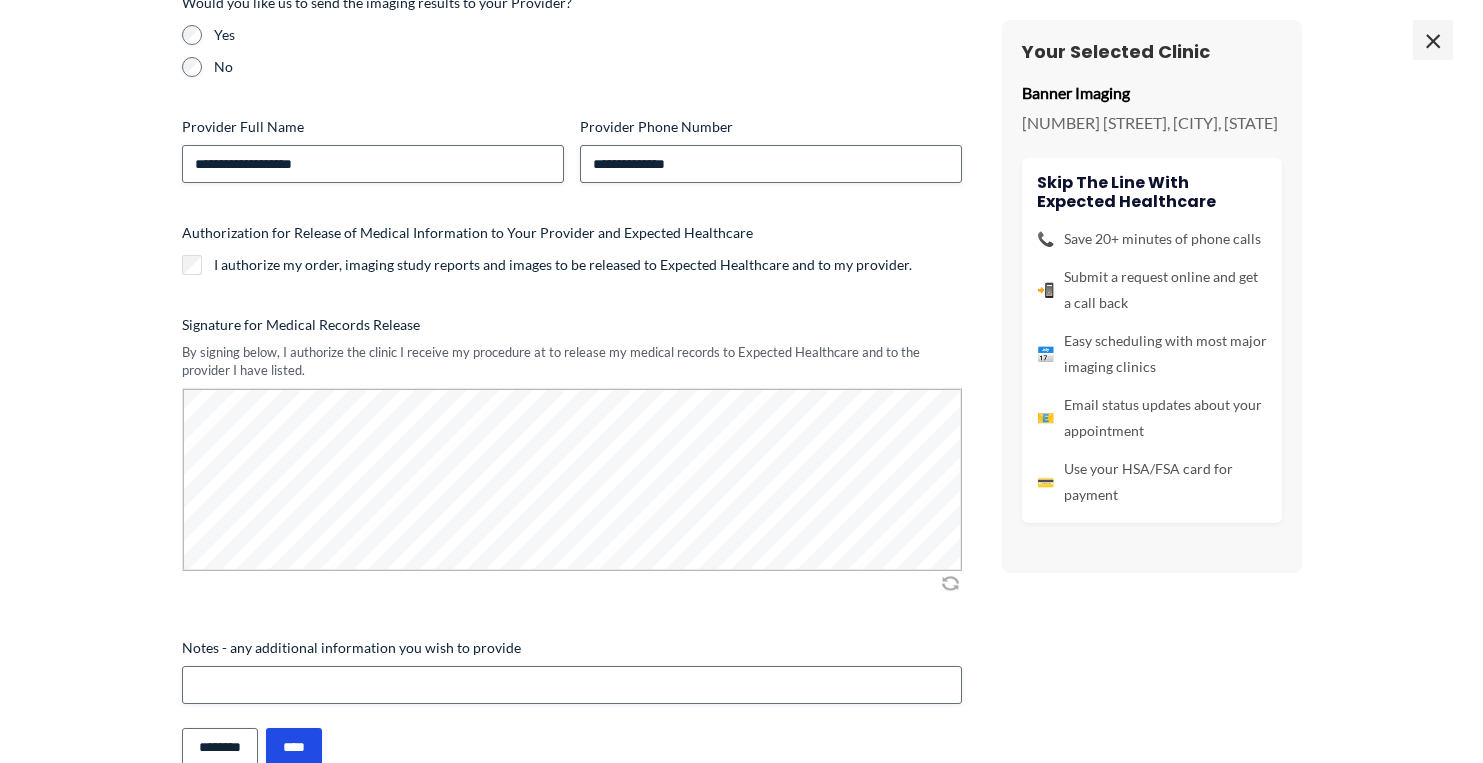 scroll, scrollTop: 582, scrollLeft: 0, axis: vertical 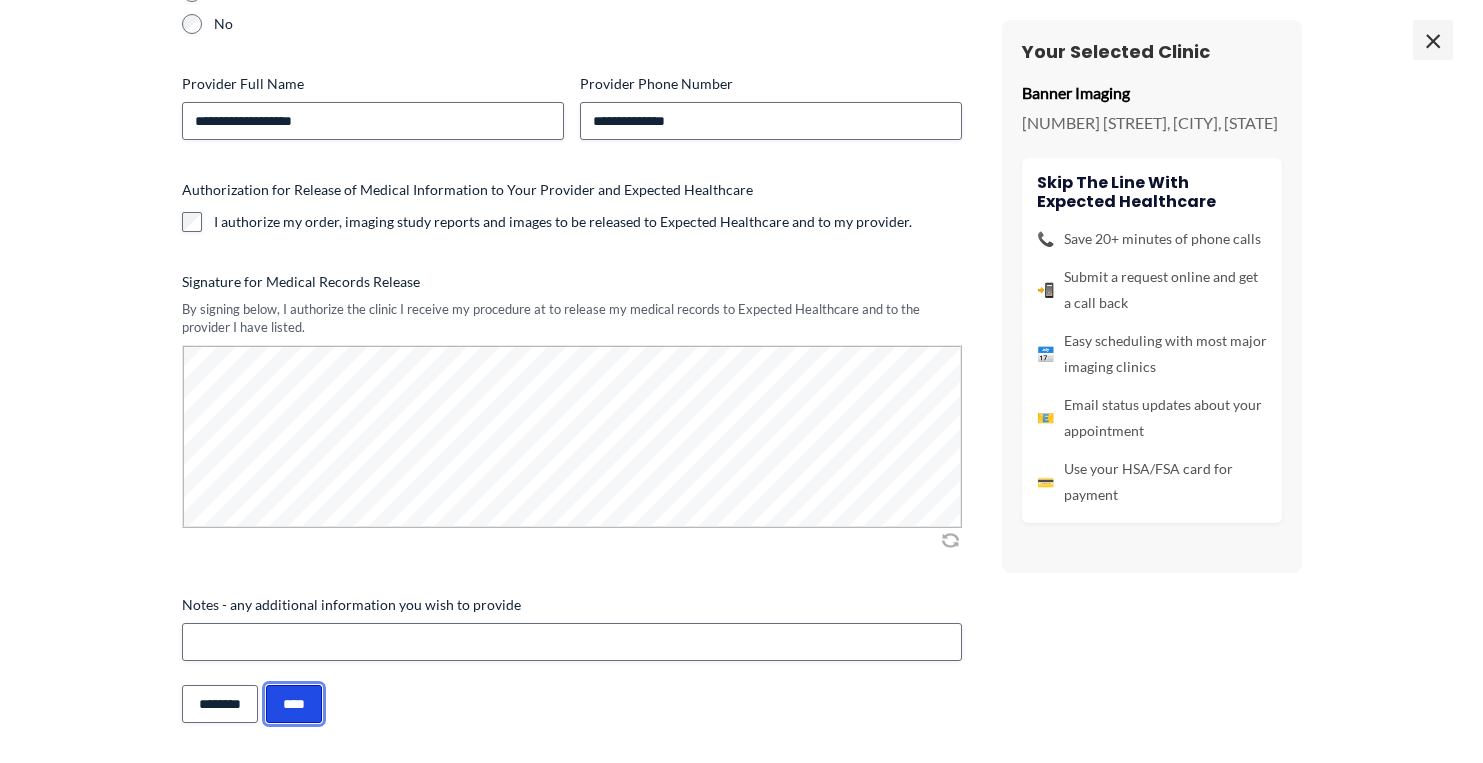 click on "****" at bounding box center (294, 704) 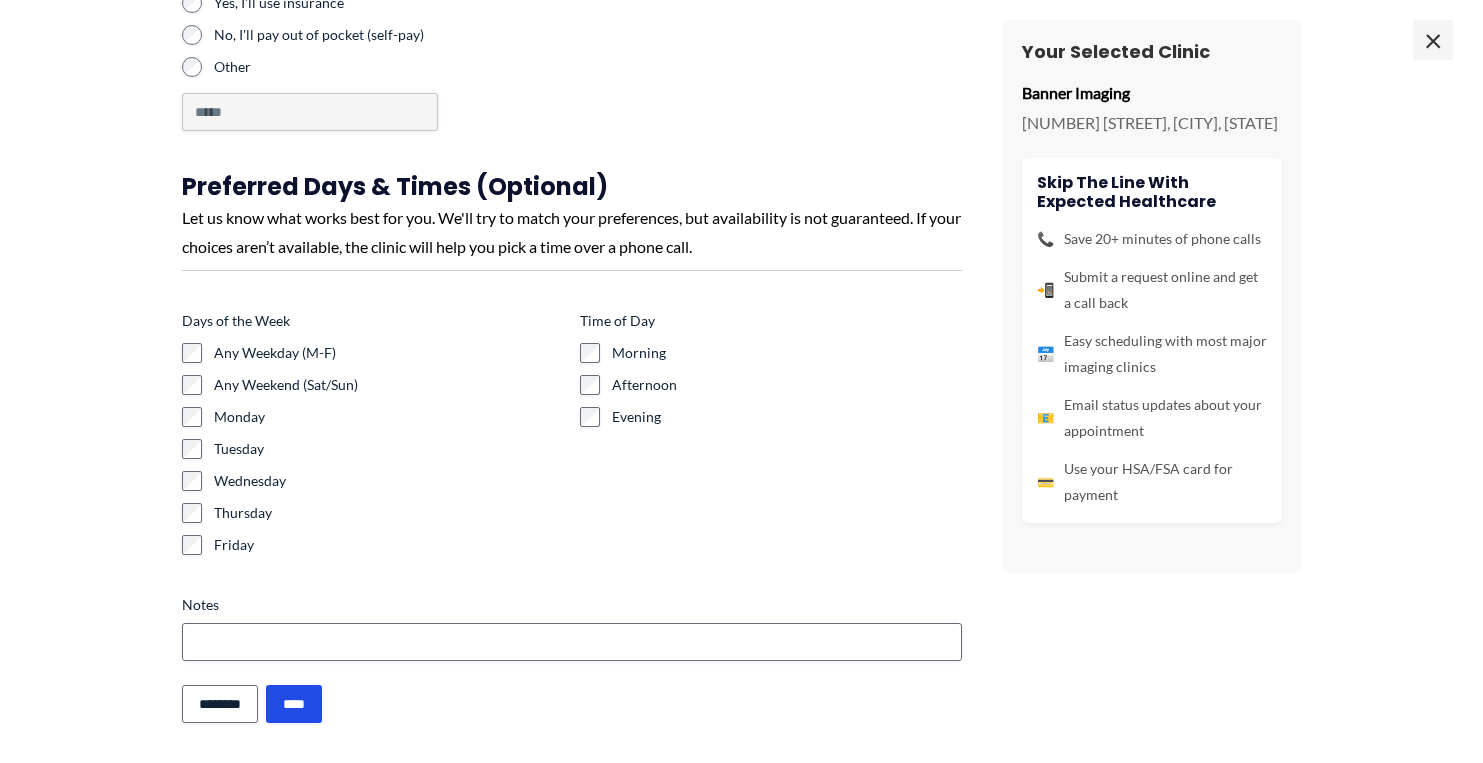 scroll, scrollTop: 1, scrollLeft: 0, axis: vertical 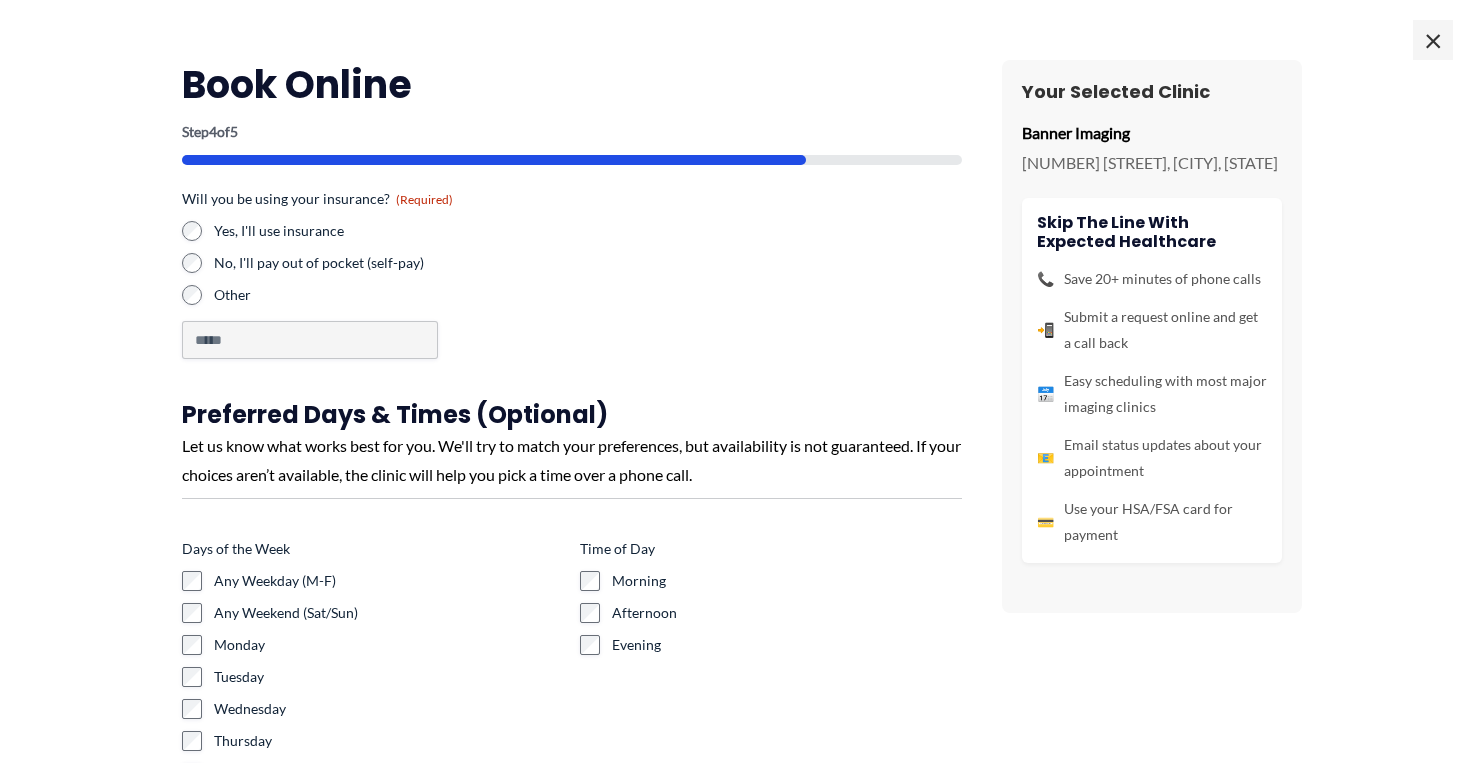 click on "Yes, I'll use insurance" at bounding box center [572, 231] 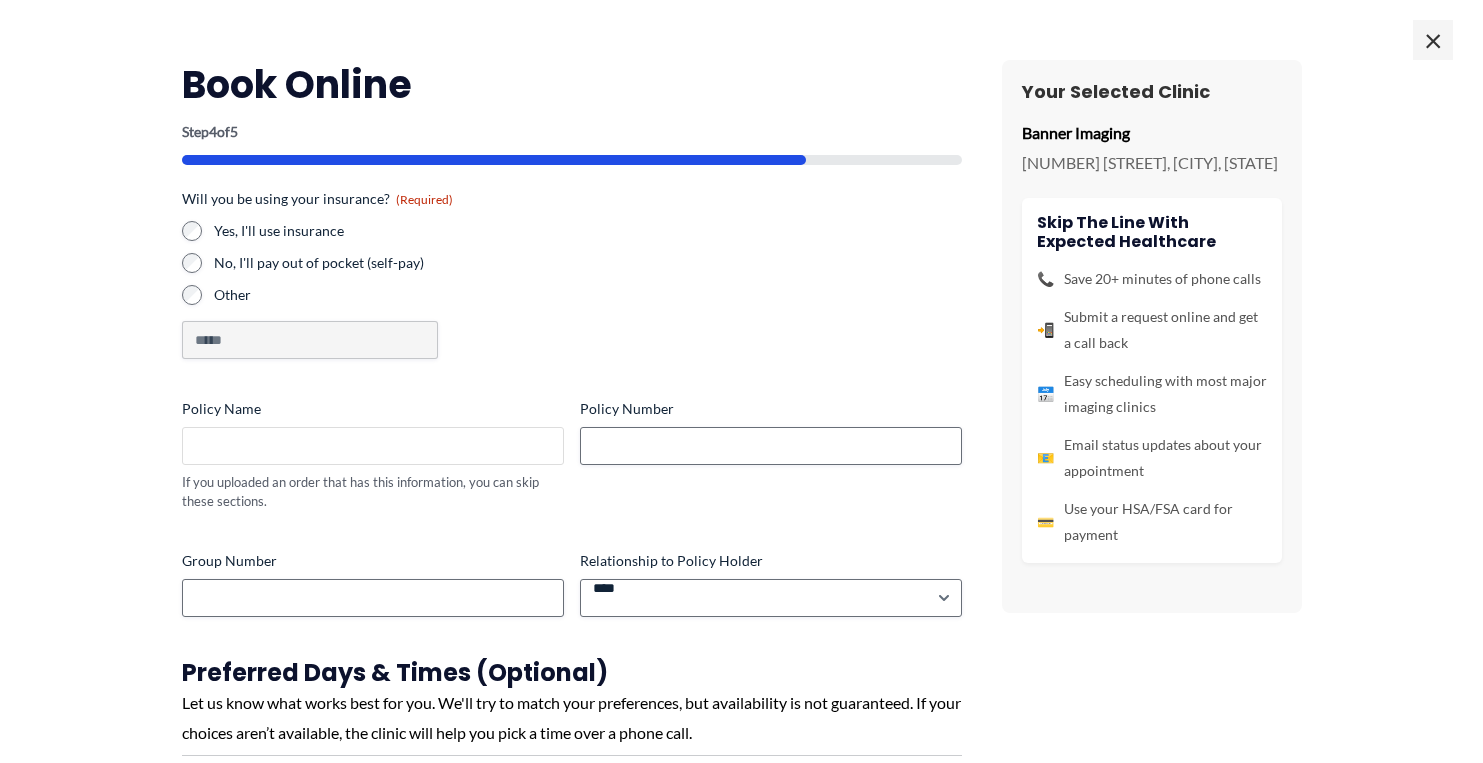 click on "Policy Name" at bounding box center [373, 446] 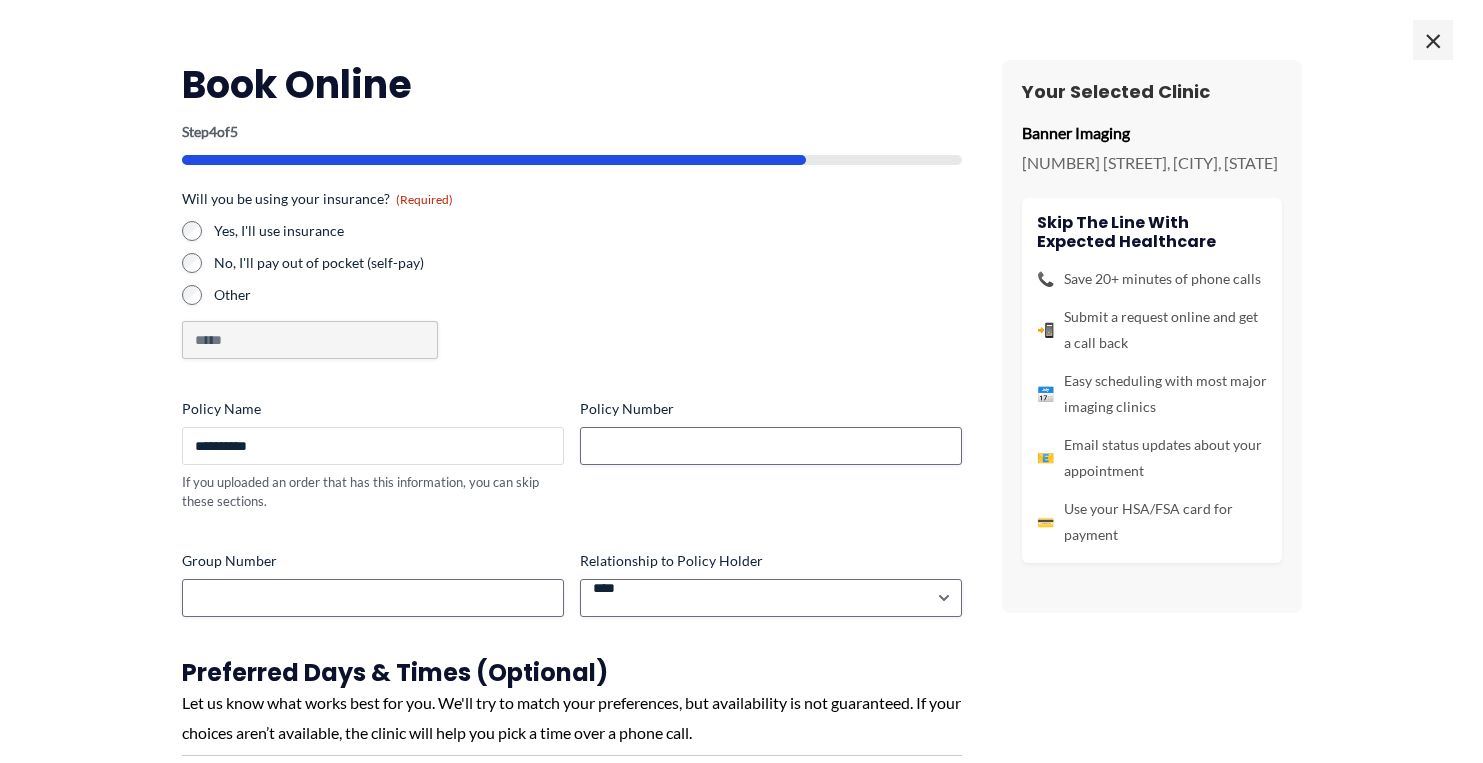 type on "**********" 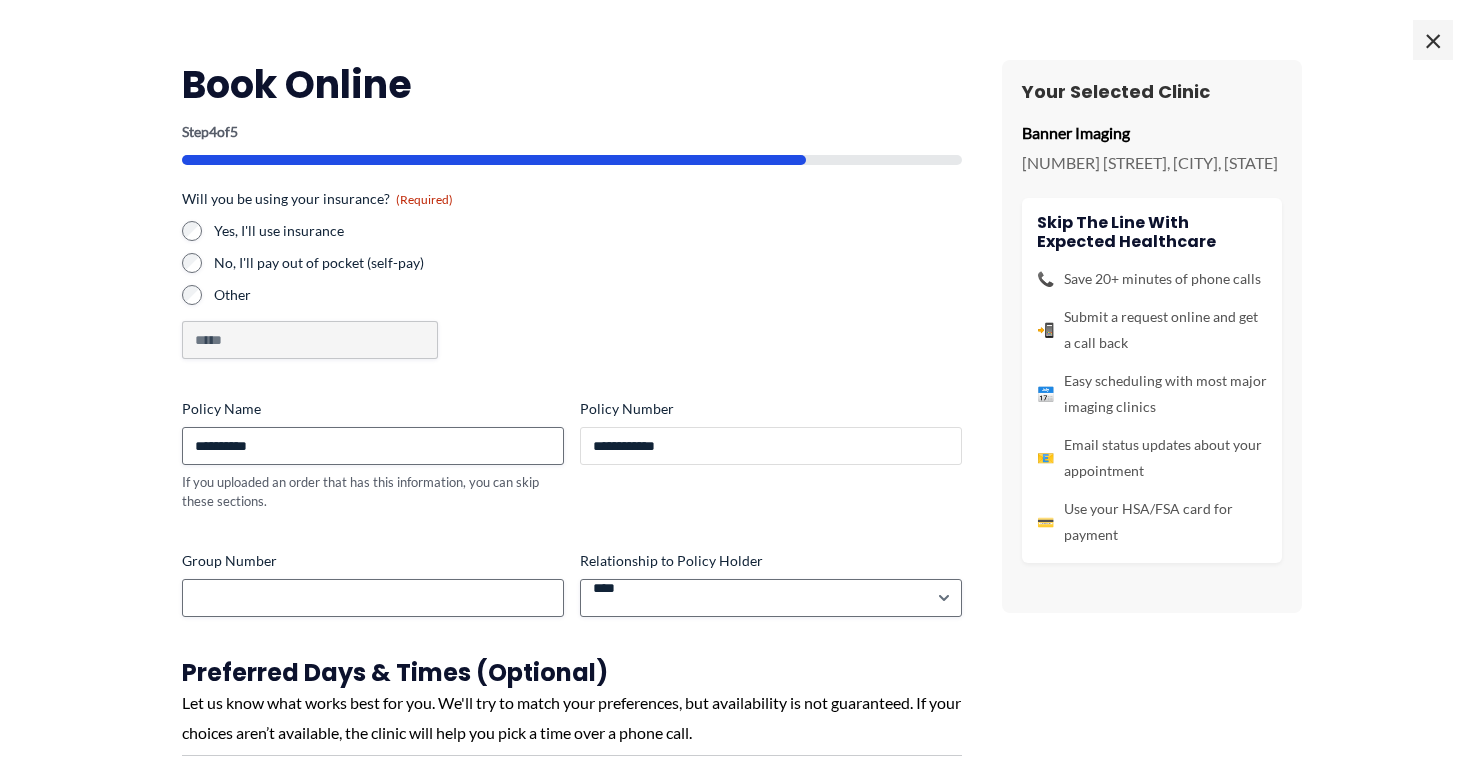 type on "**********" 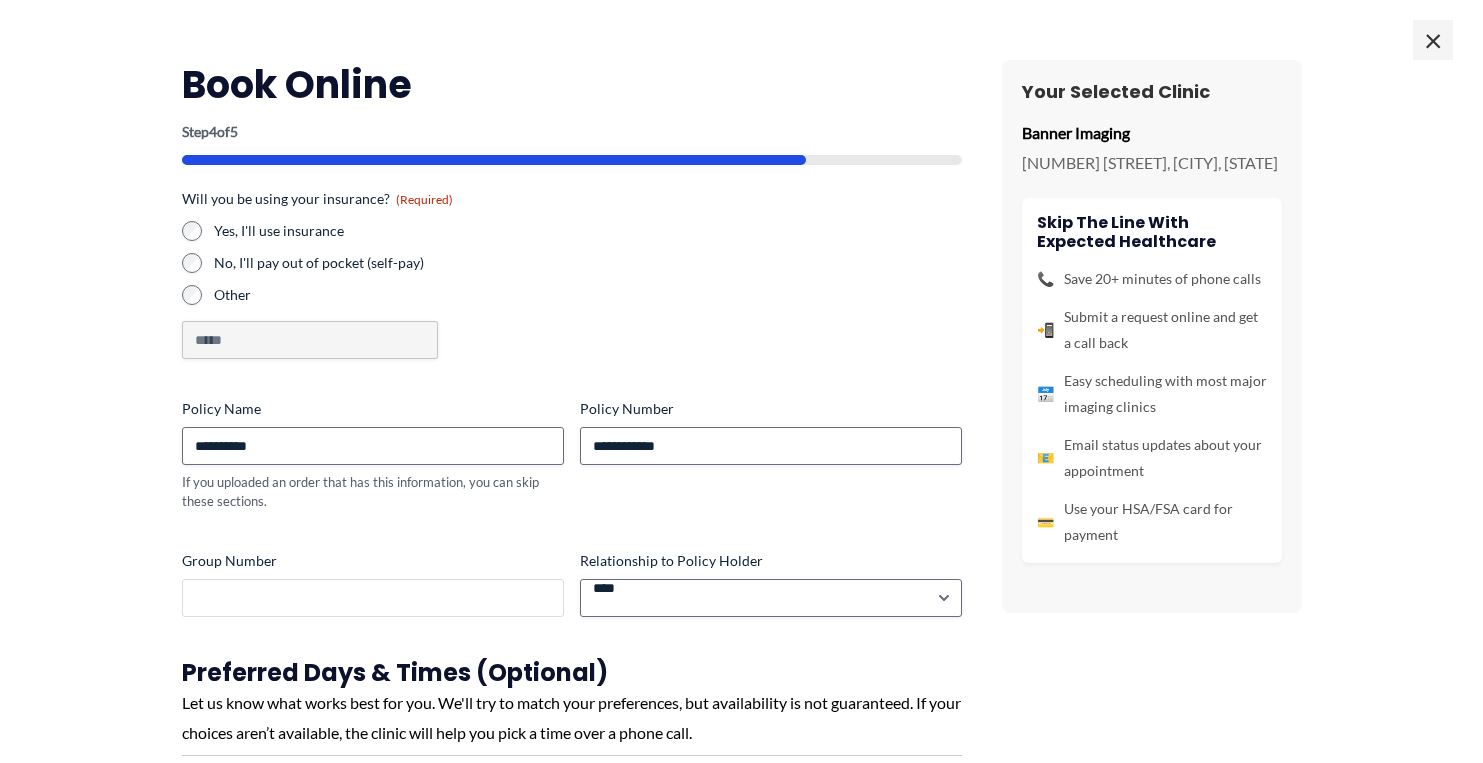 click on "Group Number" at bounding box center [373, 598] 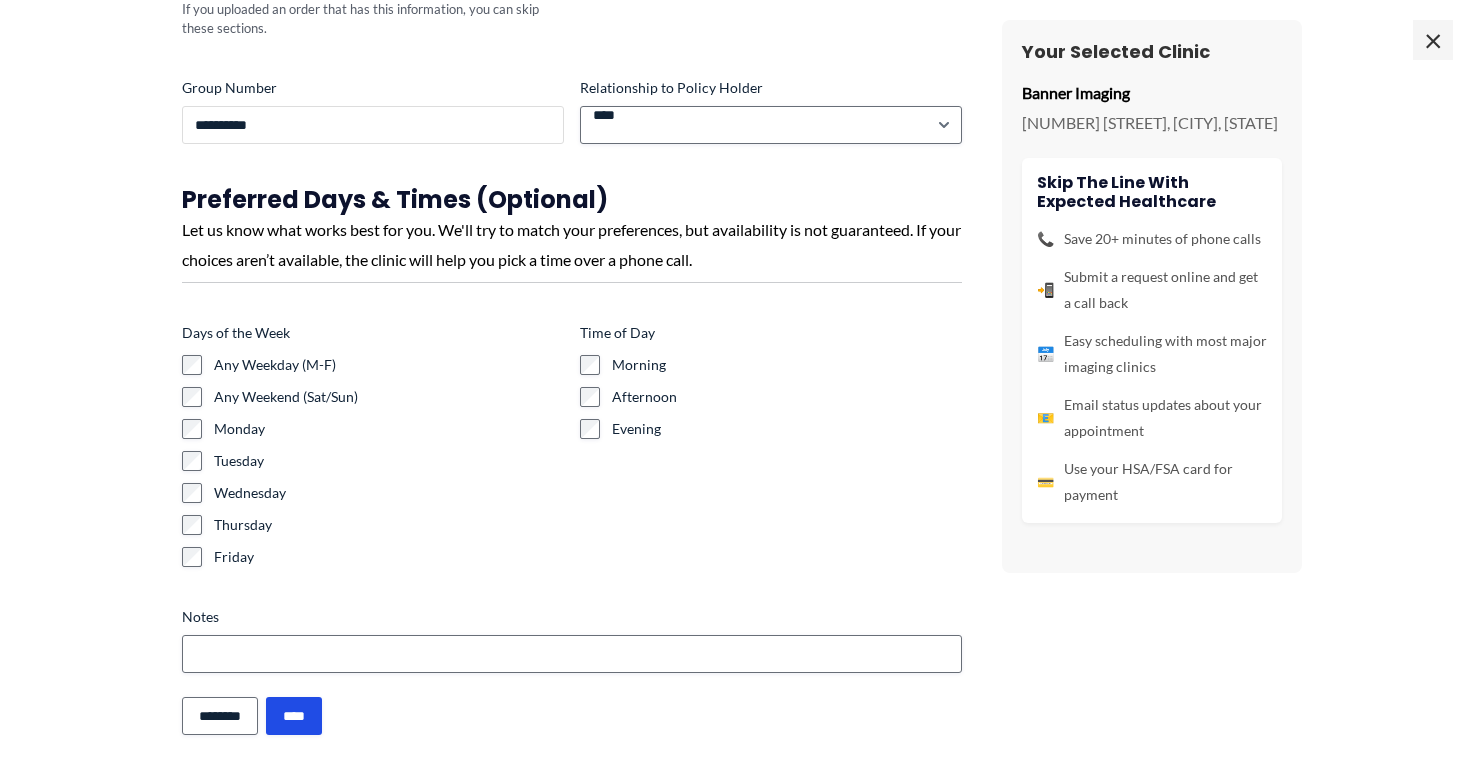 scroll, scrollTop: 485, scrollLeft: 0, axis: vertical 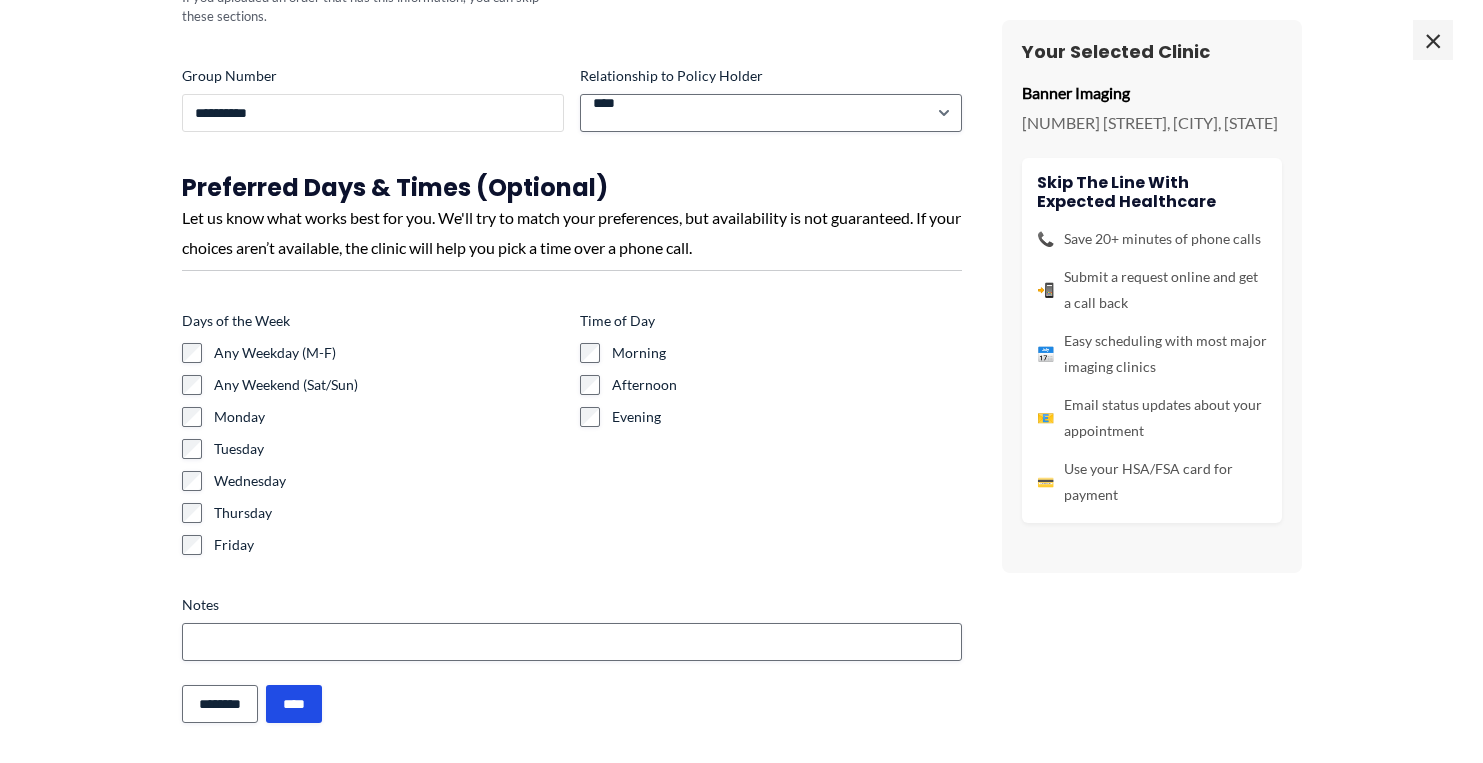 type on "**********" 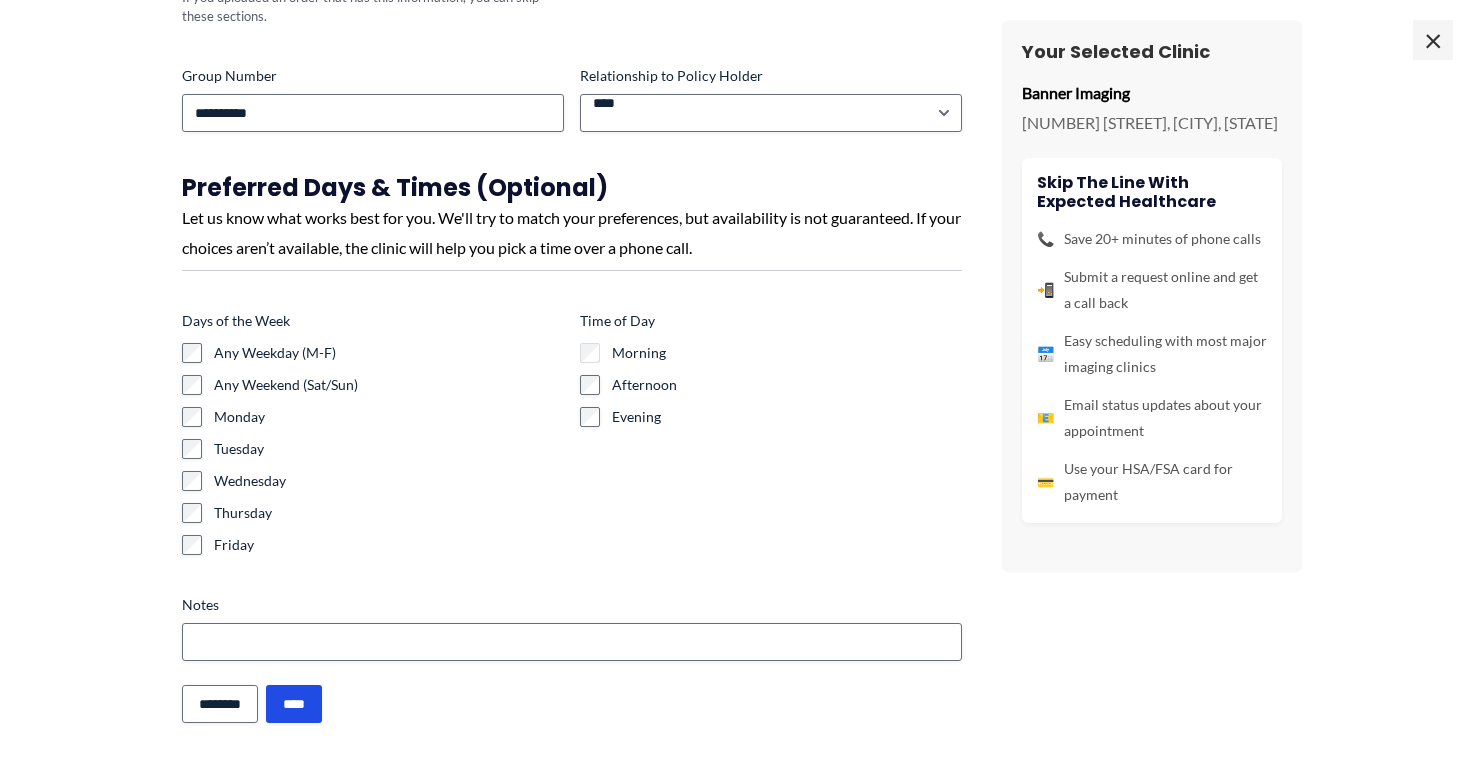 scroll, scrollTop: 306, scrollLeft: 0, axis: vertical 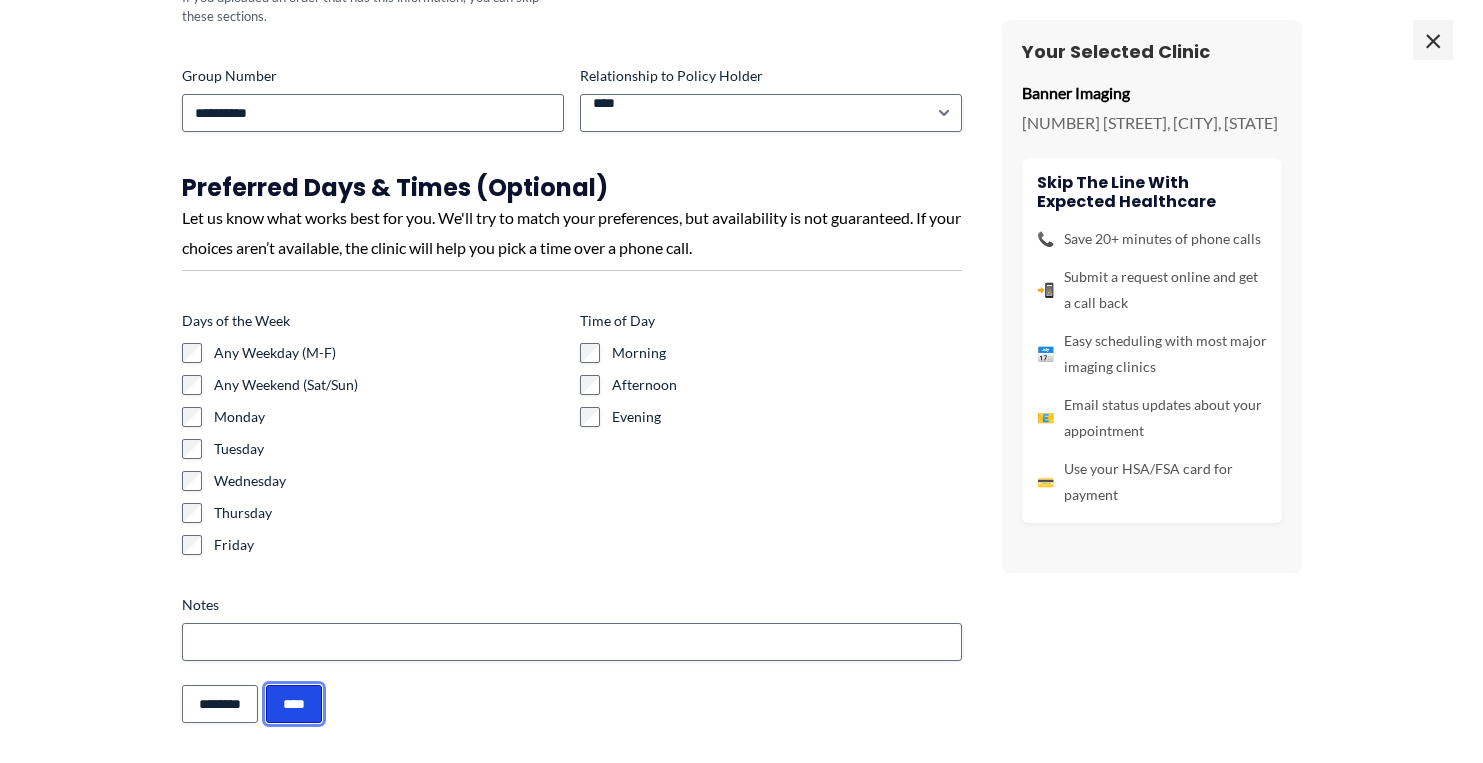 click on "****" at bounding box center (294, 704) 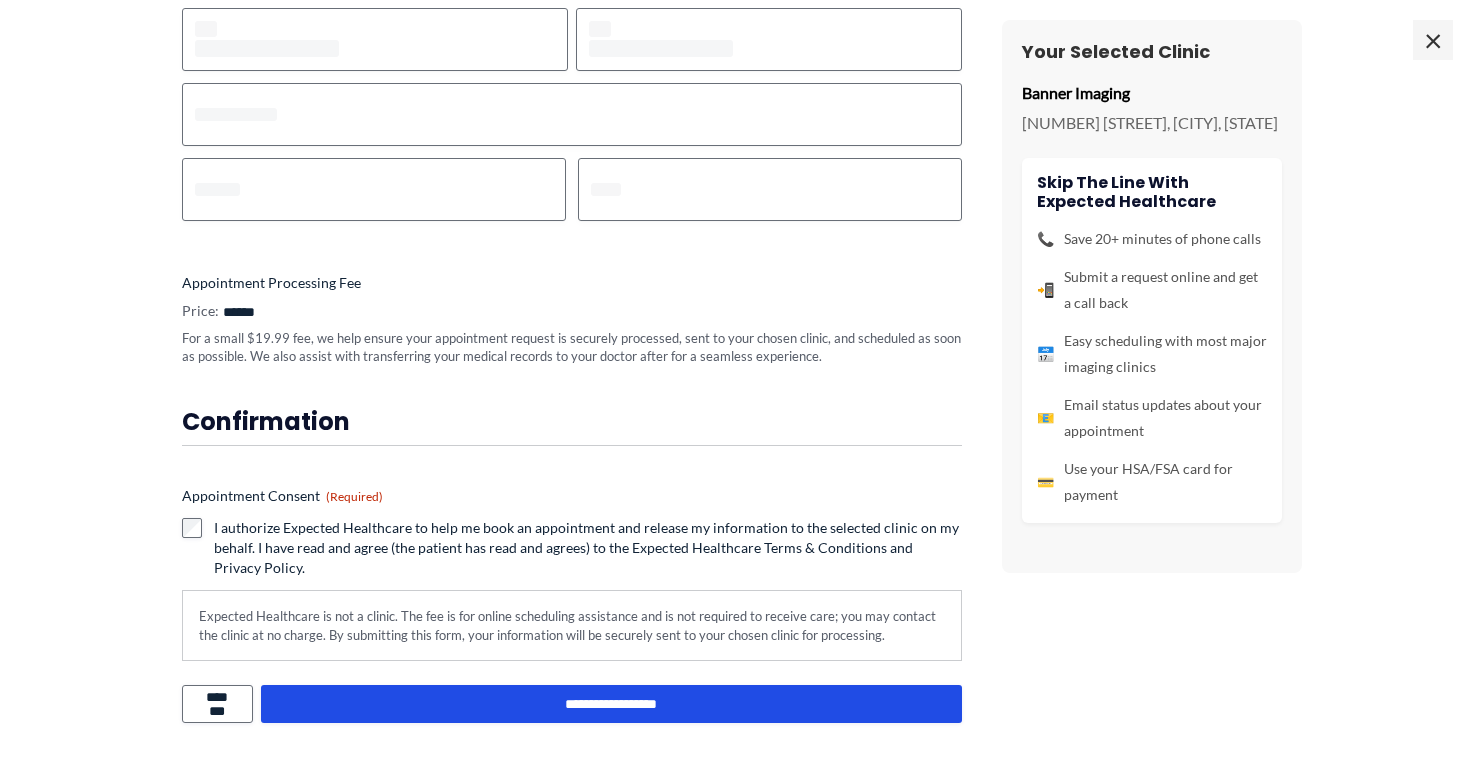 scroll, scrollTop: 65, scrollLeft: 0, axis: vertical 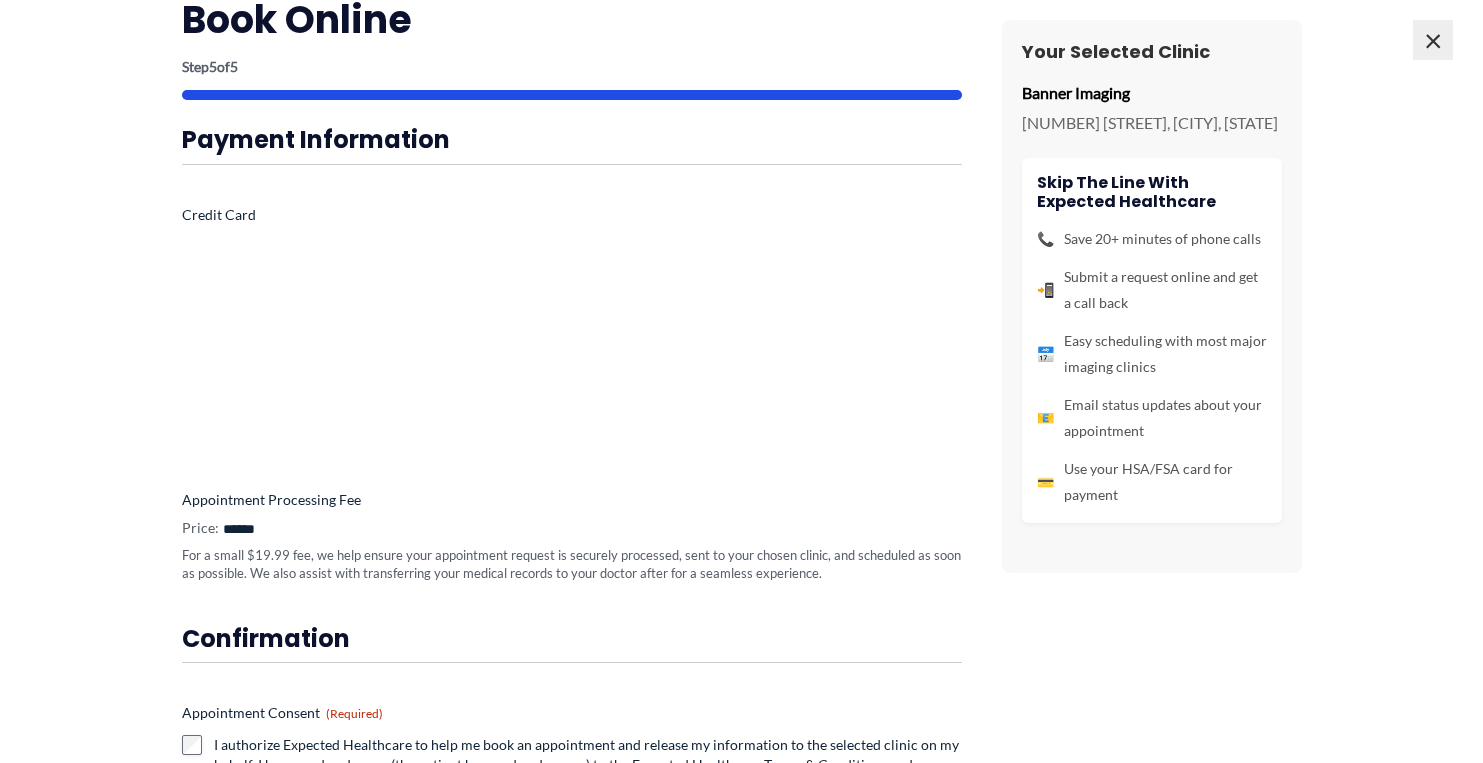 click on "×" at bounding box center [1433, 40] 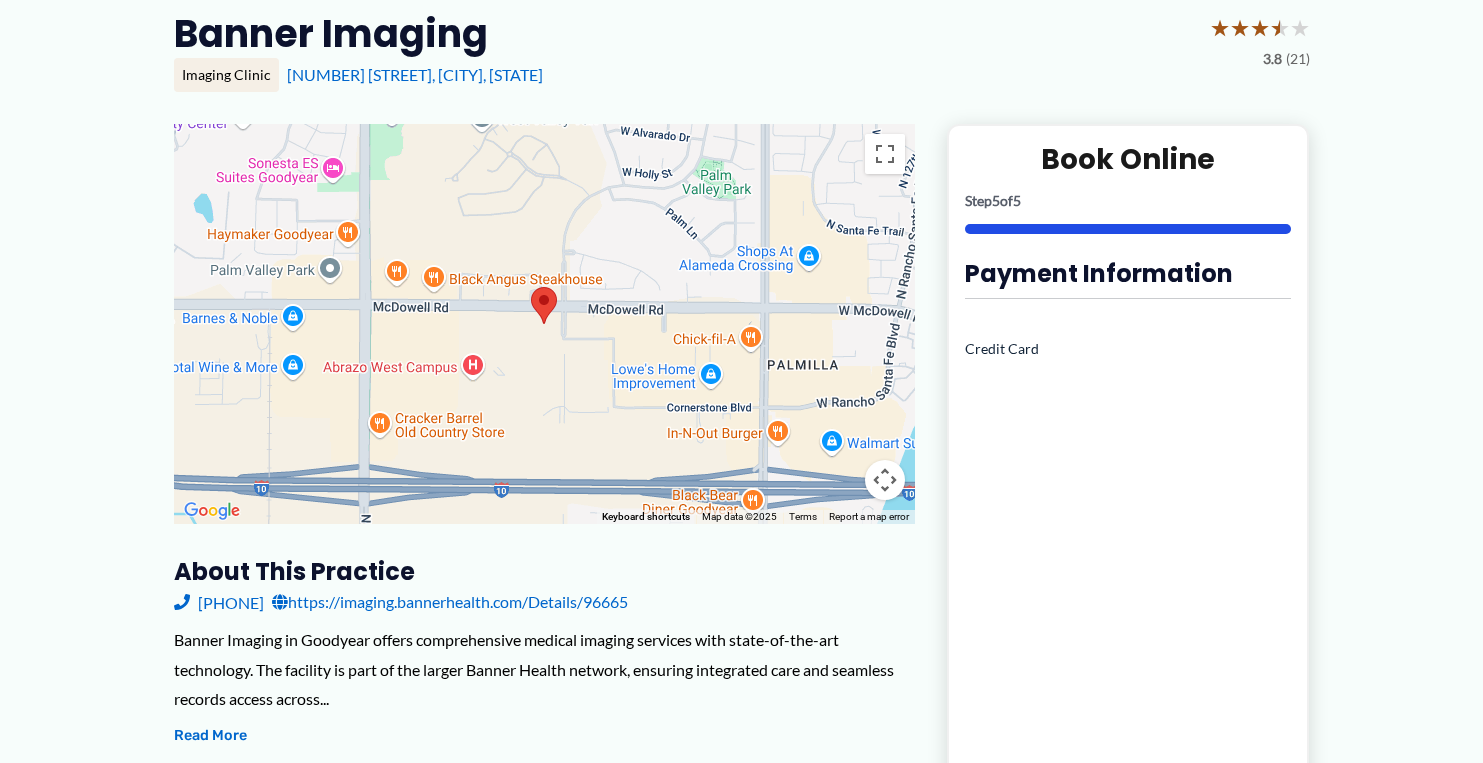 scroll, scrollTop: 0, scrollLeft: 0, axis: both 